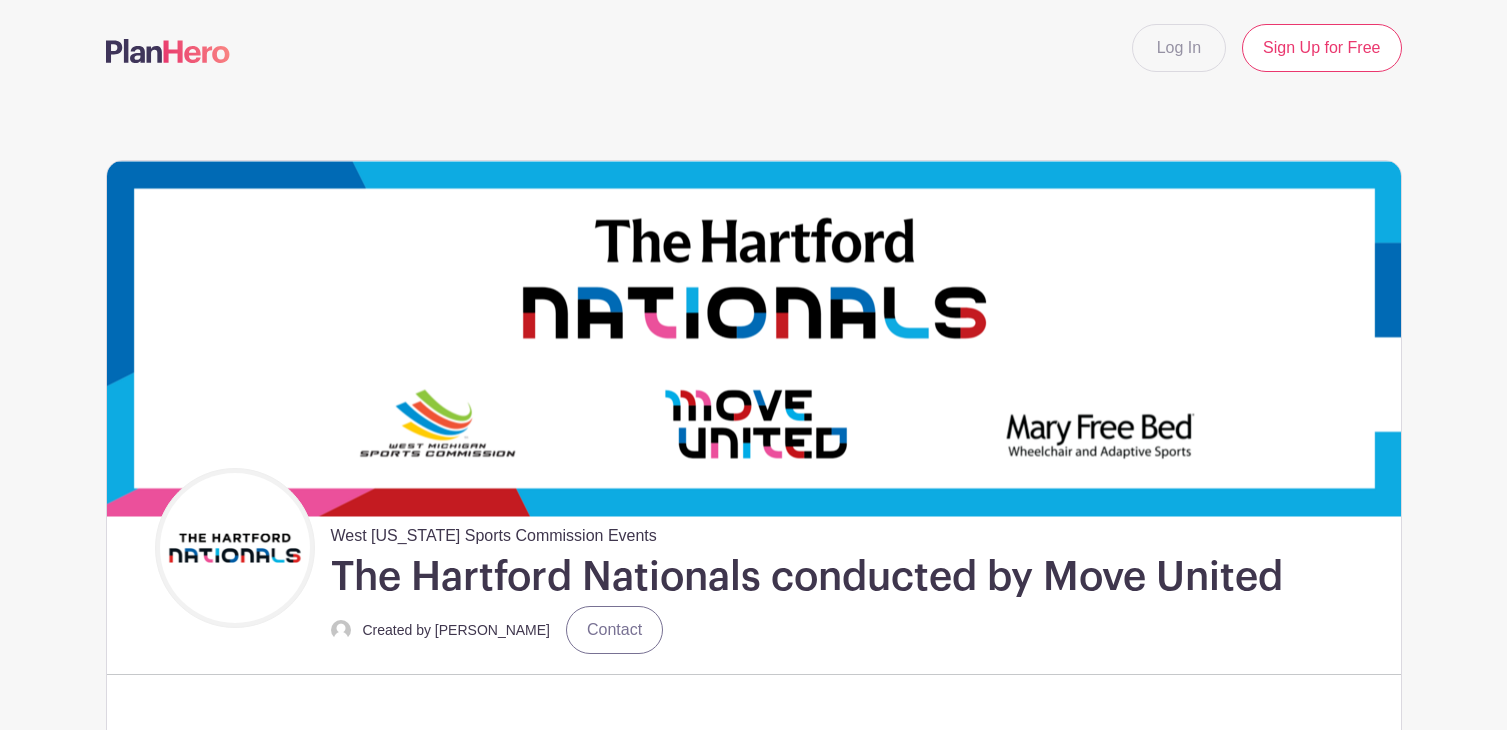 scroll, scrollTop: 483, scrollLeft: 0, axis: vertical 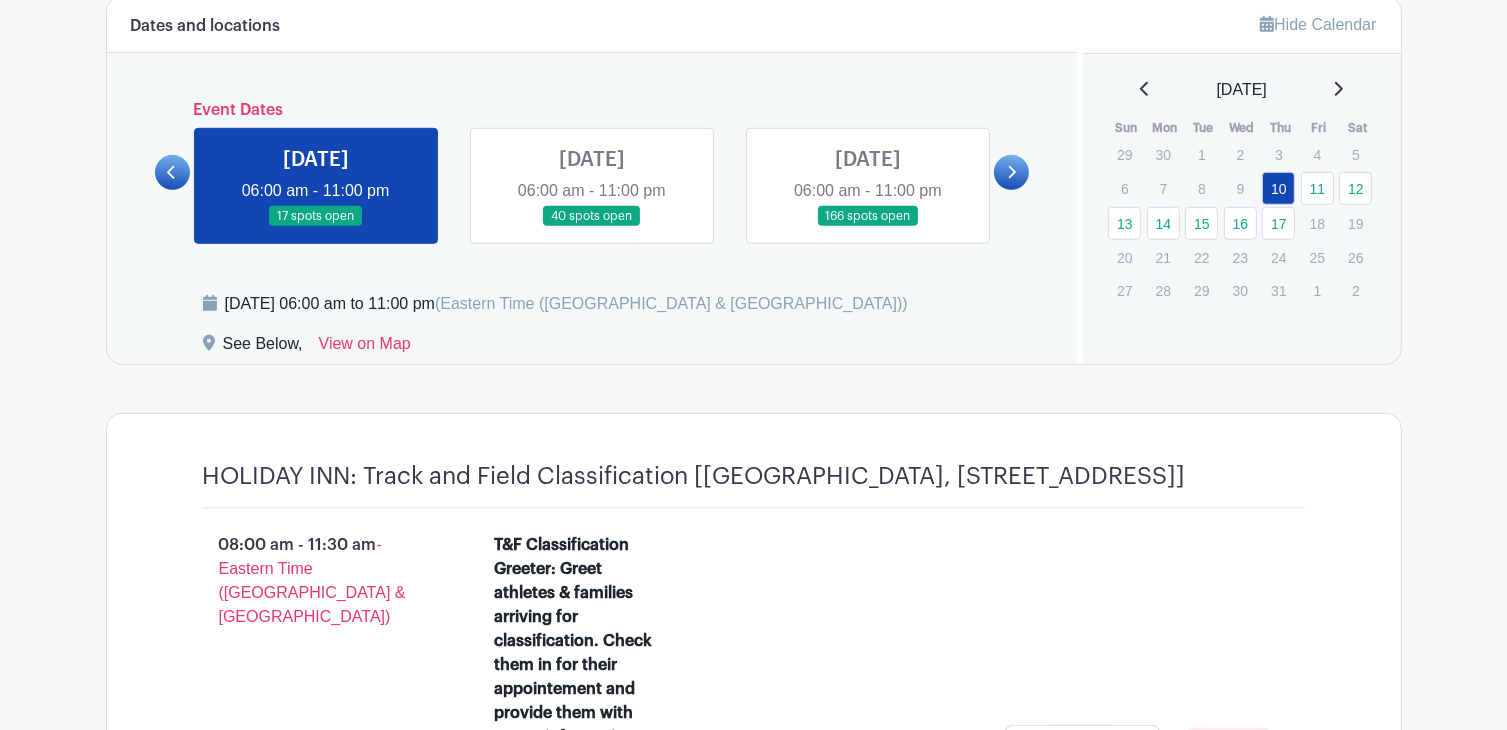click at bounding box center [592, 227] 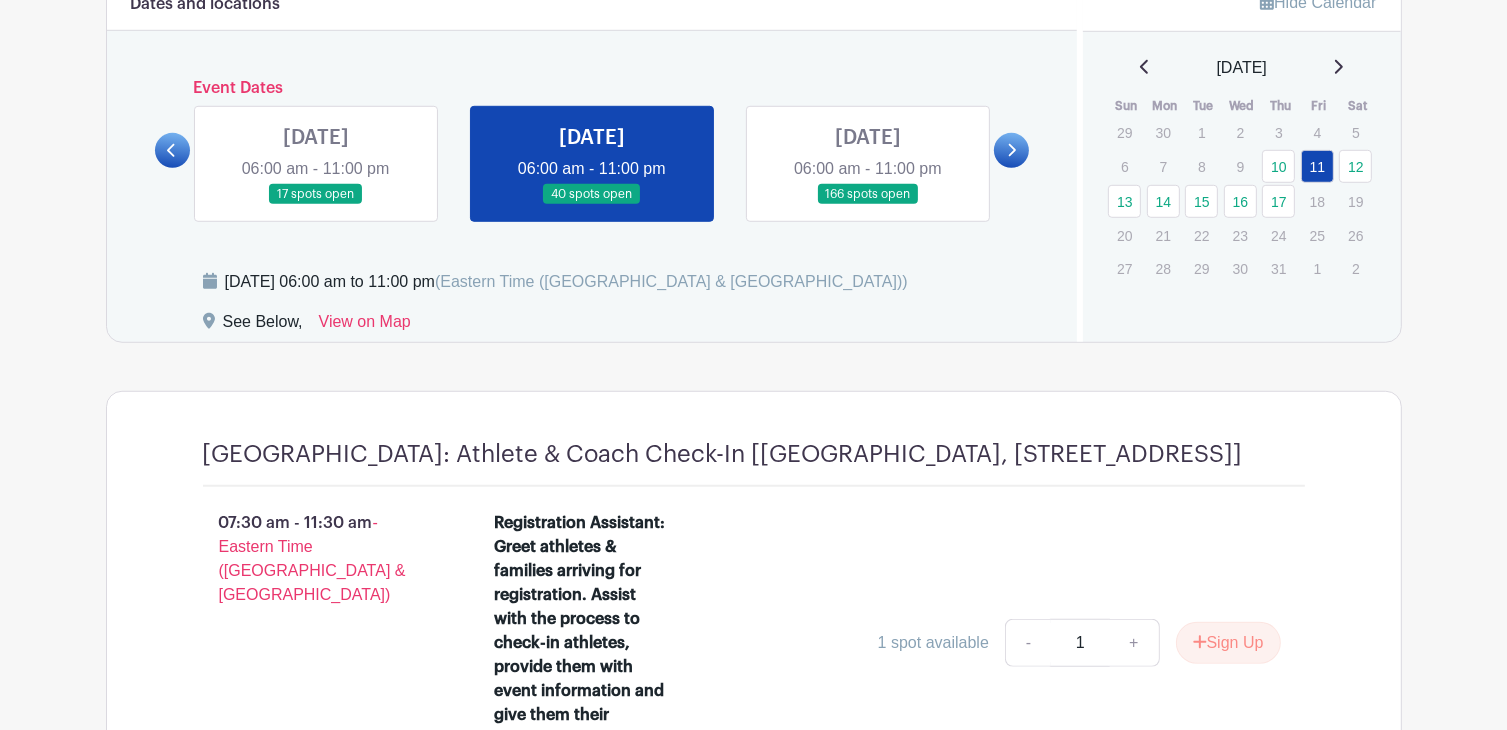 scroll, scrollTop: 1328, scrollLeft: 0, axis: vertical 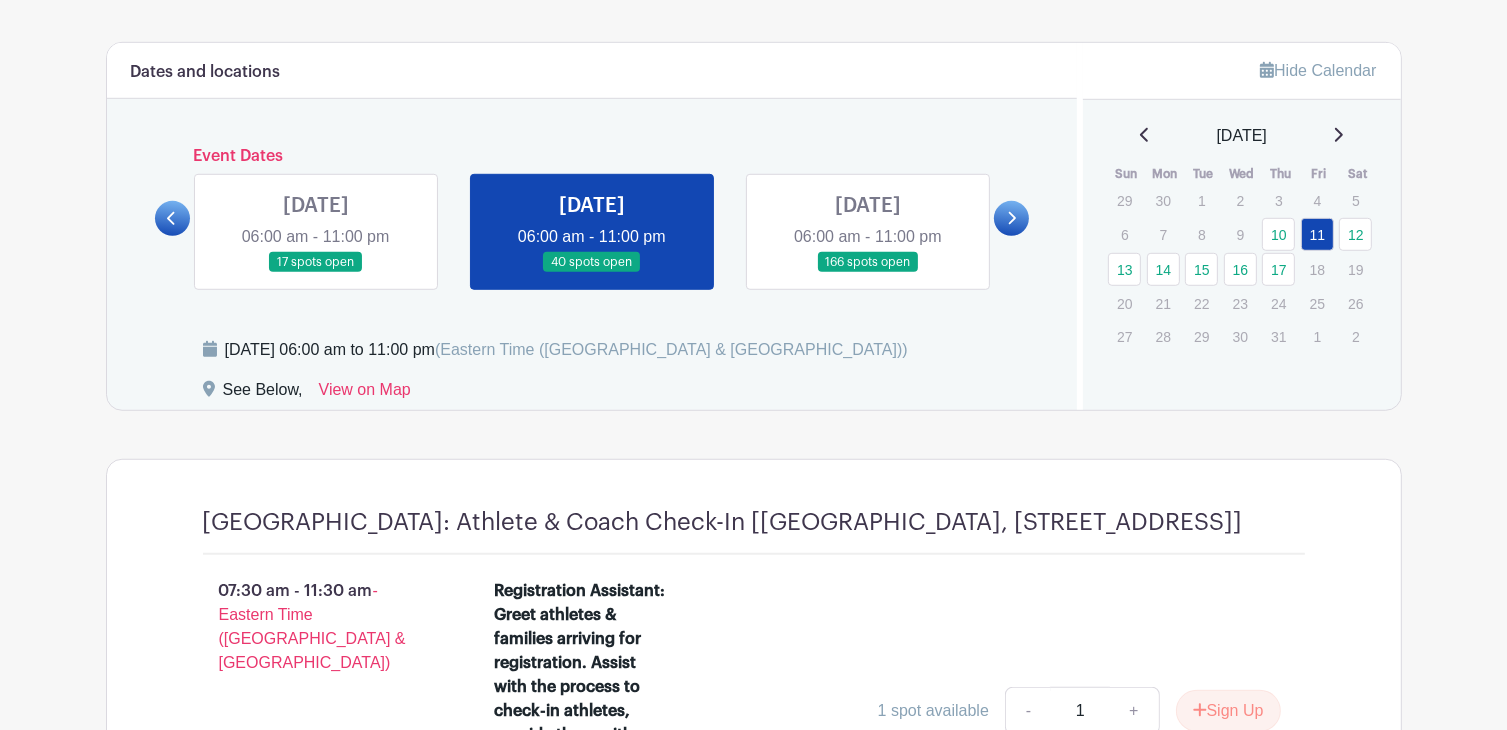 click at bounding box center [868, 273] 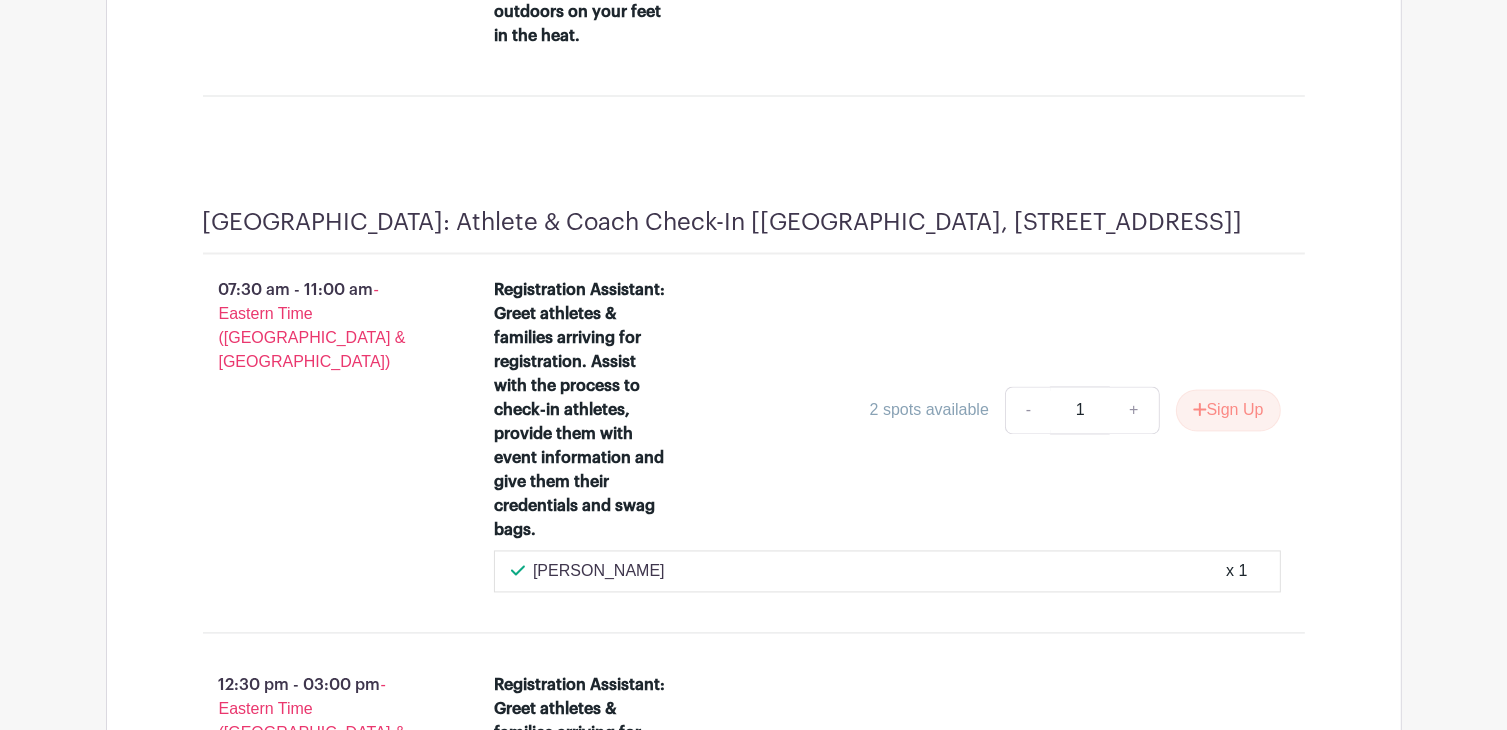 scroll, scrollTop: 3690, scrollLeft: 0, axis: vertical 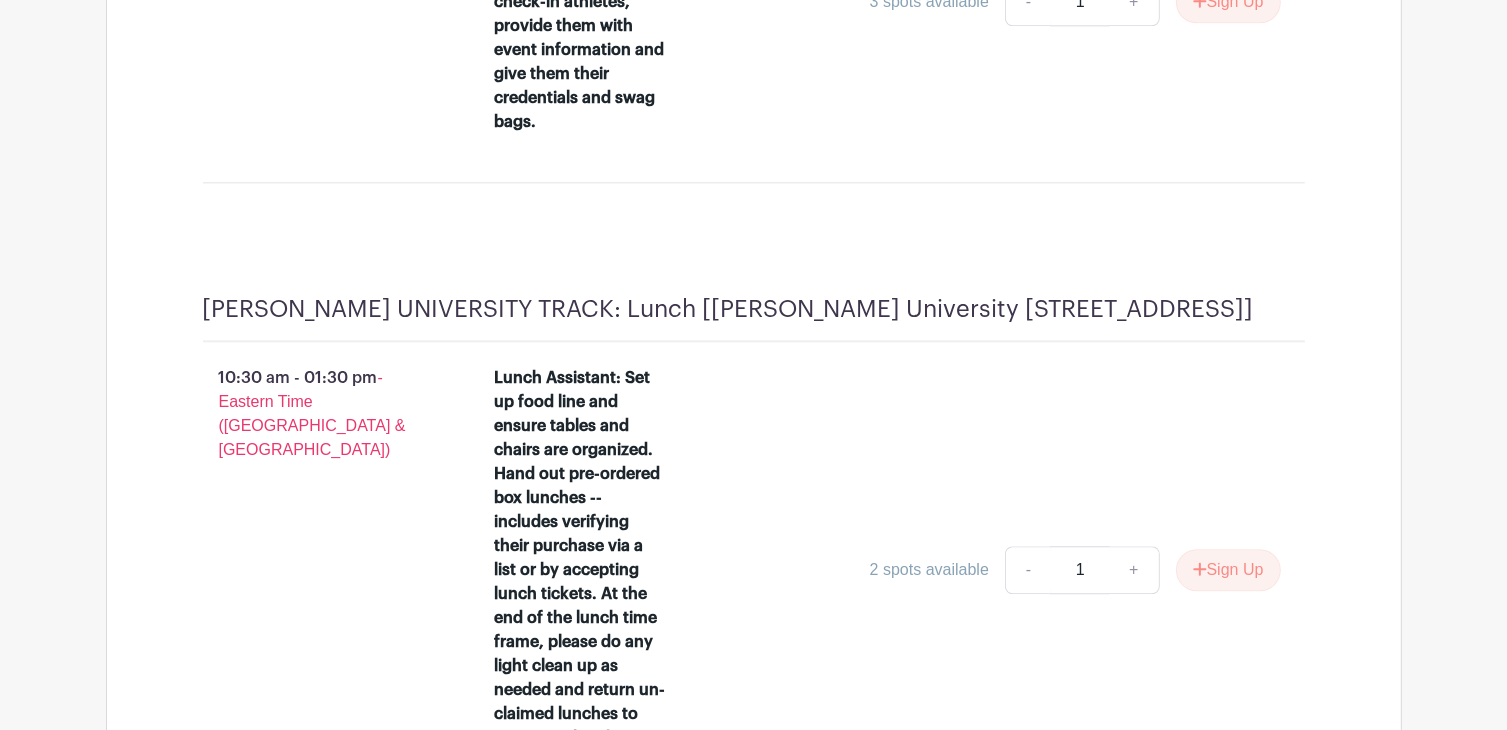 click on "2 spots available - 1 +  Sign Up" at bounding box center [986, 570] 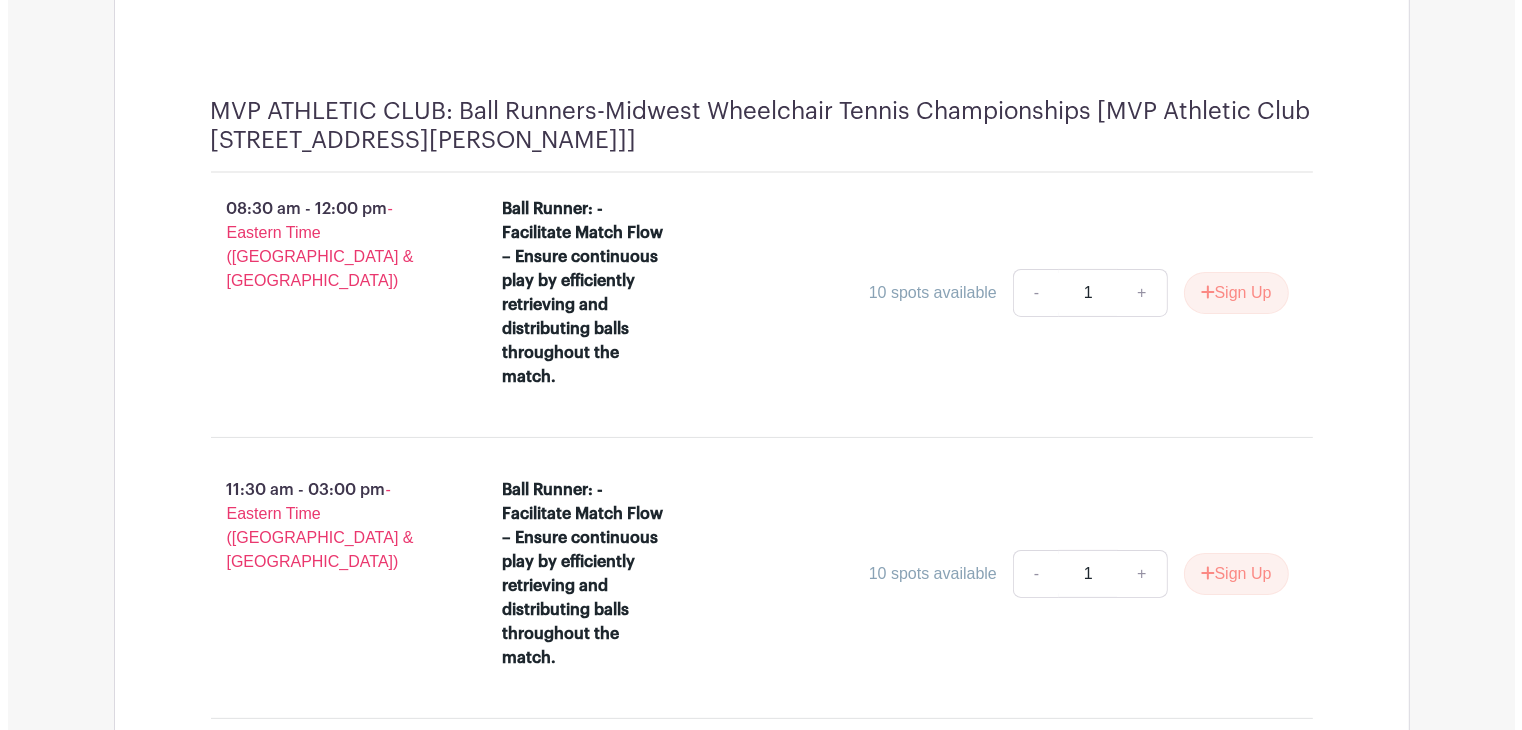 scroll, scrollTop: 7750, scrollLeft: 0, axis: vertical 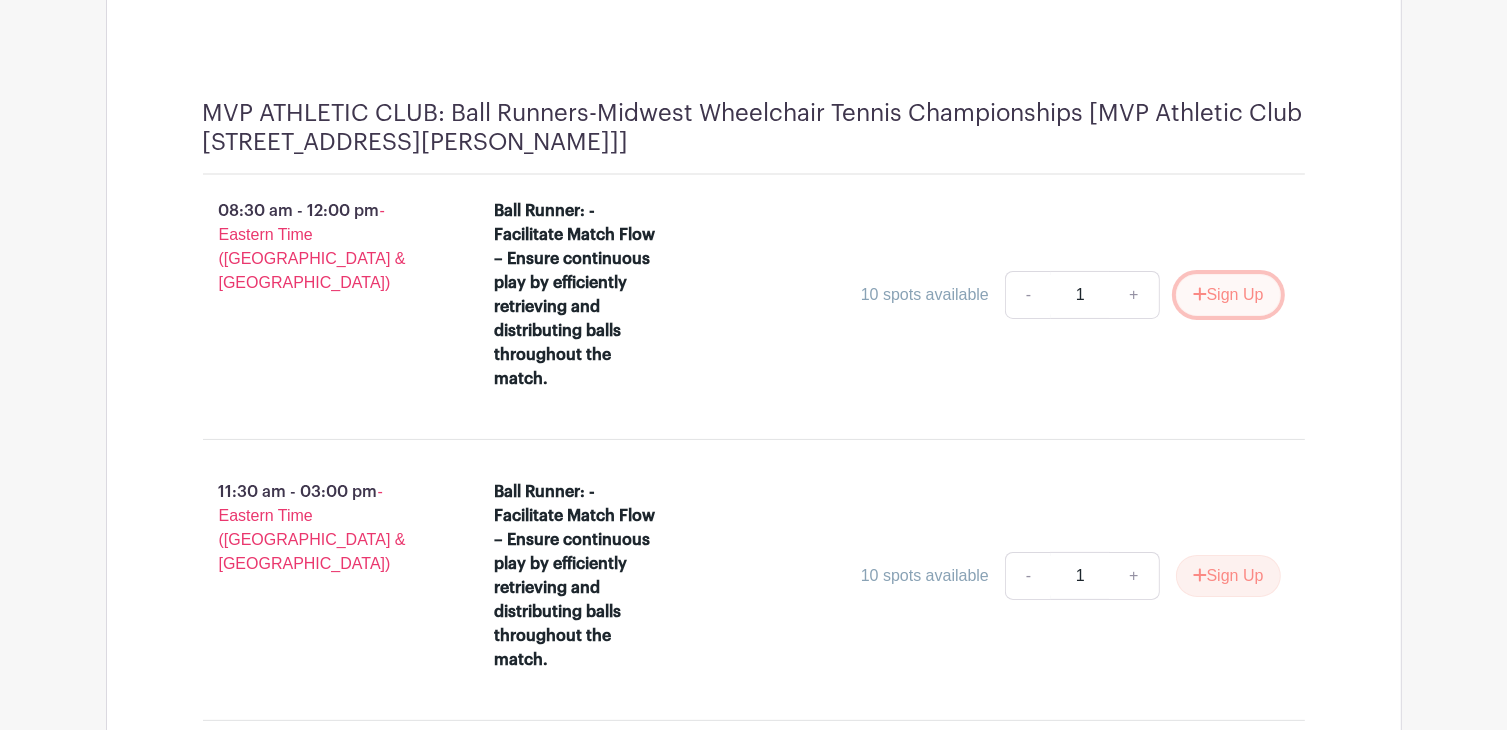 click on "Sign Up" at bounding box center [1228, 295] 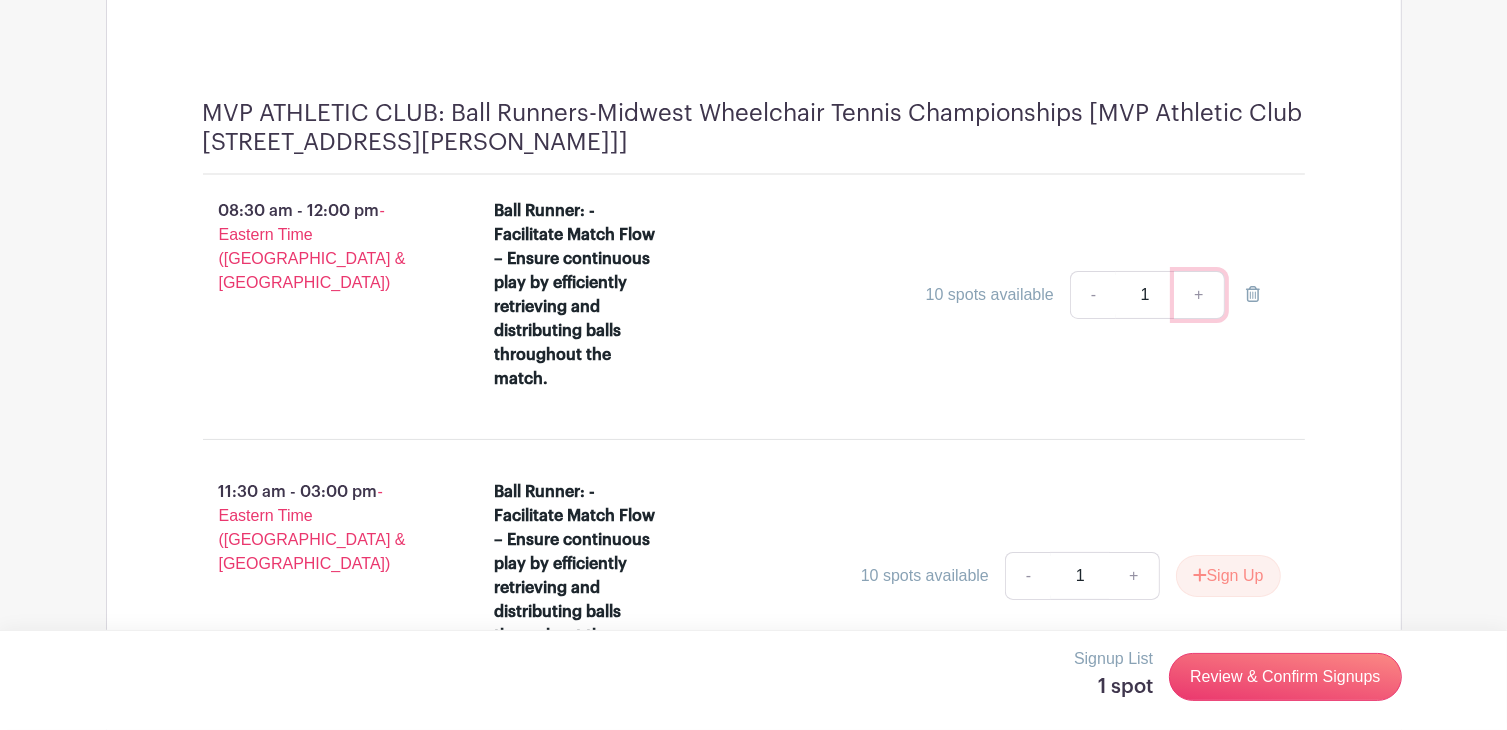 click on "+" at bounding box center [1199, 295] 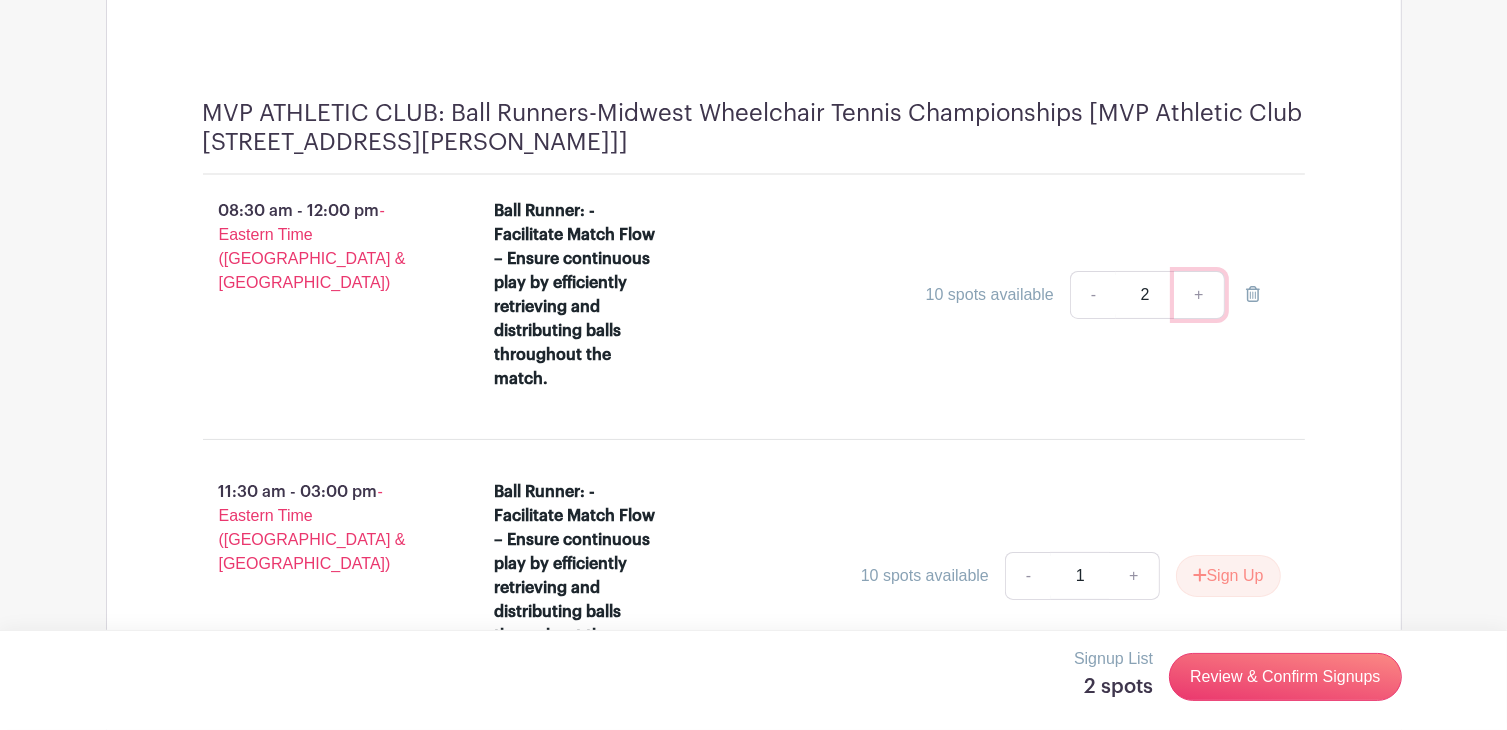 click on "+" at bounding box center [1199, 295] 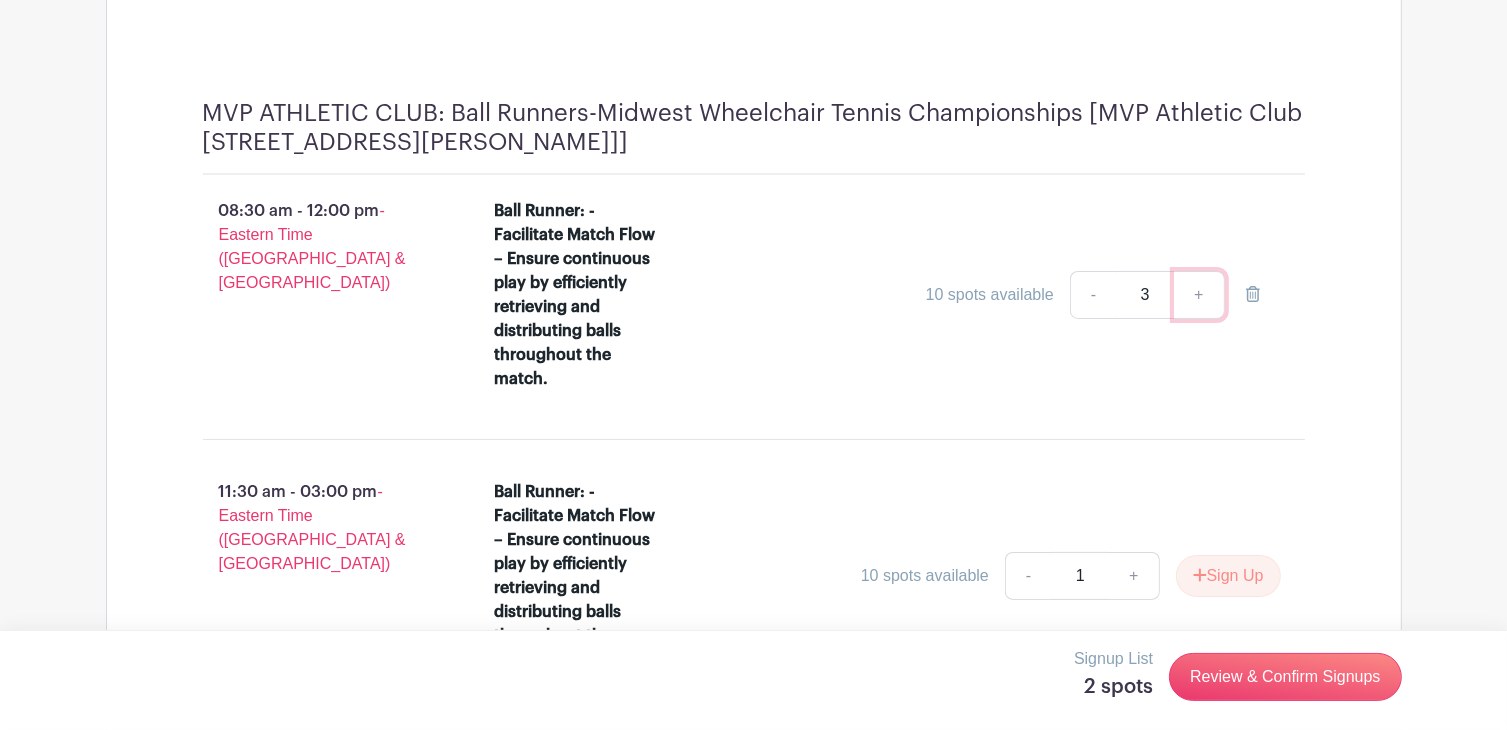 click on "+" at bounding box center [1199, 295] 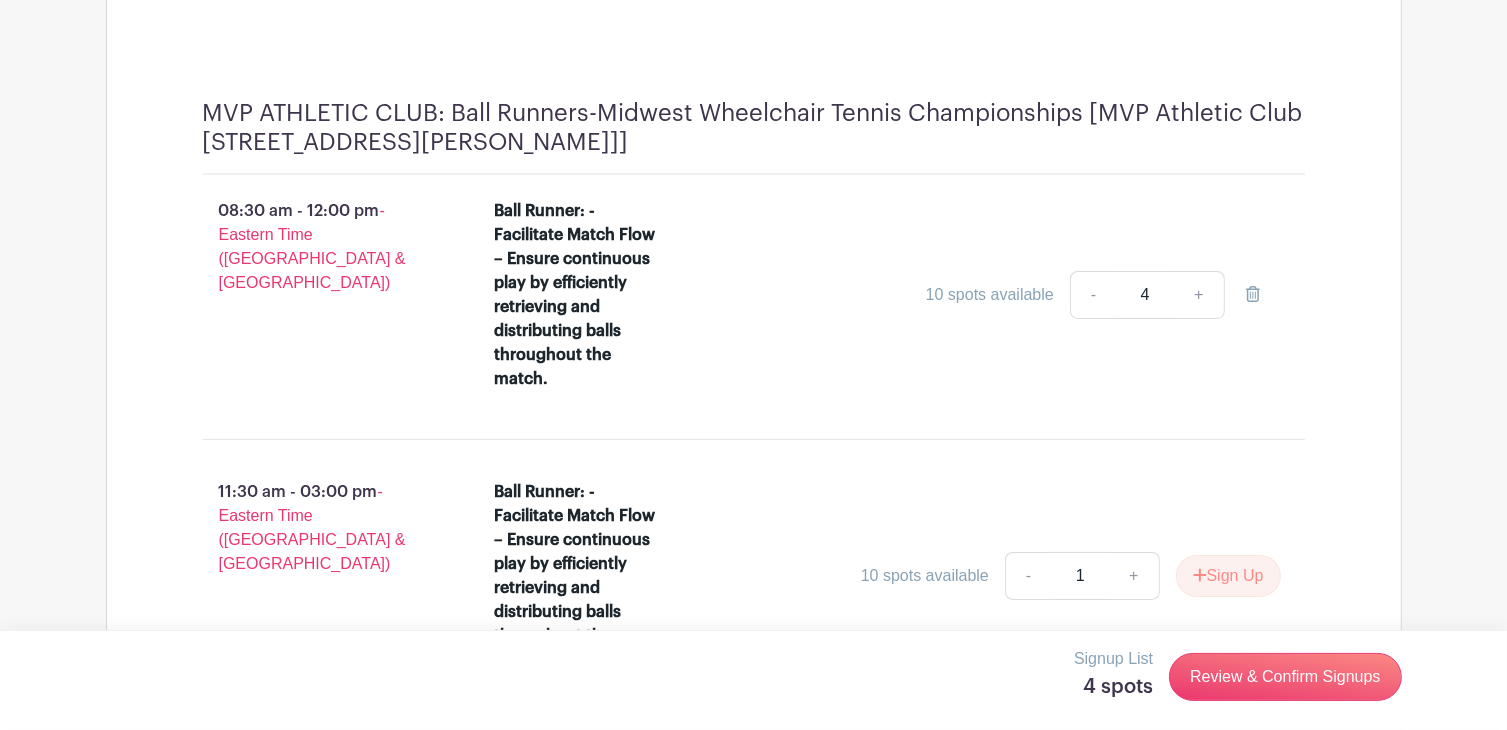 click on "+" at bounding box center [1199, 295] 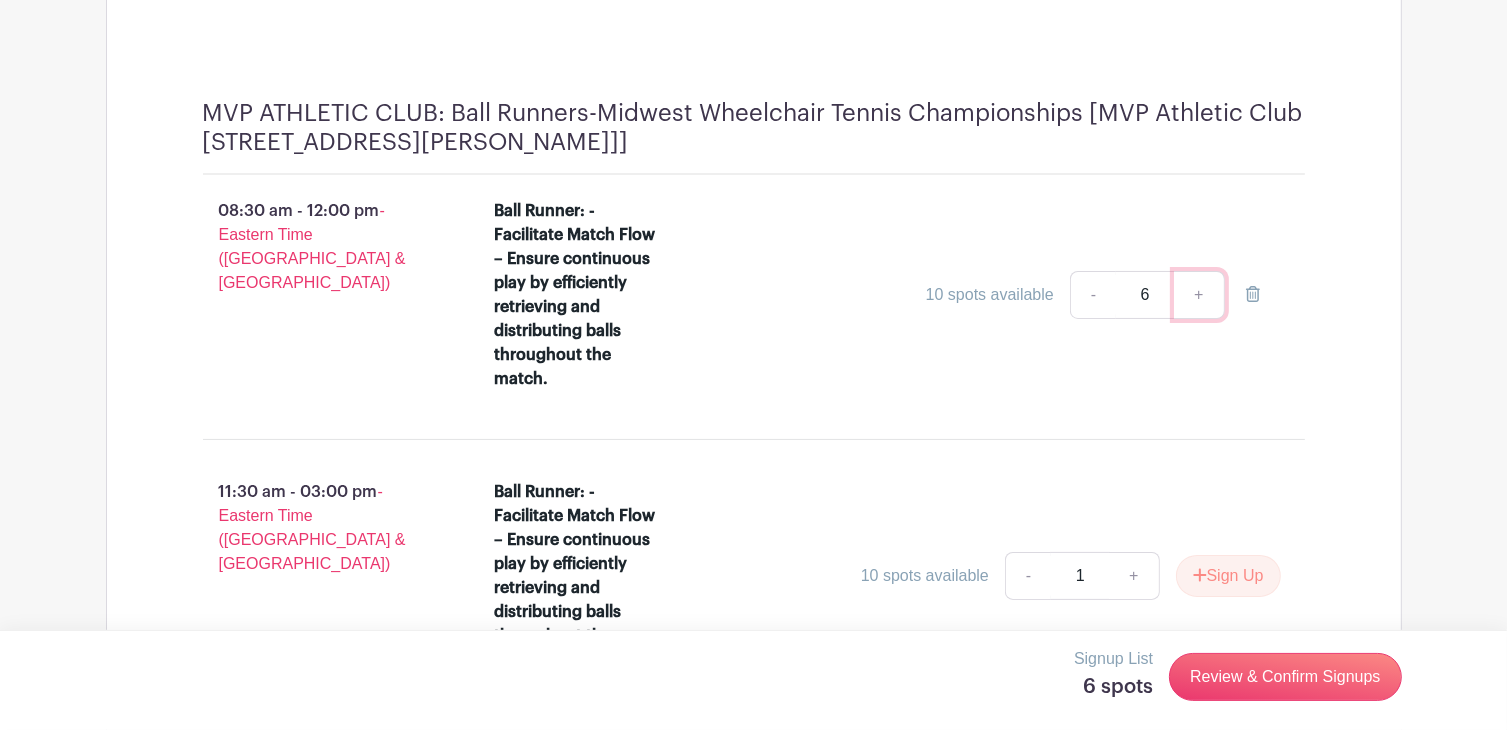click on "+" at bounding box center [1199, 295] 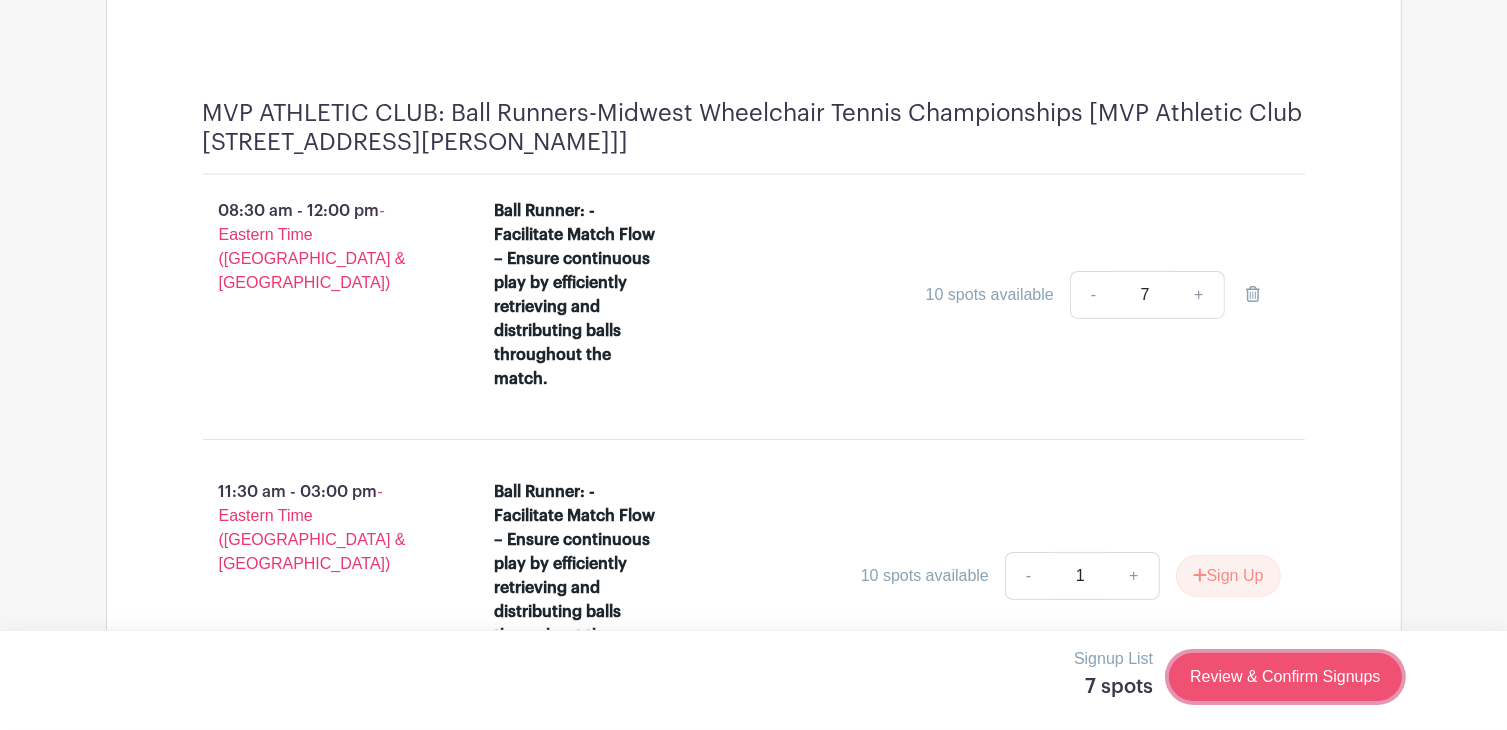 click on "Review & Confirm Signups" at bounding box center [1285, 677] 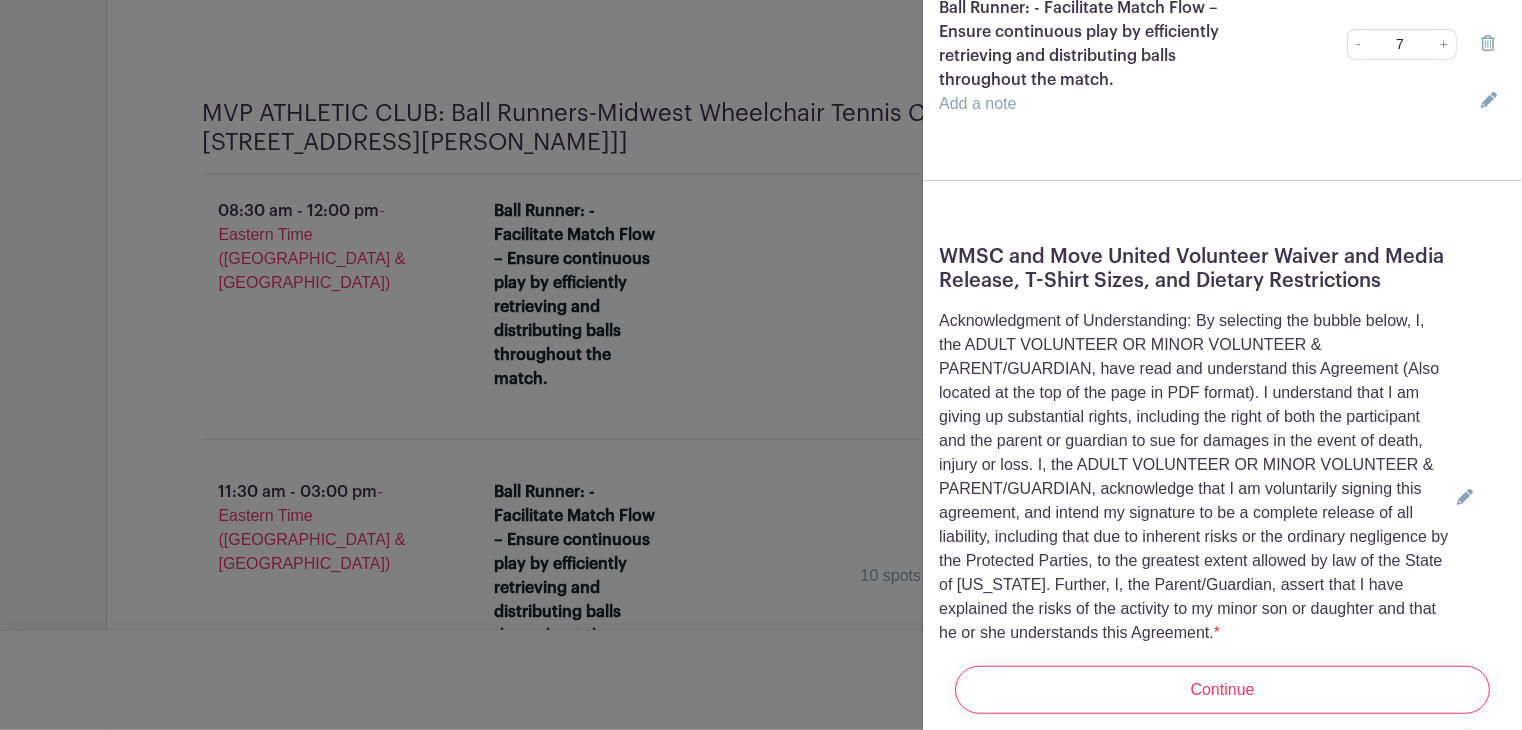 scroll, scrollTop: 755, scrollLeft: 0, axis: vertical 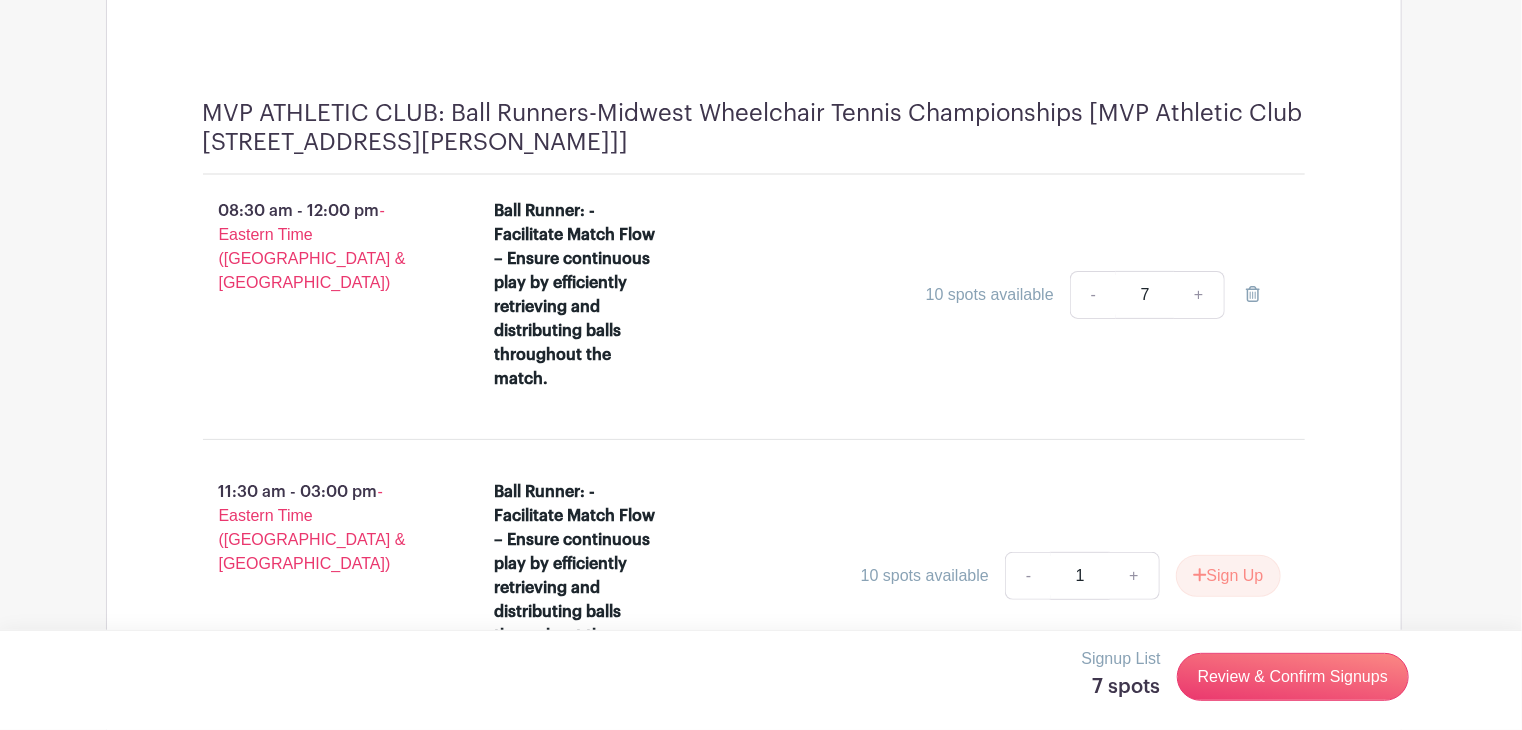click at bounding box center [761, 365] 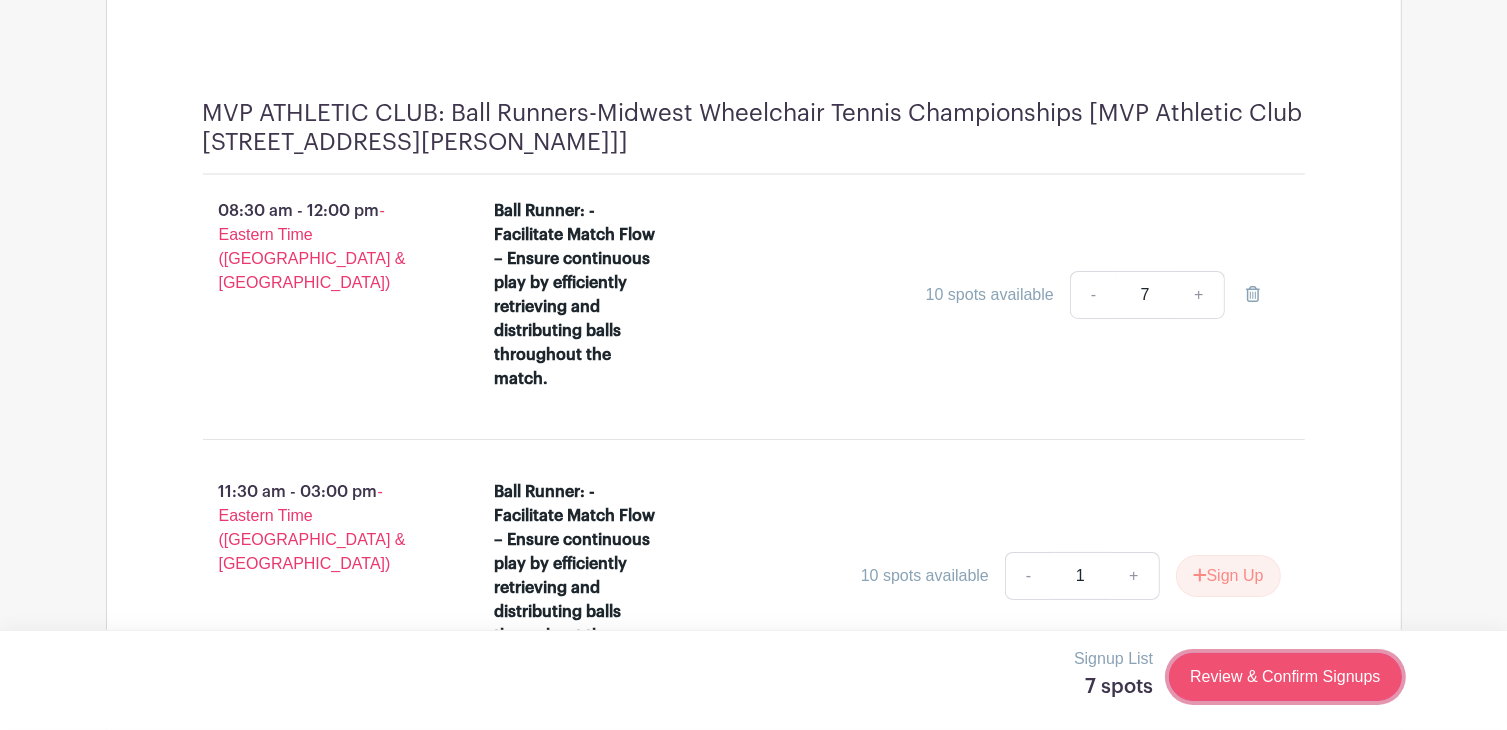 click on "Review & Confirm Signups" at bounding box center (1285, 677) 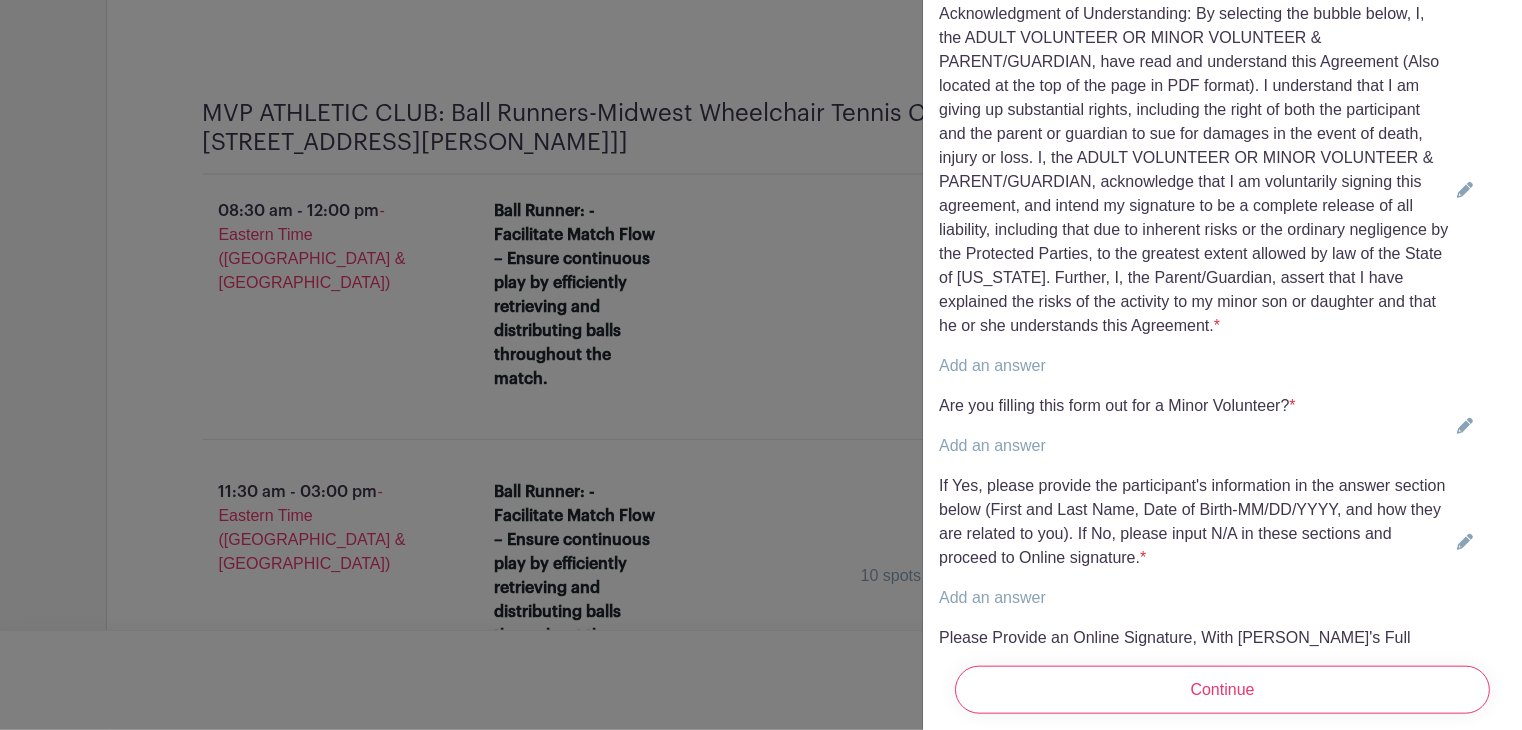 scroll, scrollTop: 628, scrollLeft: 0, axis: vertical 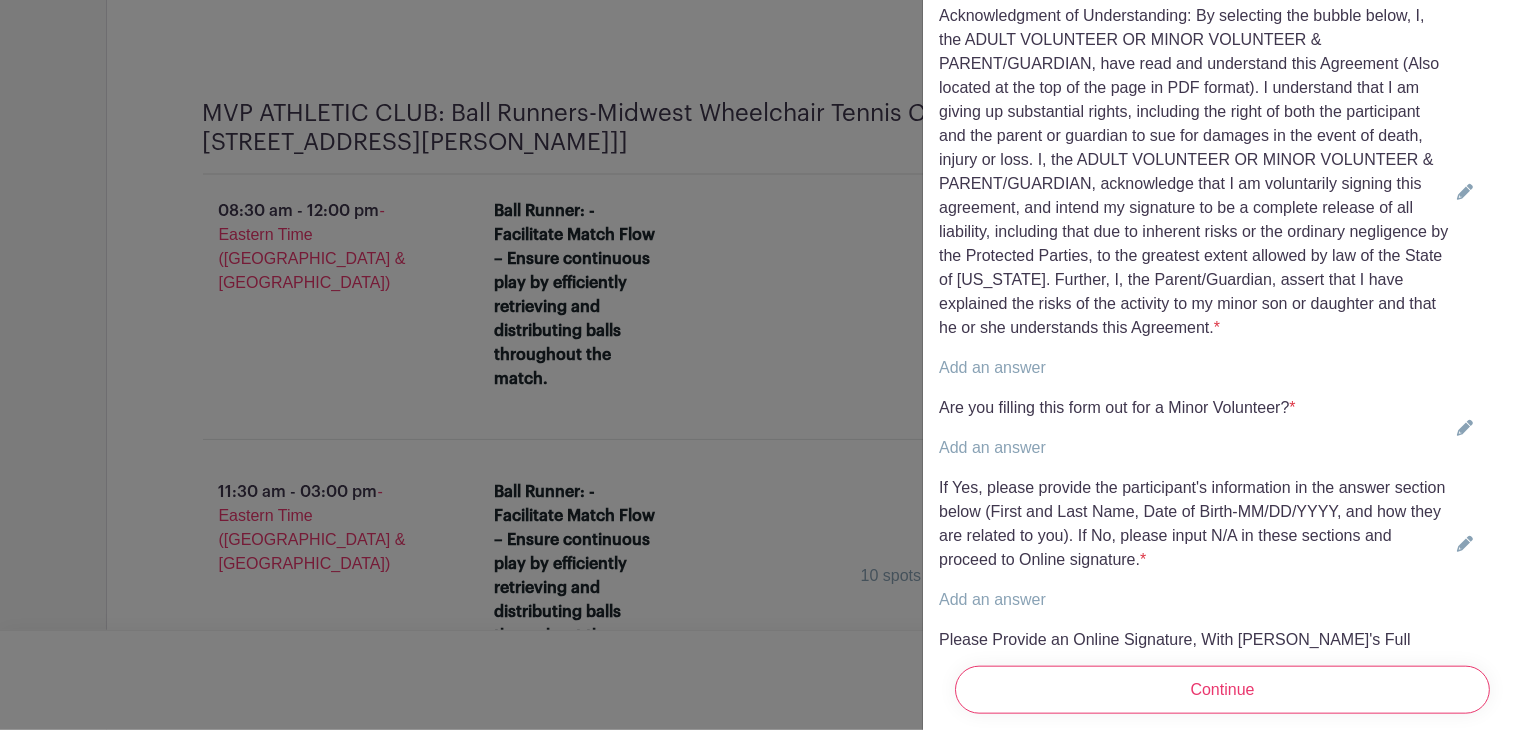 click on "Add an answer" at bounding box center [992, 367] 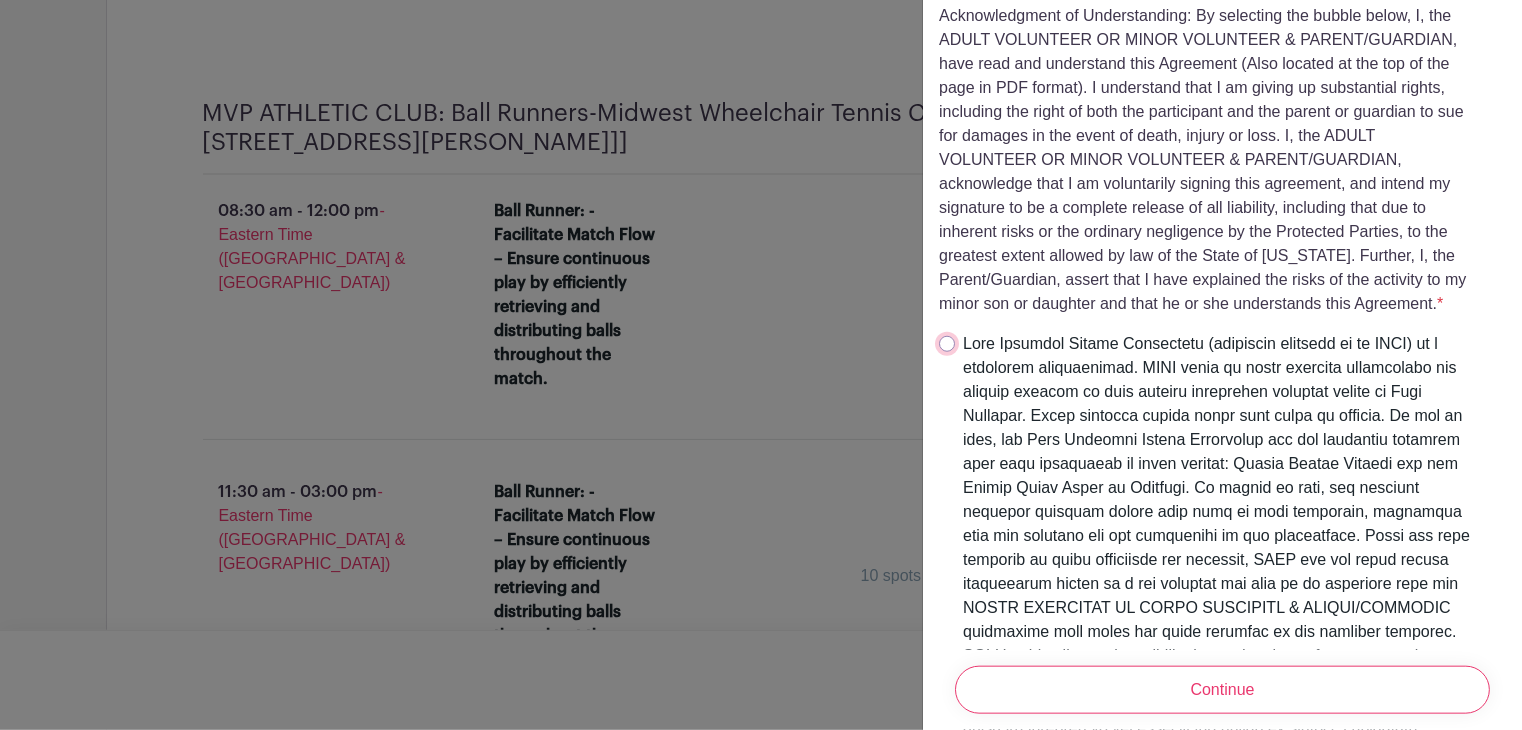 click at bounding box center [947, 344] 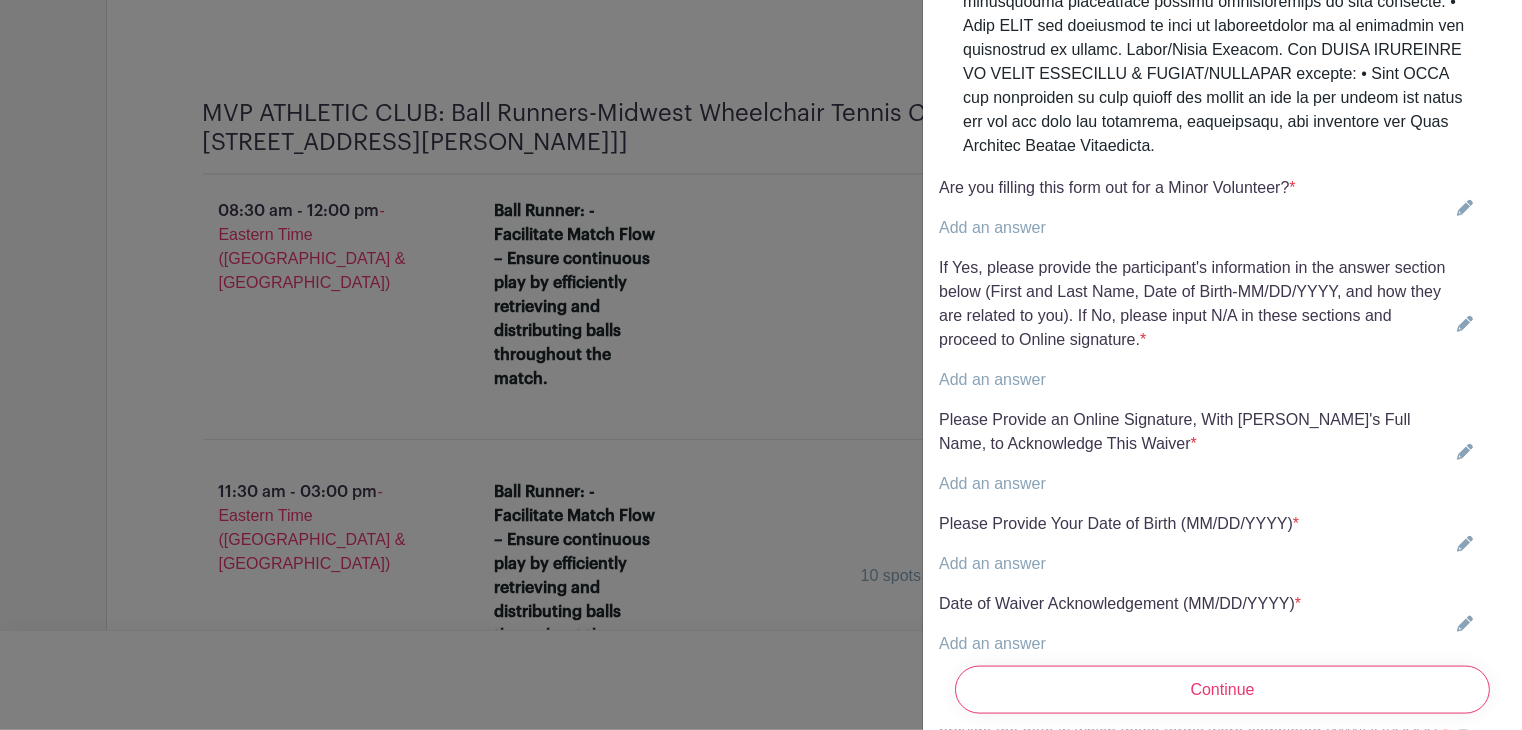 scroll, scrollTop: 4736, scrollLeft: 0, axis: vertical 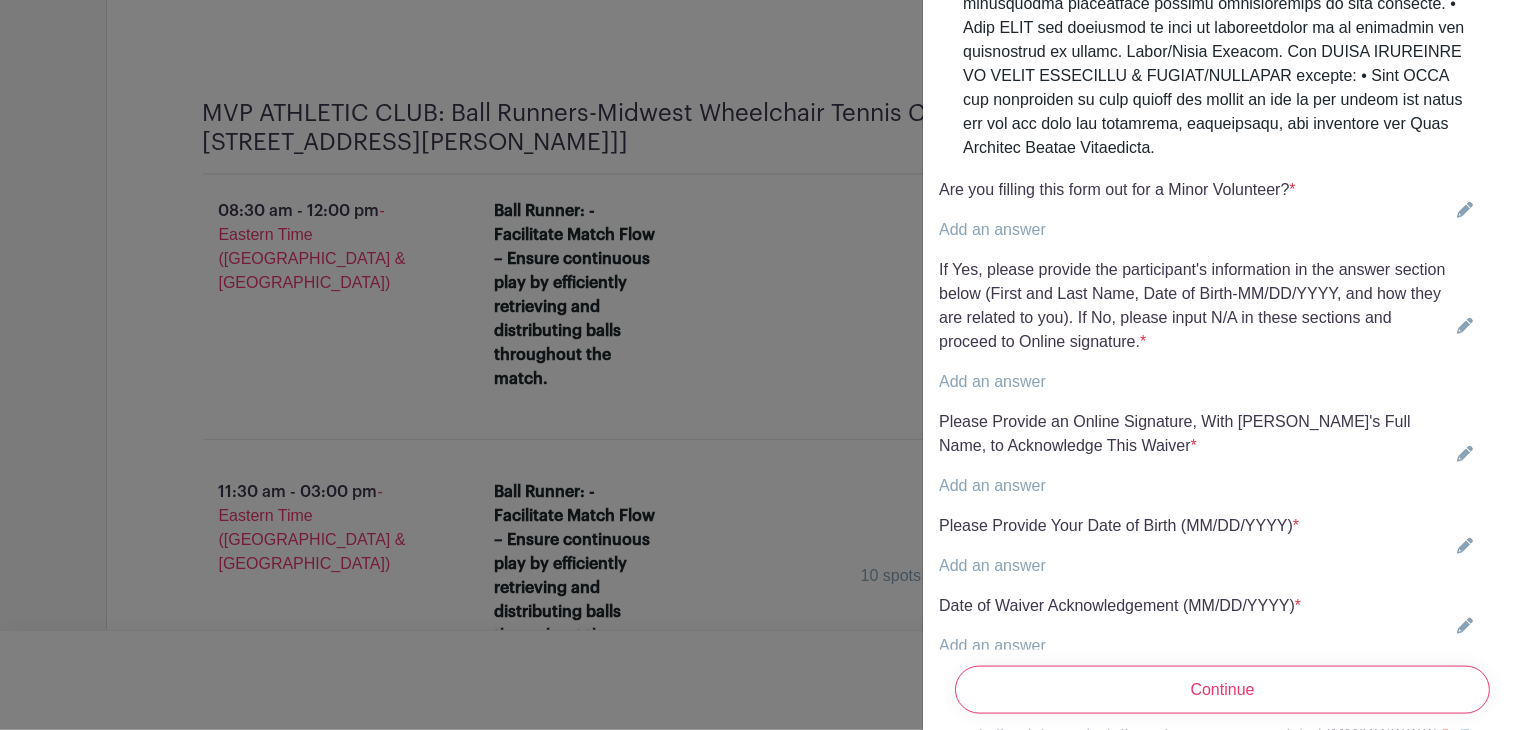 click on "Add an answer" at bounding box center (992, 485) 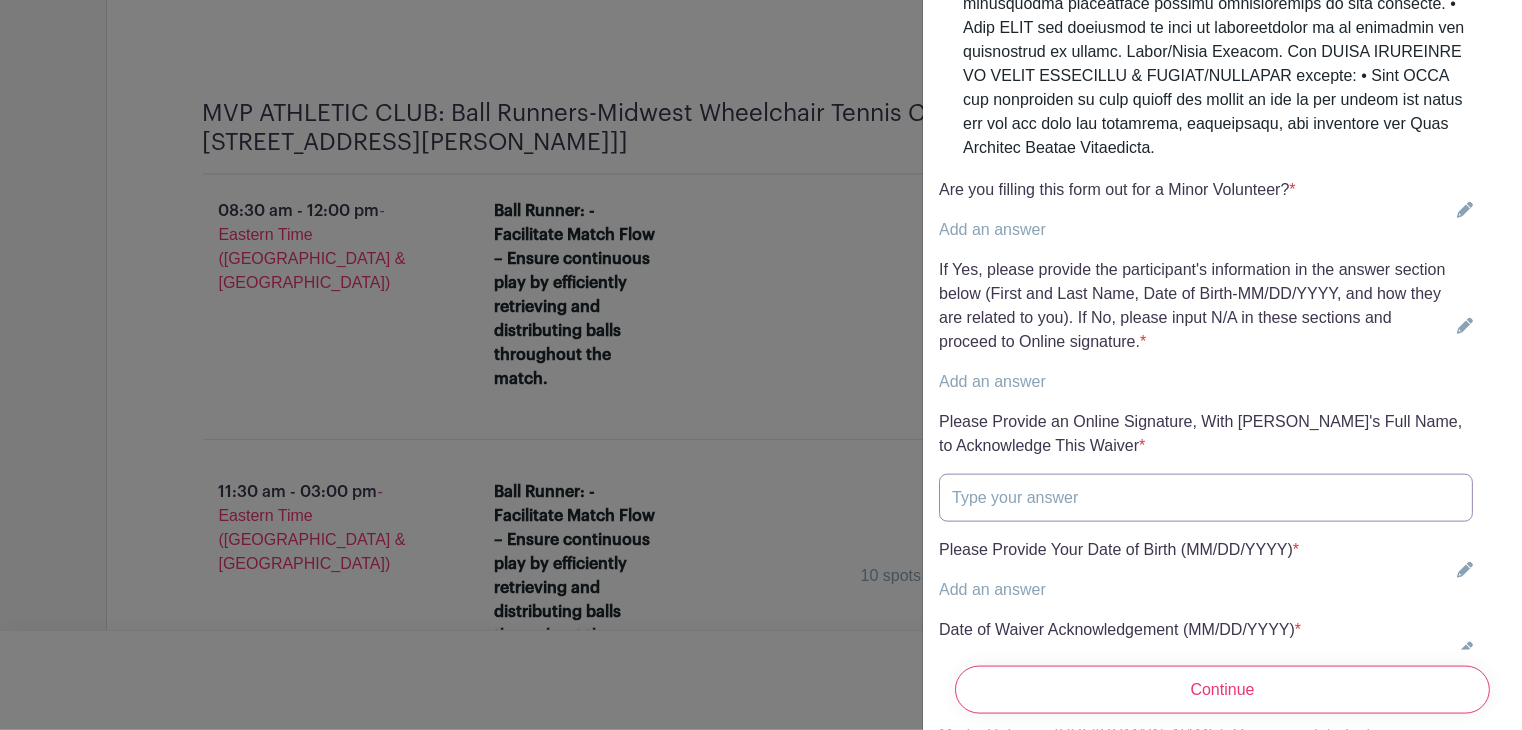 click at bounding box center (1206, 498) 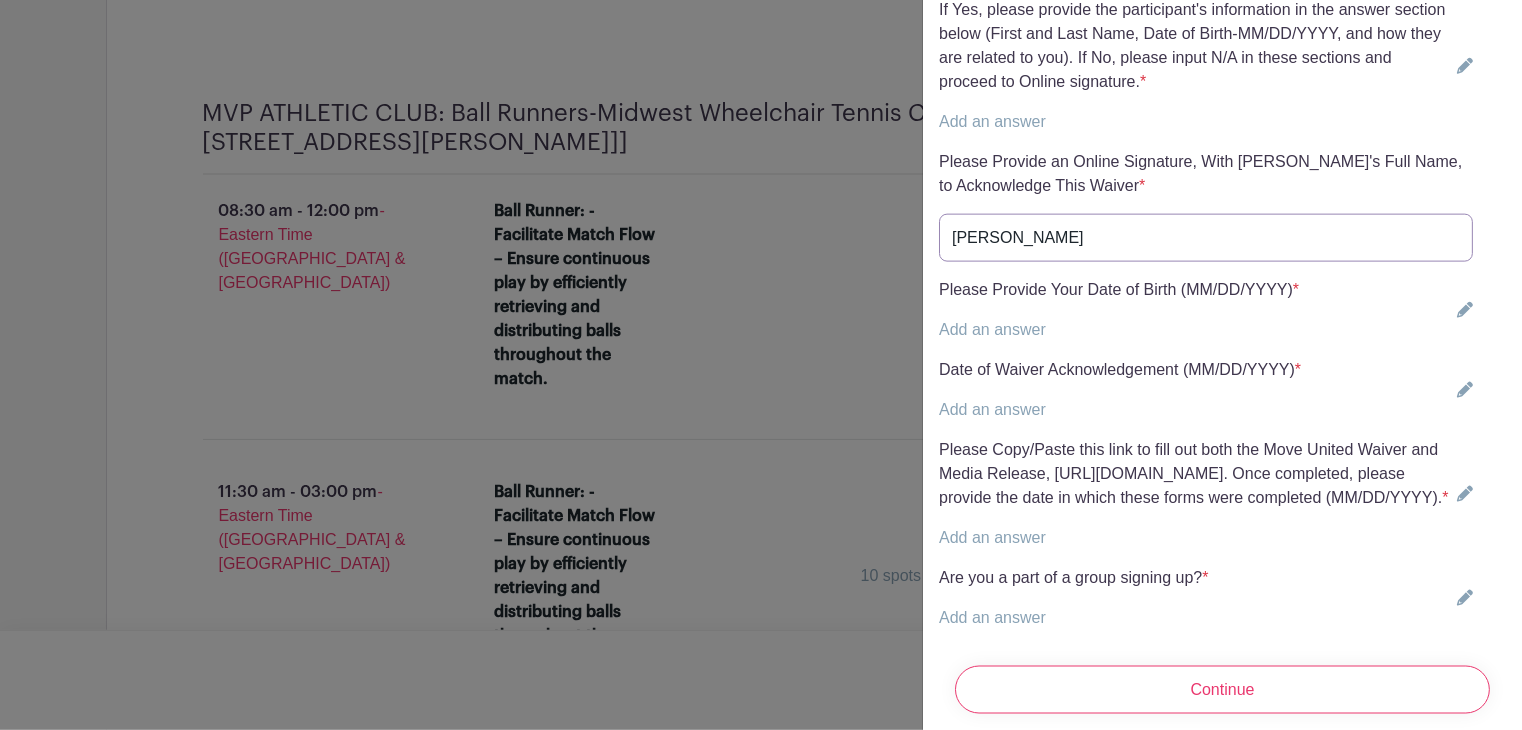 scroll, scrollTop: 4998, scrollLeft: 0, axis: vertical 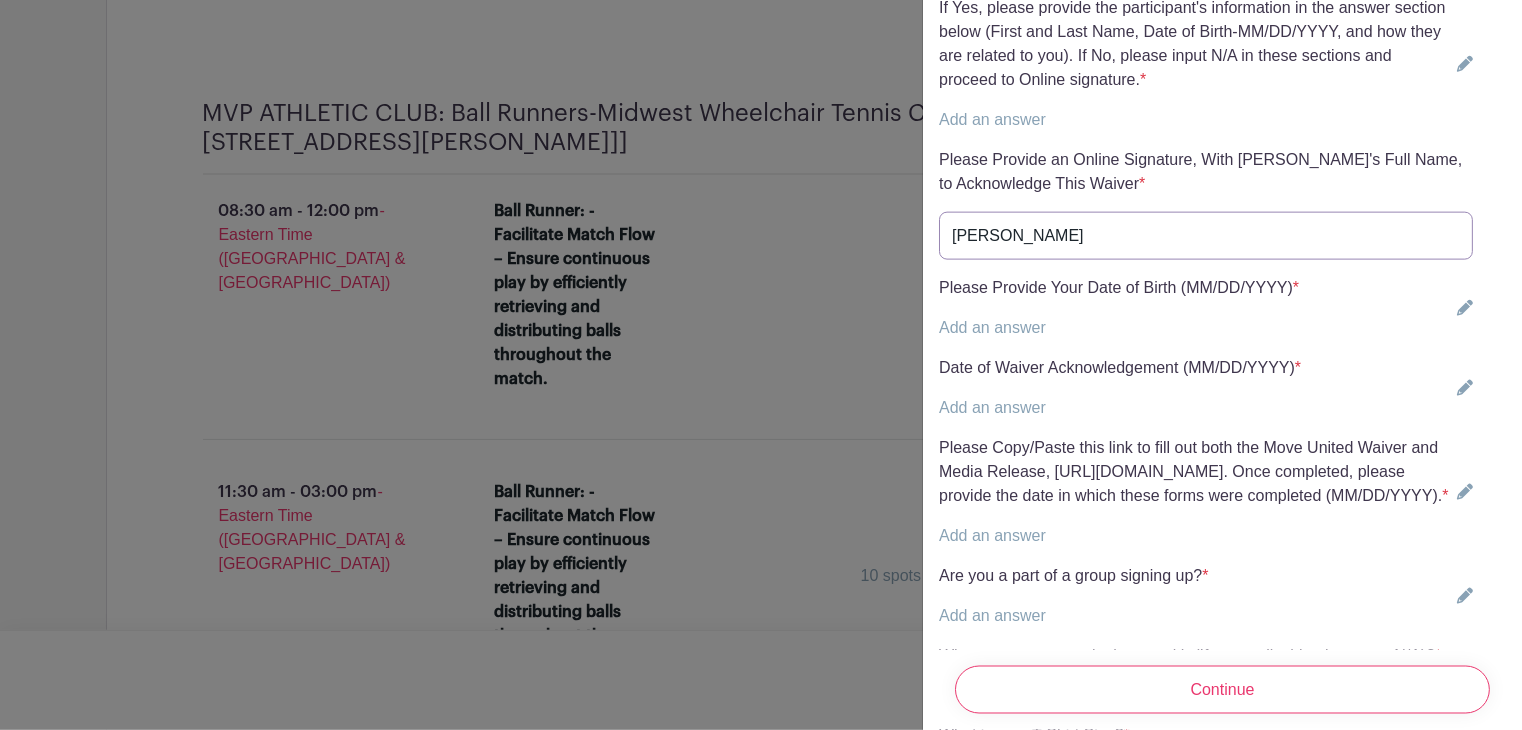type on "[PERSON_NAME]" 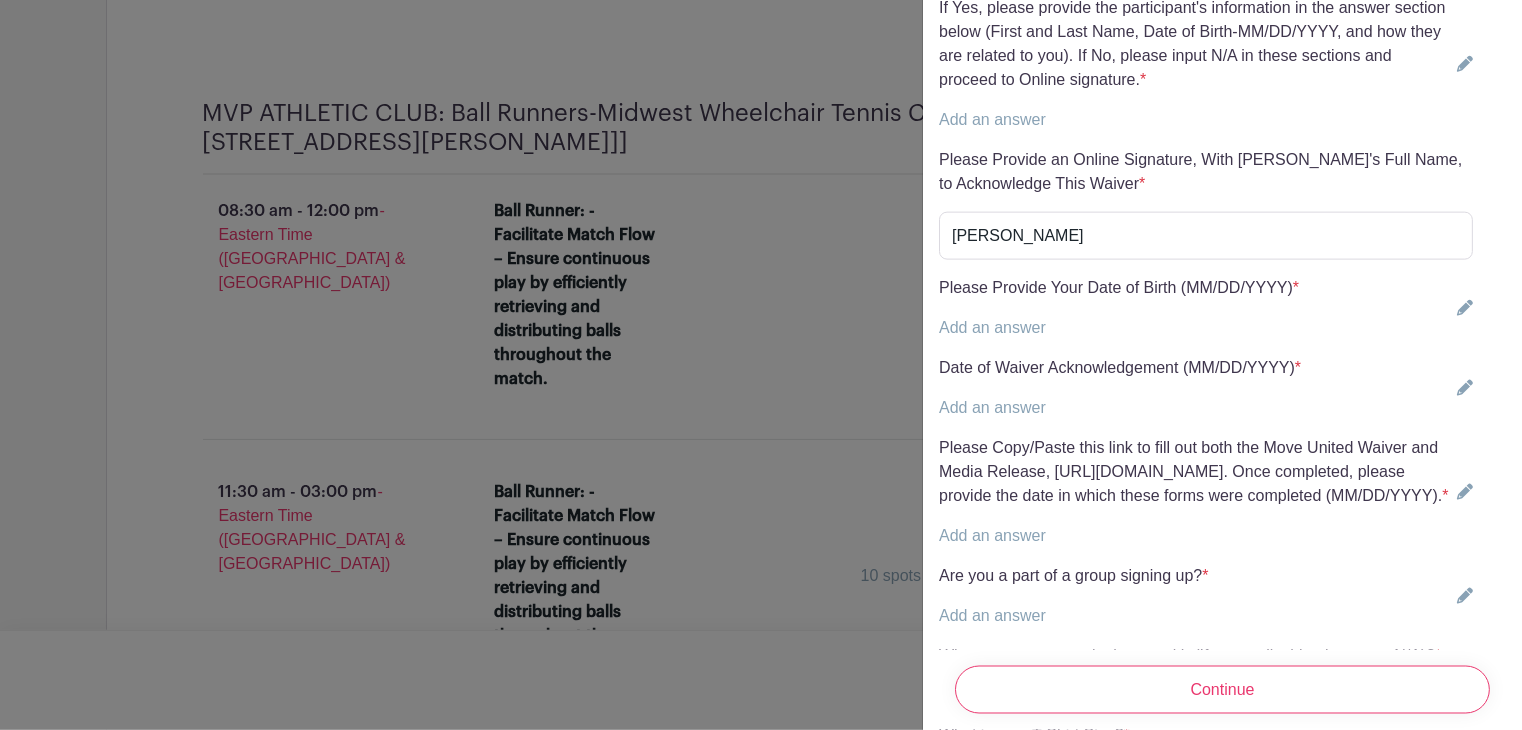 click on "Add an answer" at bounding box center [1119, 328] 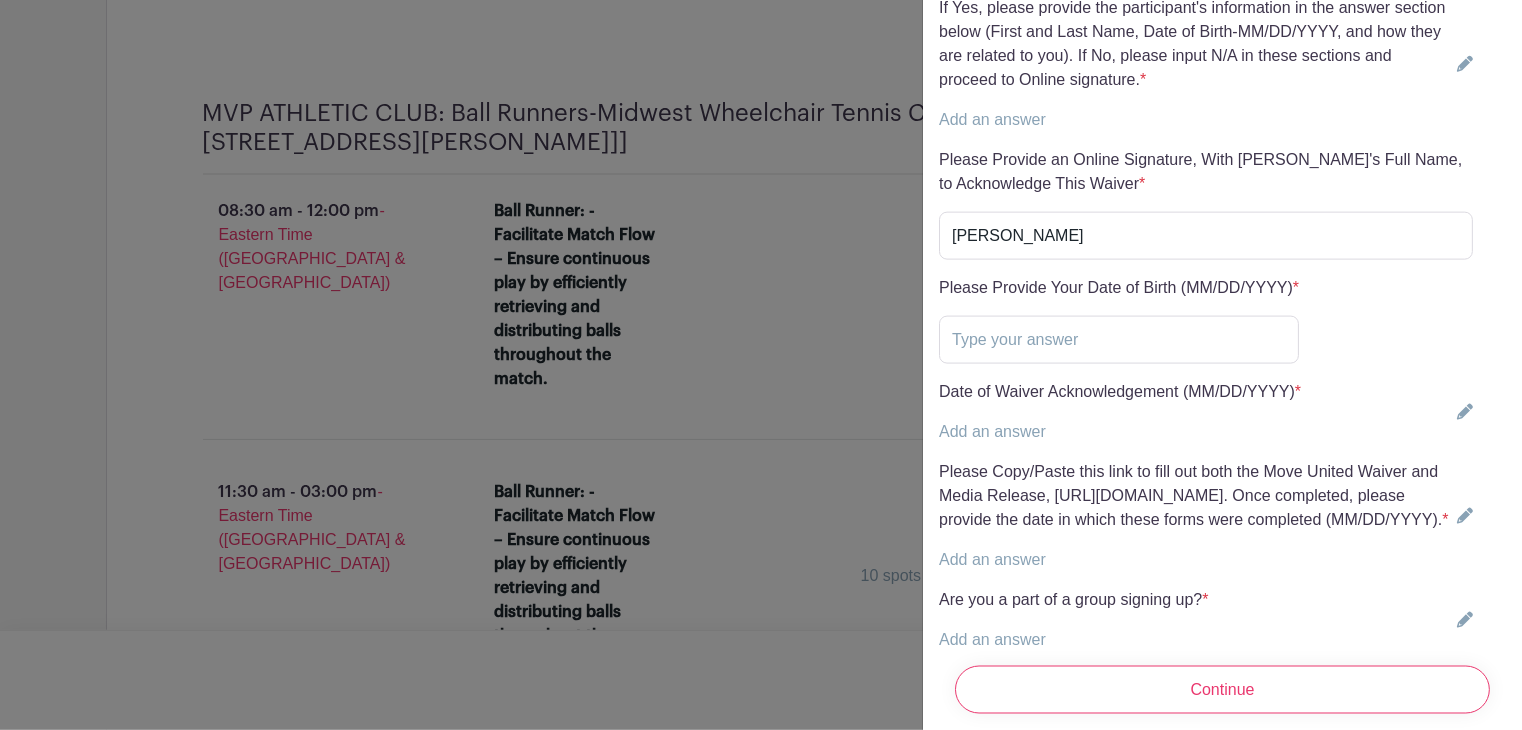scroll, scrollTop: 5314, scrollLeft: 0, axis: vertical 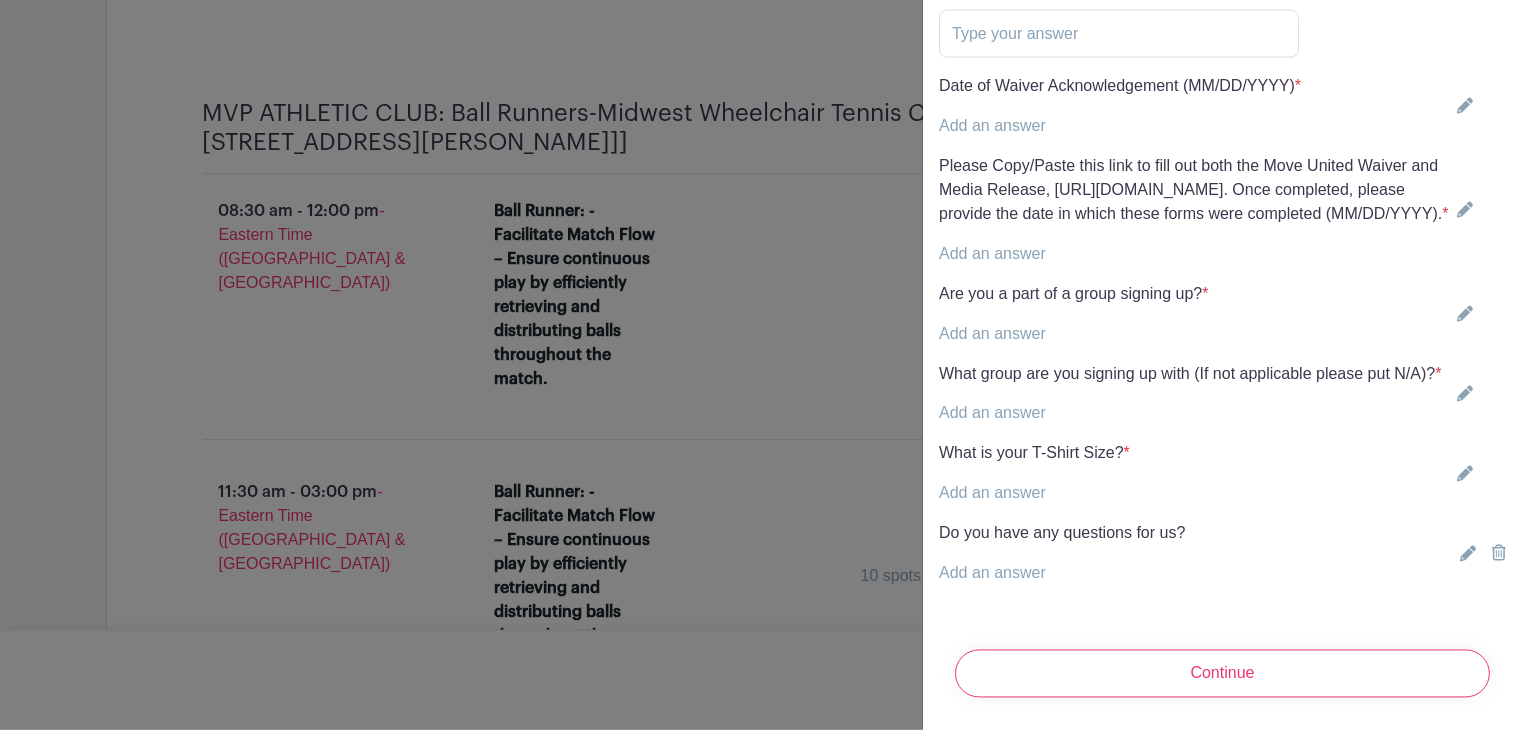 click at bounding box center [761, 365] 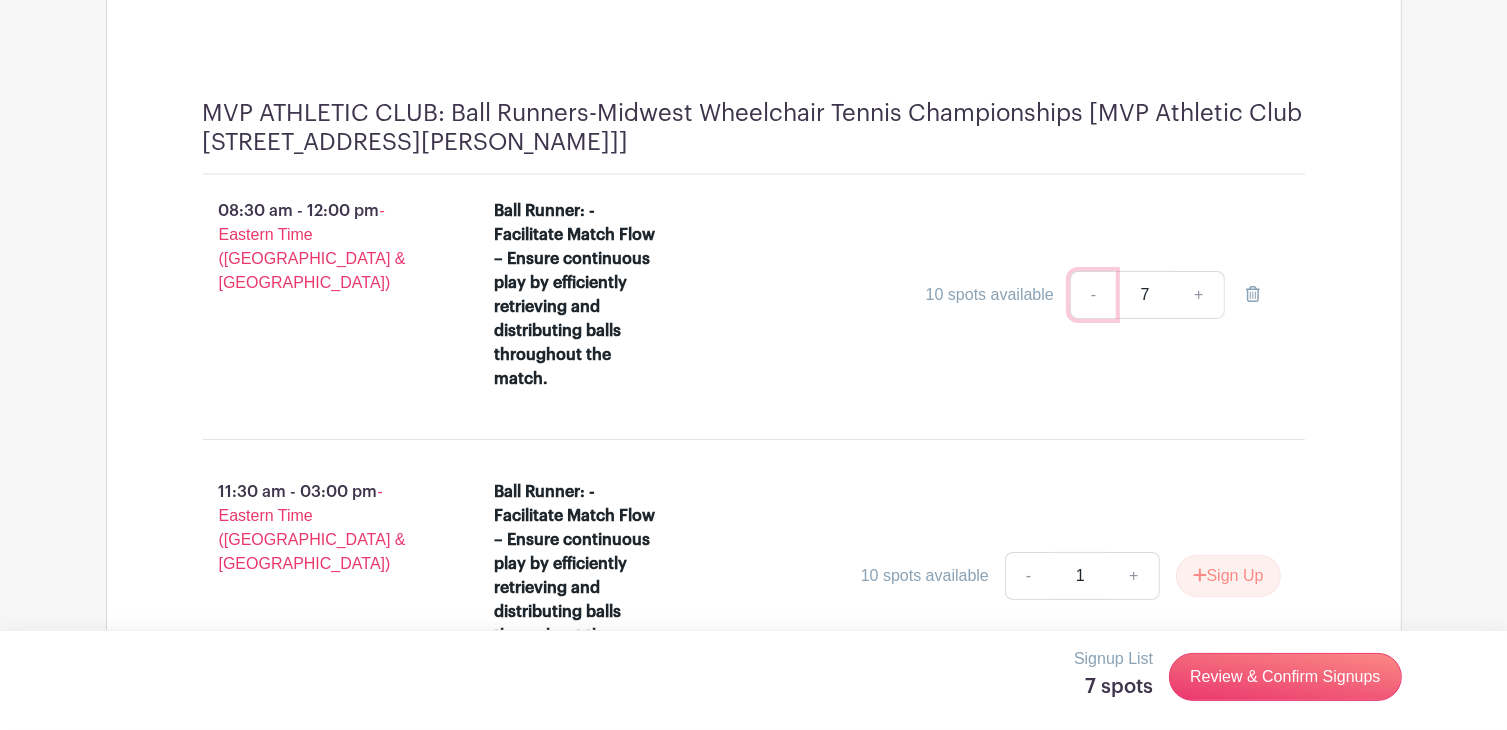 click on "-" at bounding box center (1093, 295) 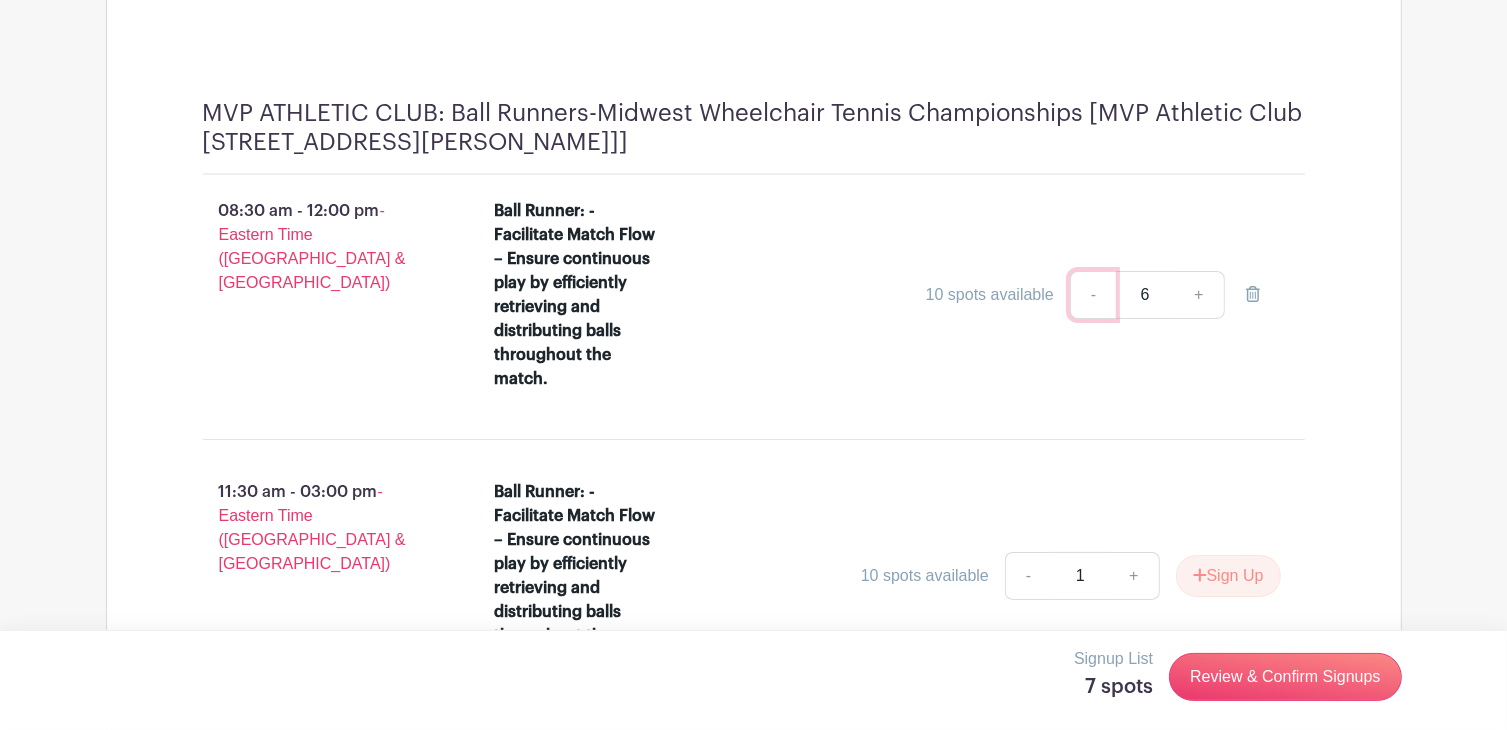 click on "-" at bounding box center (1093, 295) 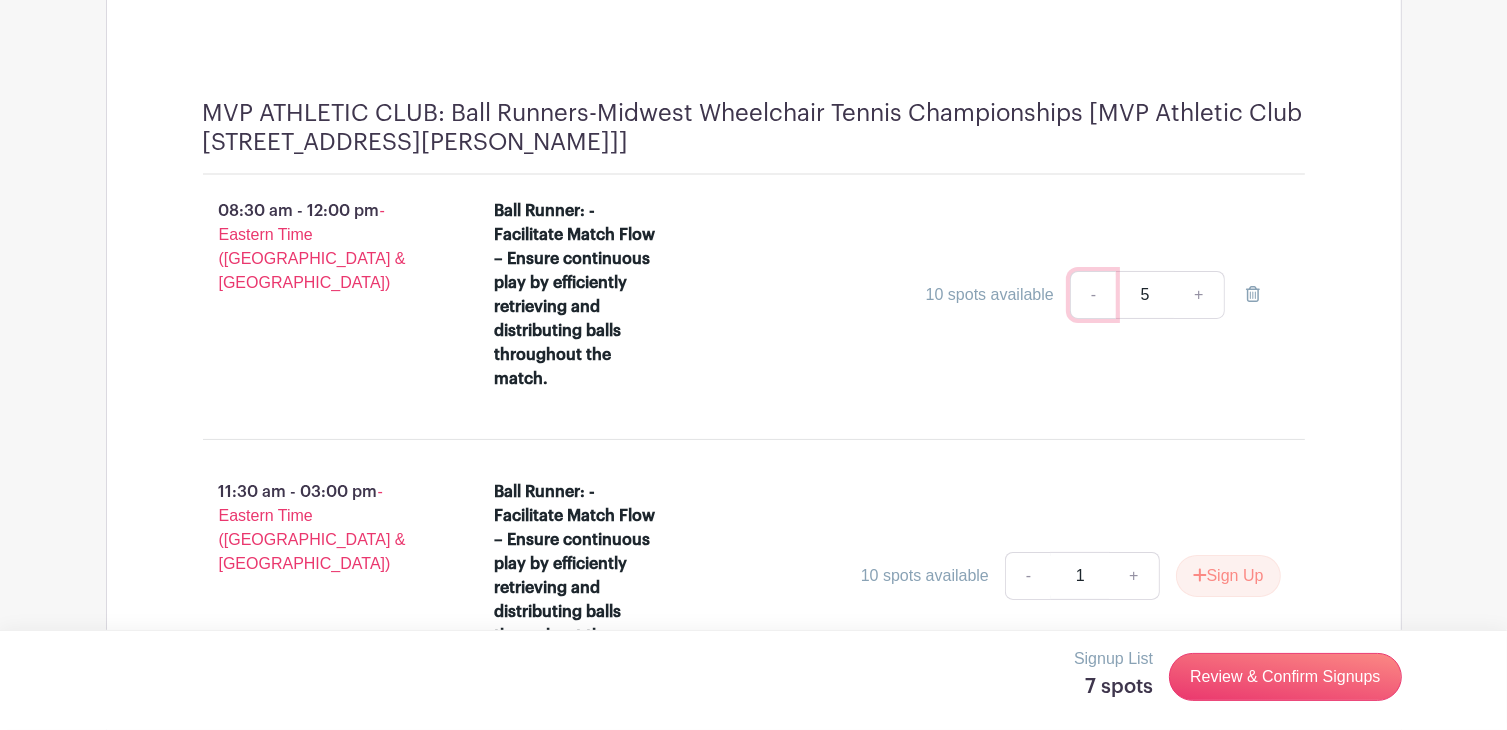 click on "-" at bounding box center (1093, 295) 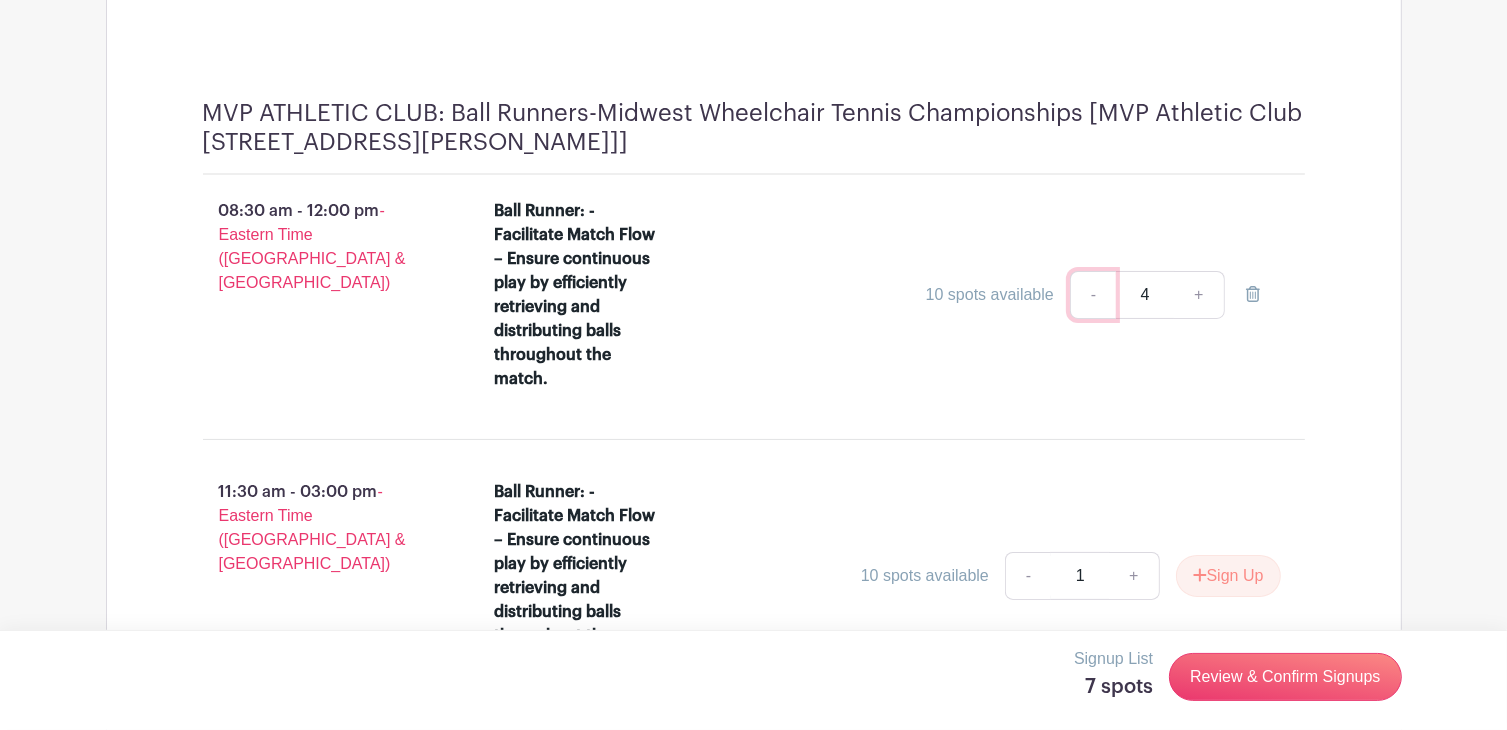 click on "-" at bounding box center [1093, 295] 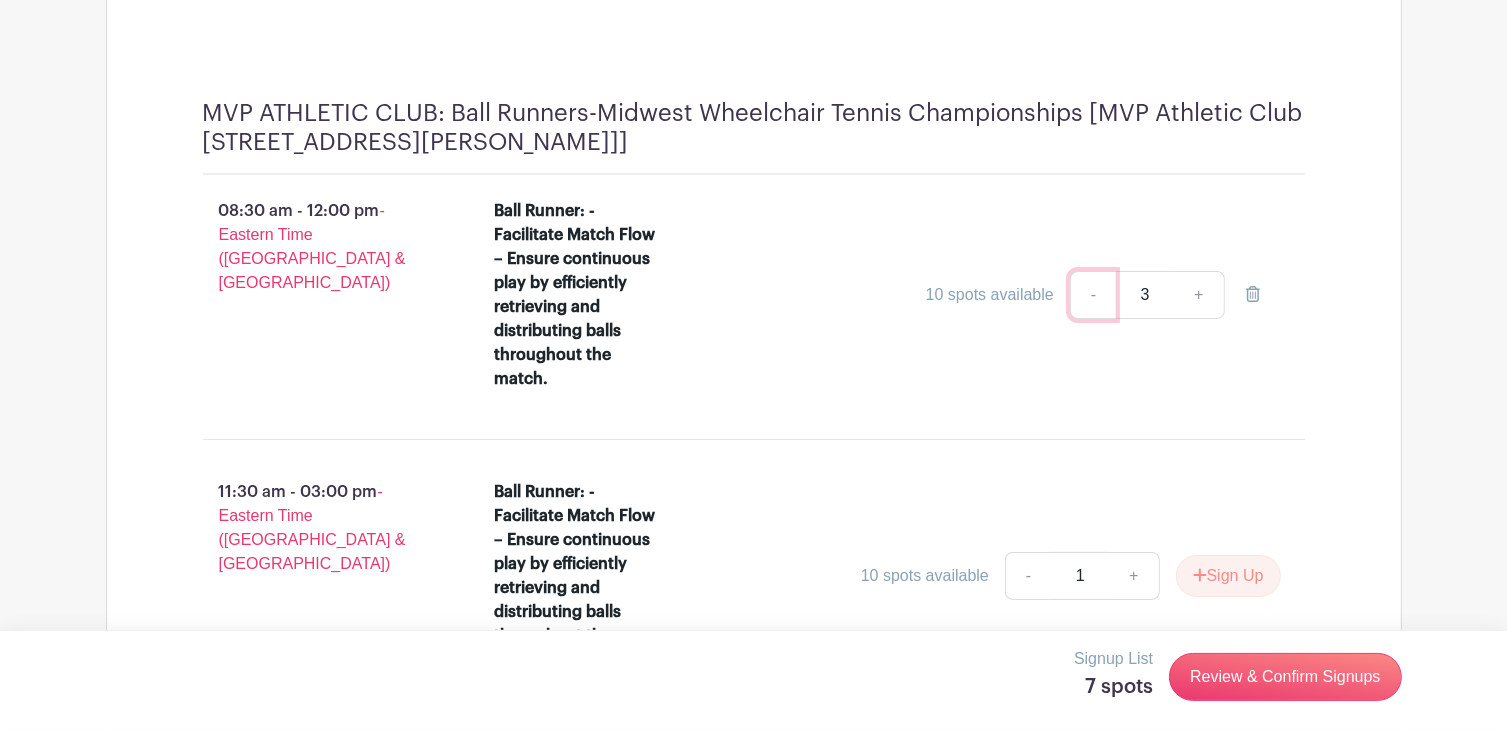 click on "-" at bounding box center [1093, 295] 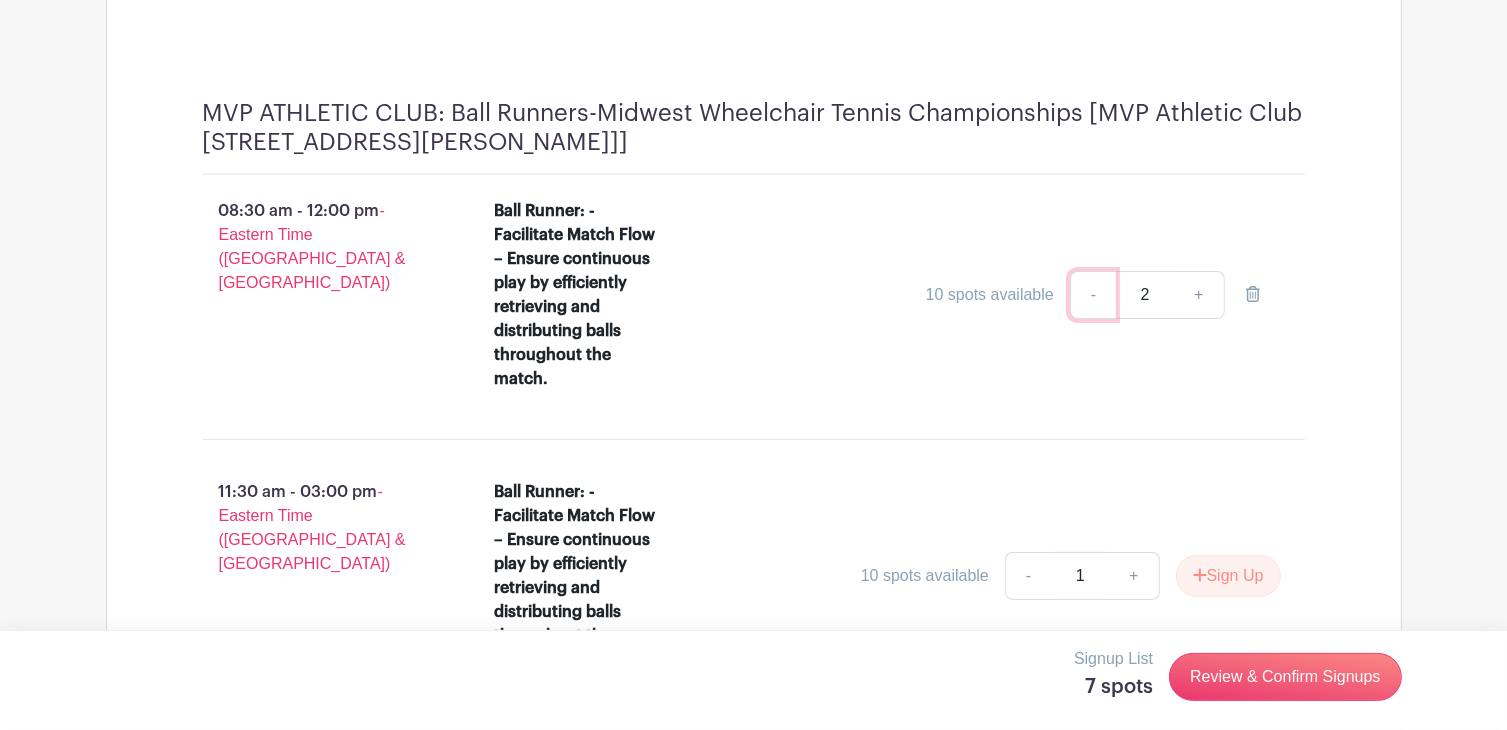 click on "-" at bounding box center (1093, 295) 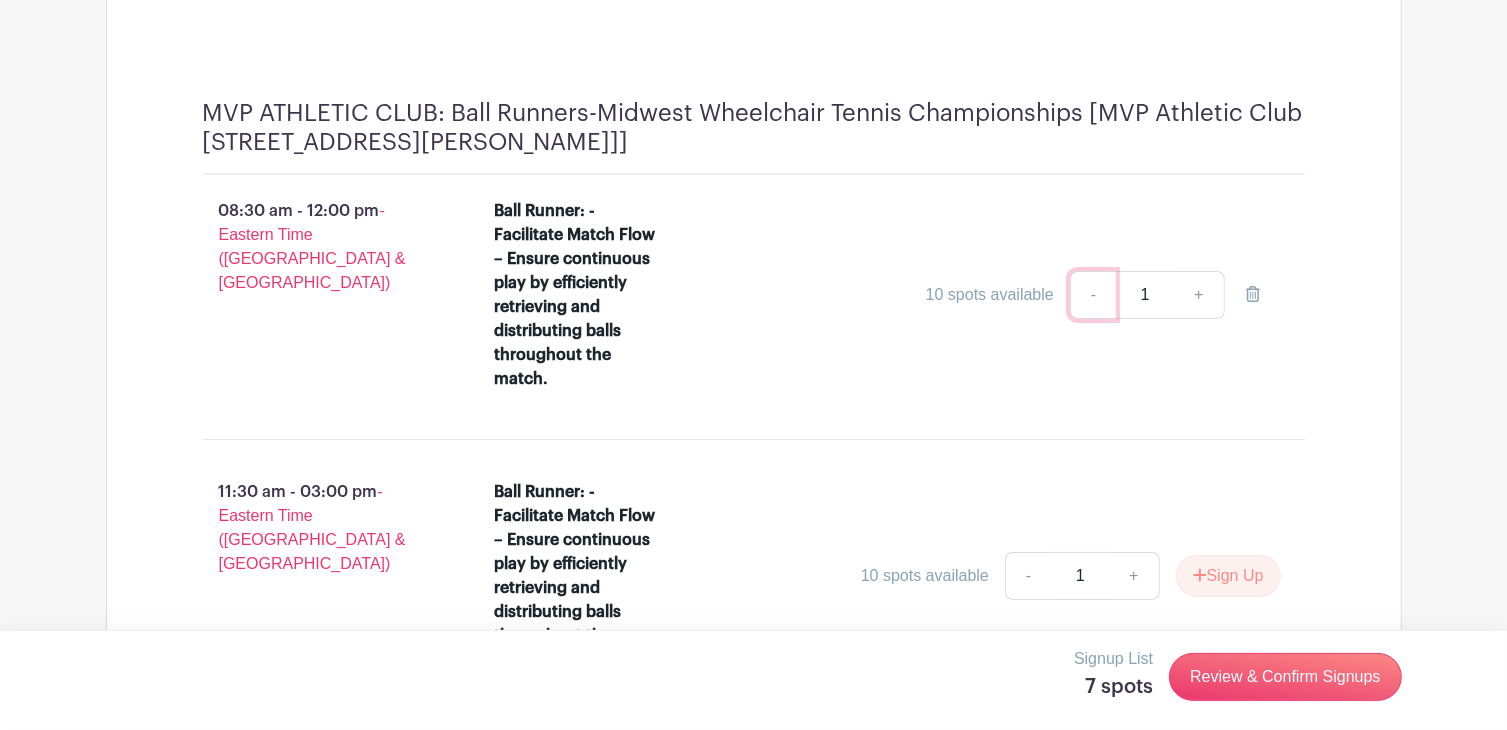 click on "-" at bounding box center [1093, 295] 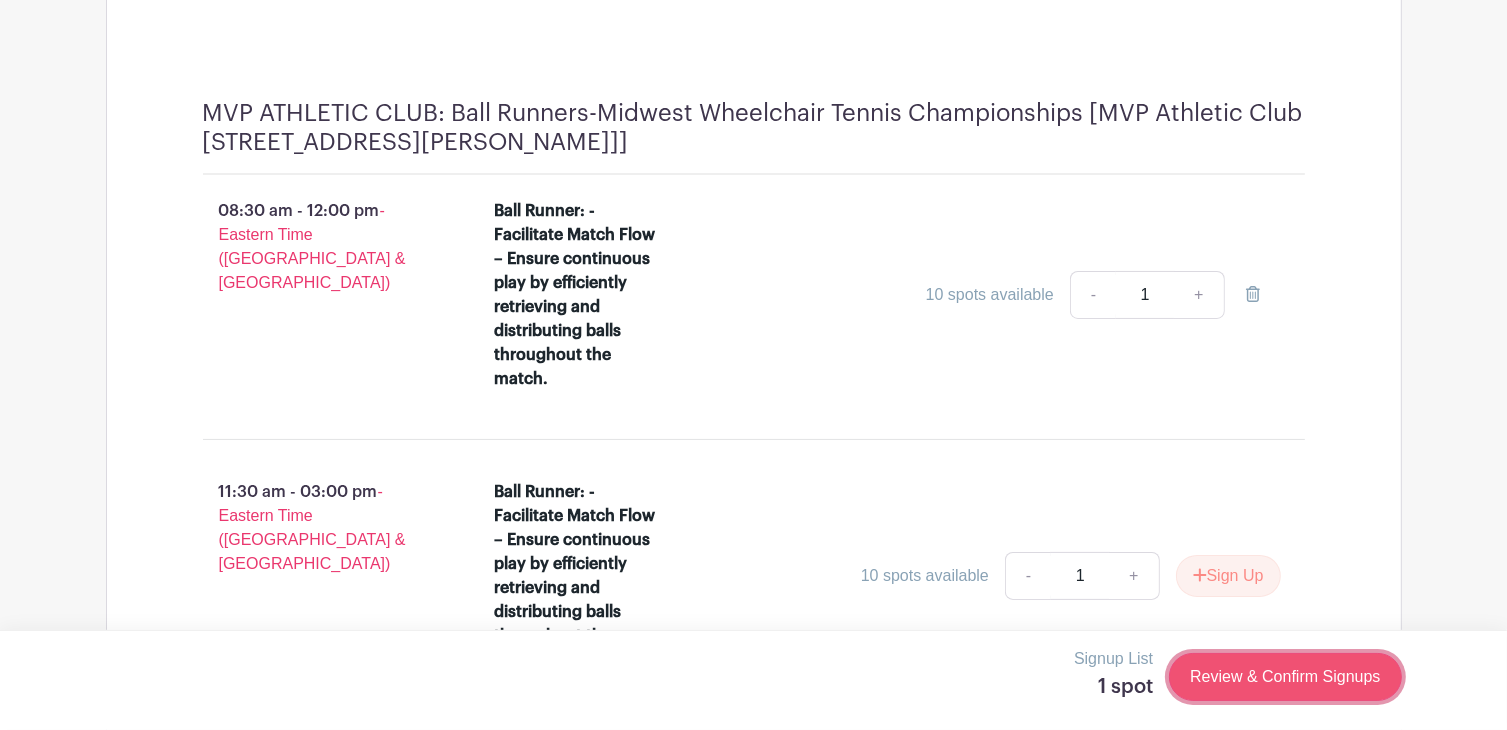 click on "Review & Confirm Signups" at bounding box center [1285, 677] 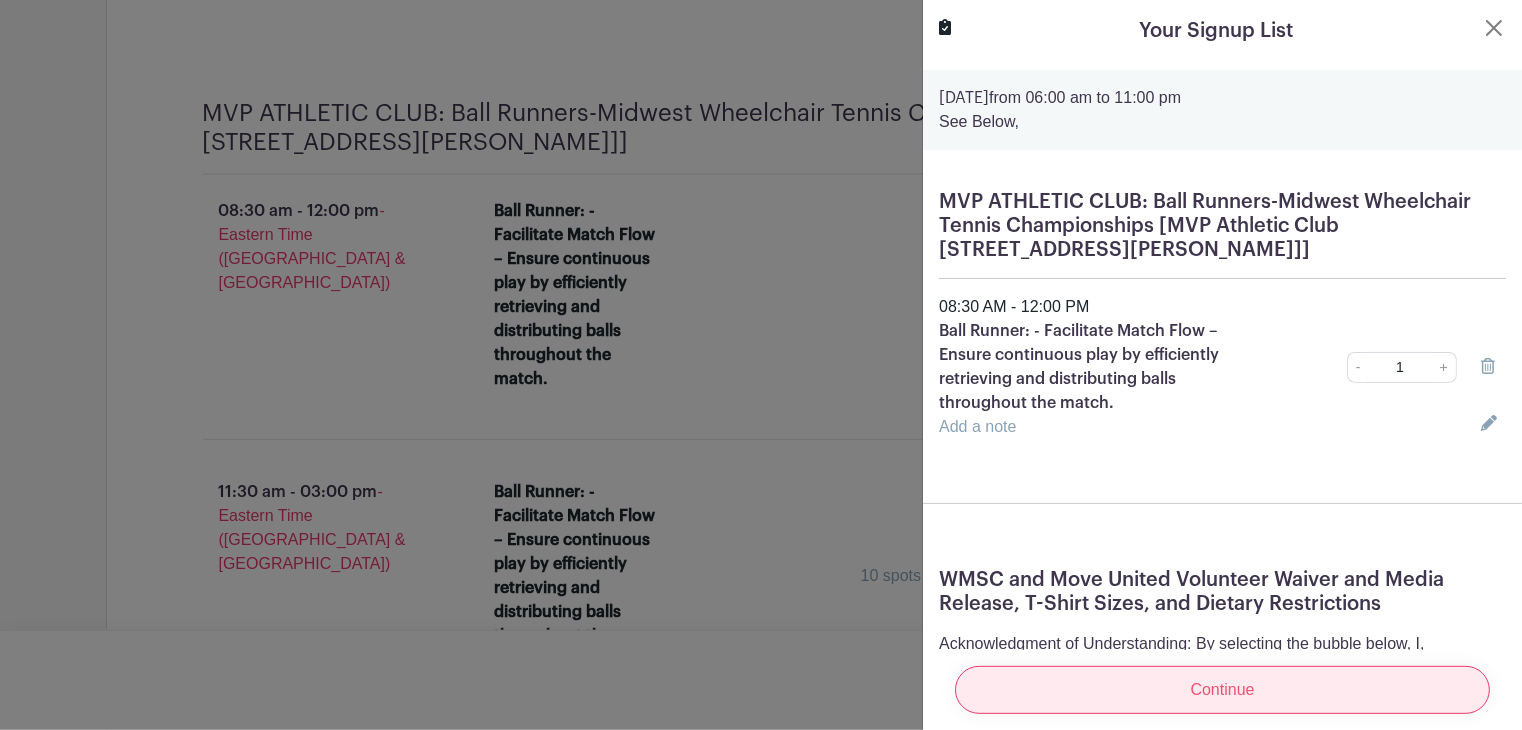 click on "Continue" at bounding box center (1222, 690) 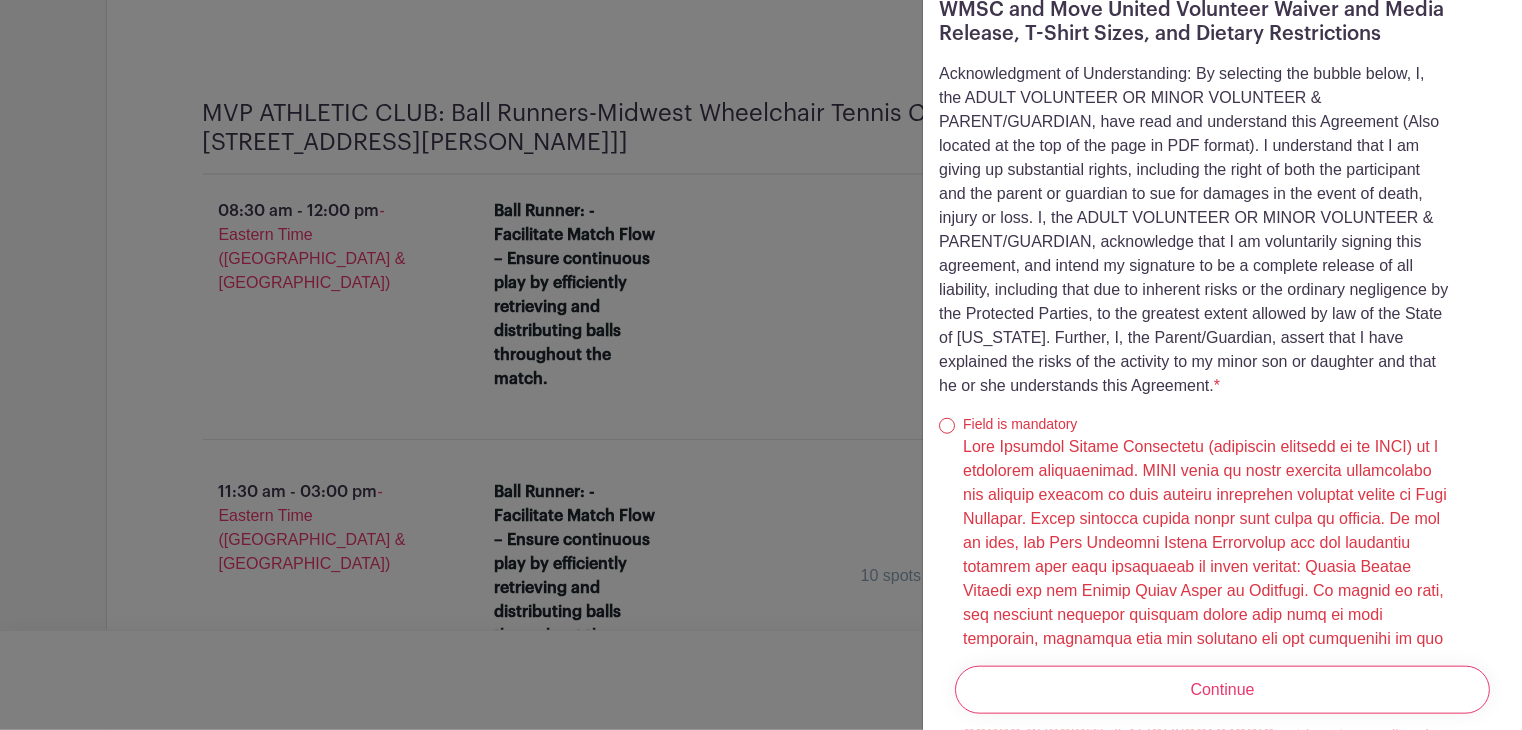 scroll, scrollTop: 634, scrollLeft: 0, axis: vertical 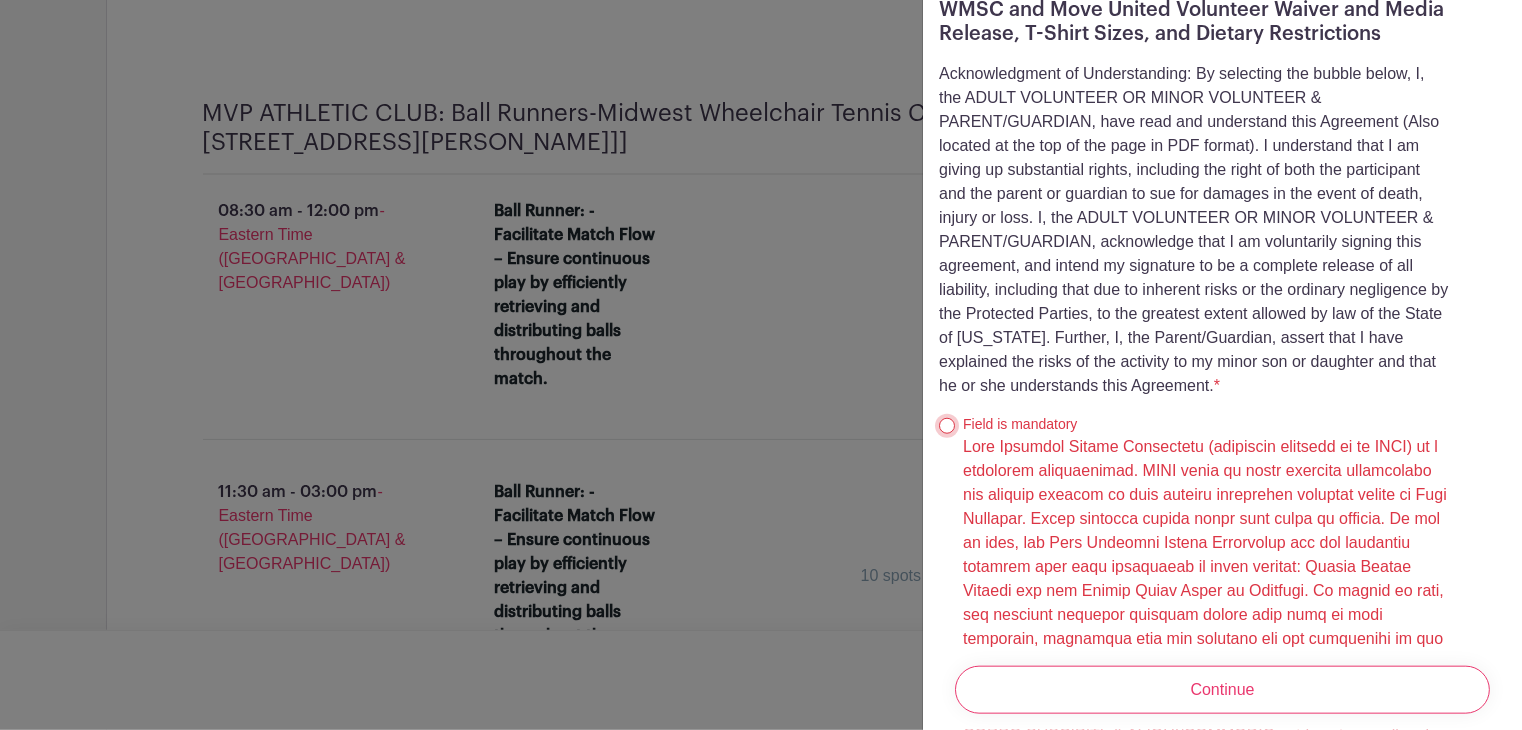 click at bounding box center (947, 426) 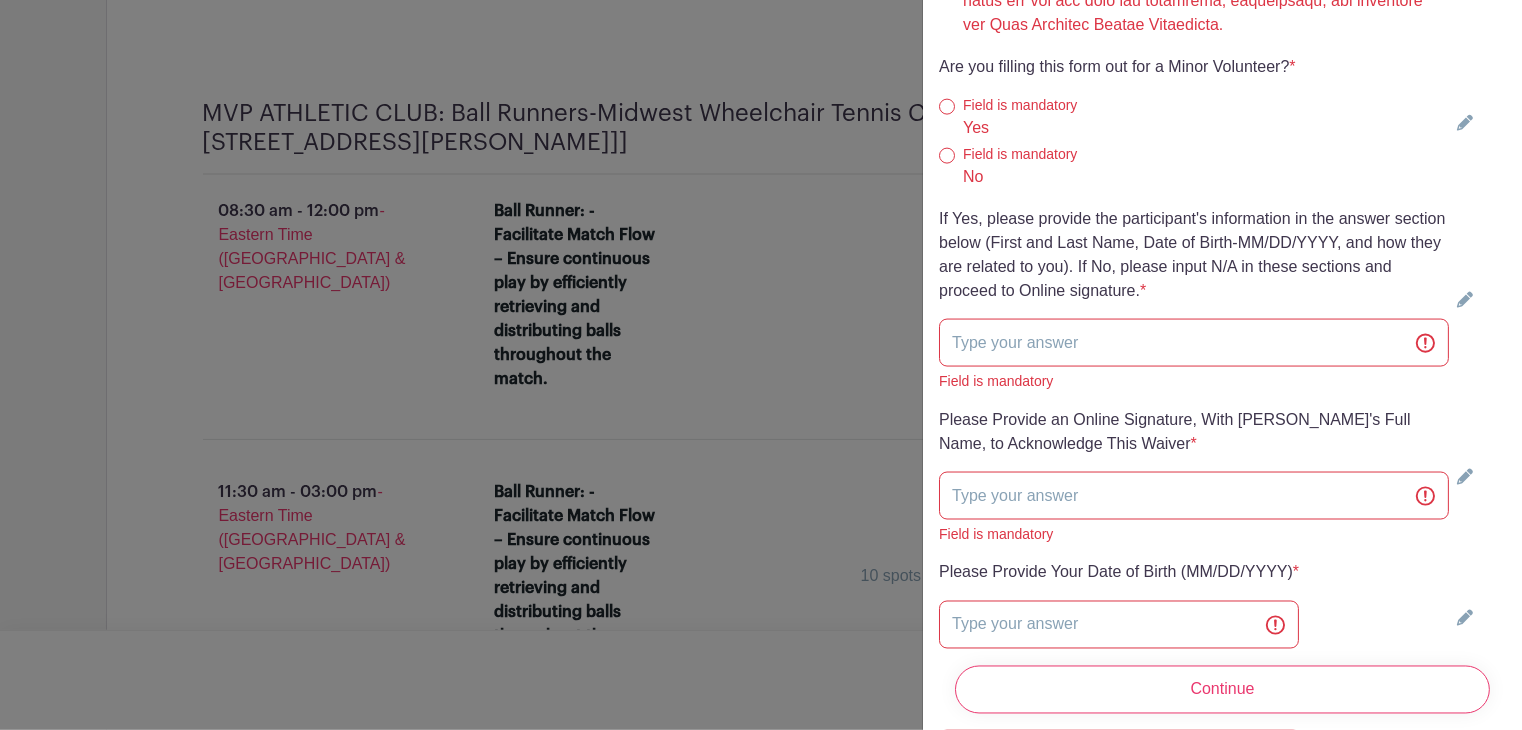scroll, scrollTop: 5160, scrollLeft: 0, axis: vertical 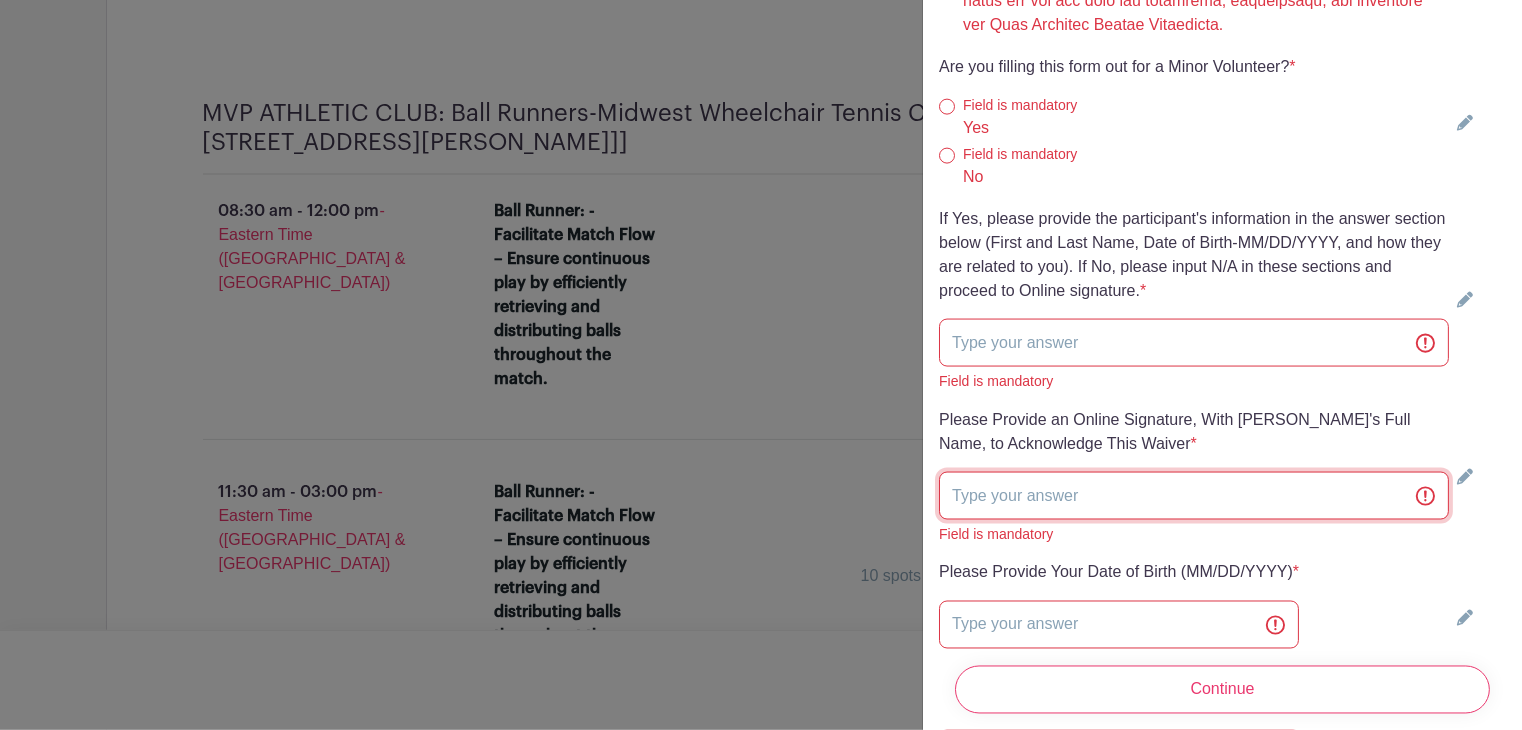 click at bounding box center [1194, 496] 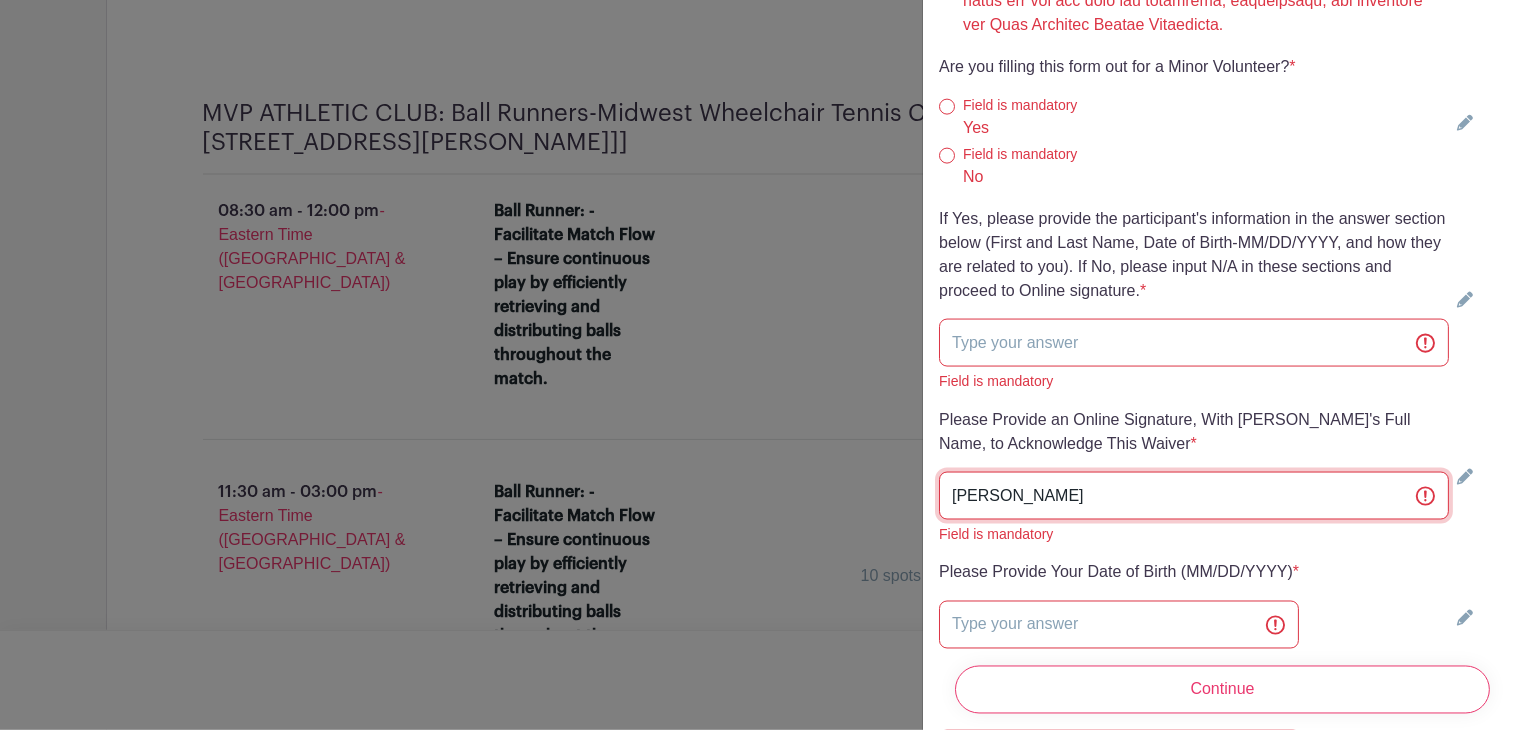scroll, scrollTop: 5507, scrollLeft: 0, axis: vertical 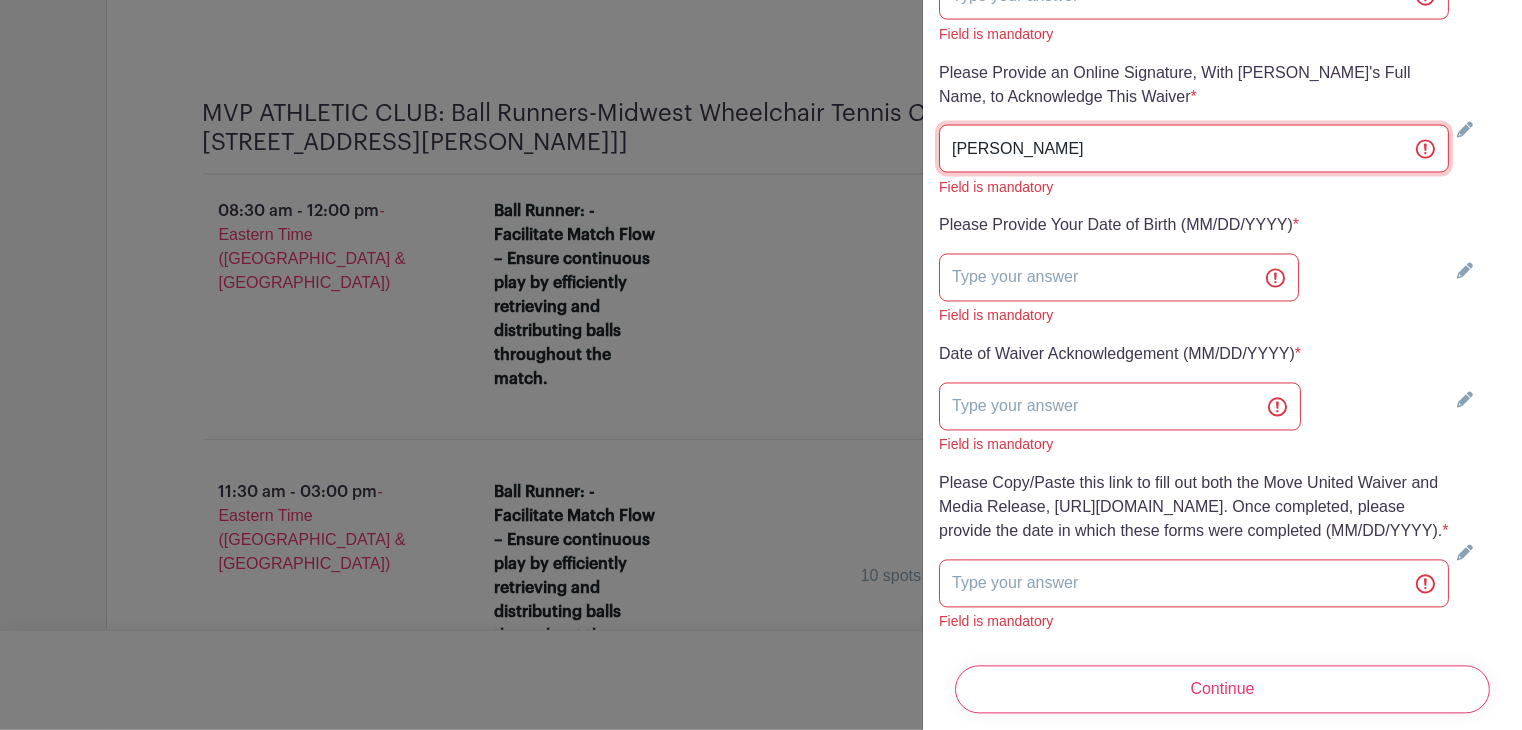 type on "[PERSON_NAME]" 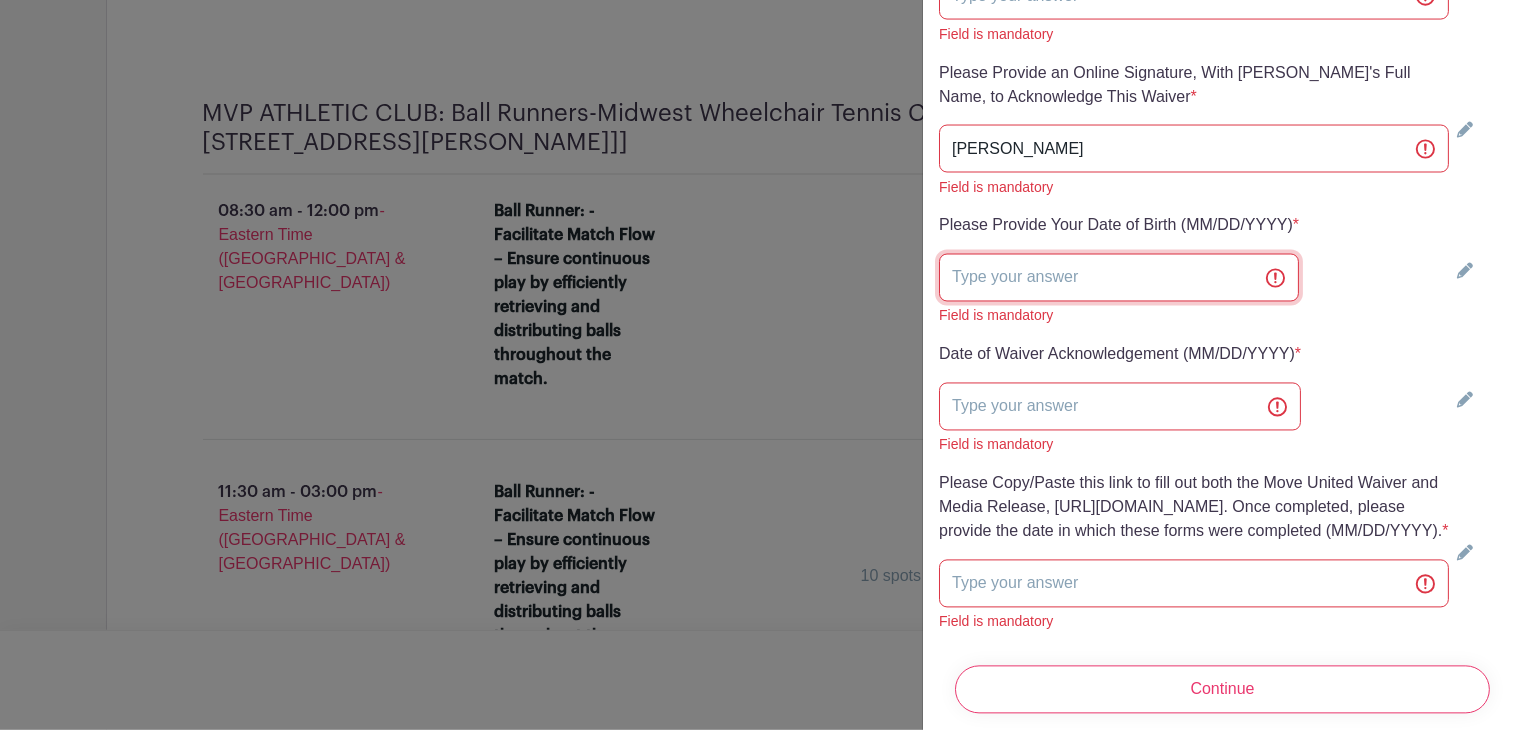 click at bounding box center [1119, 278] 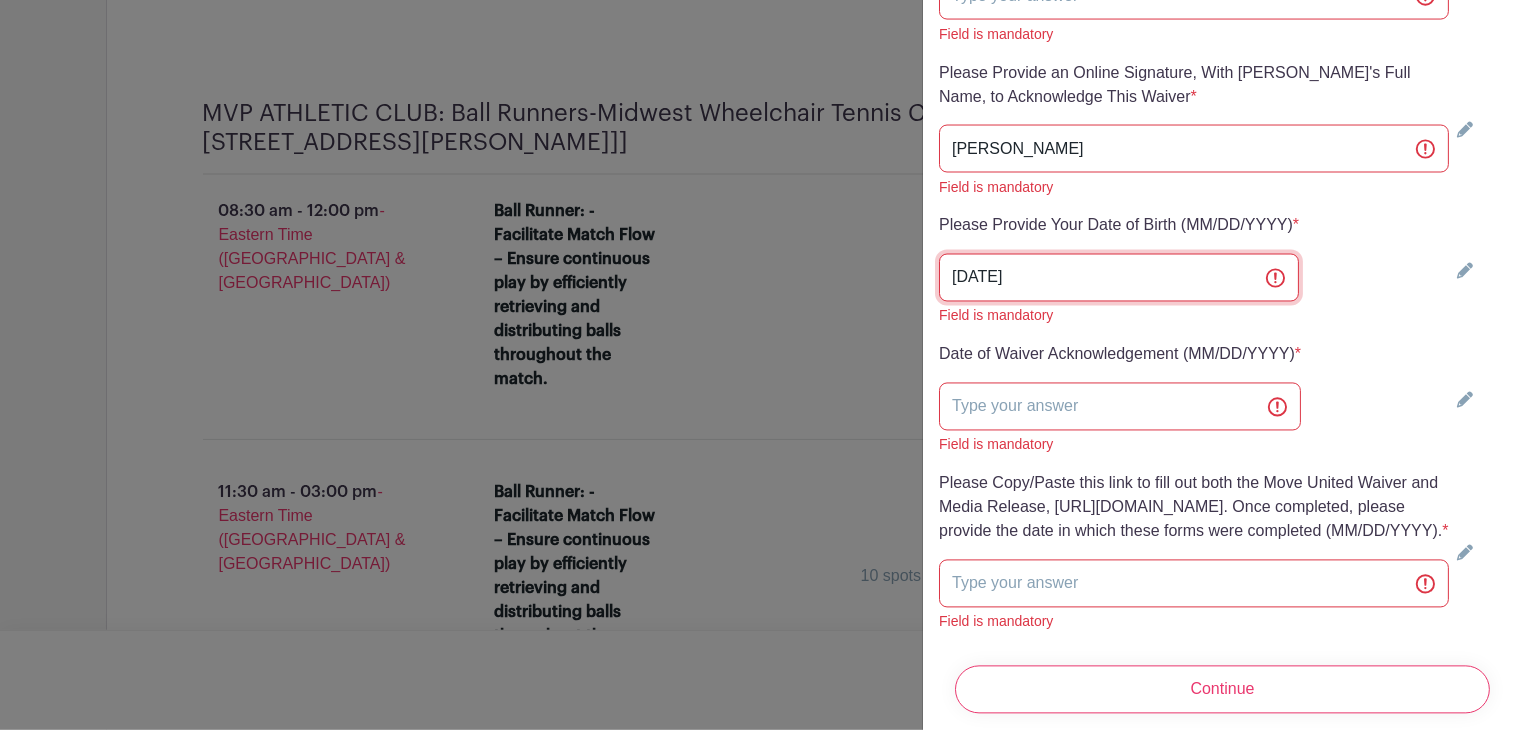 type on "[DATE]" 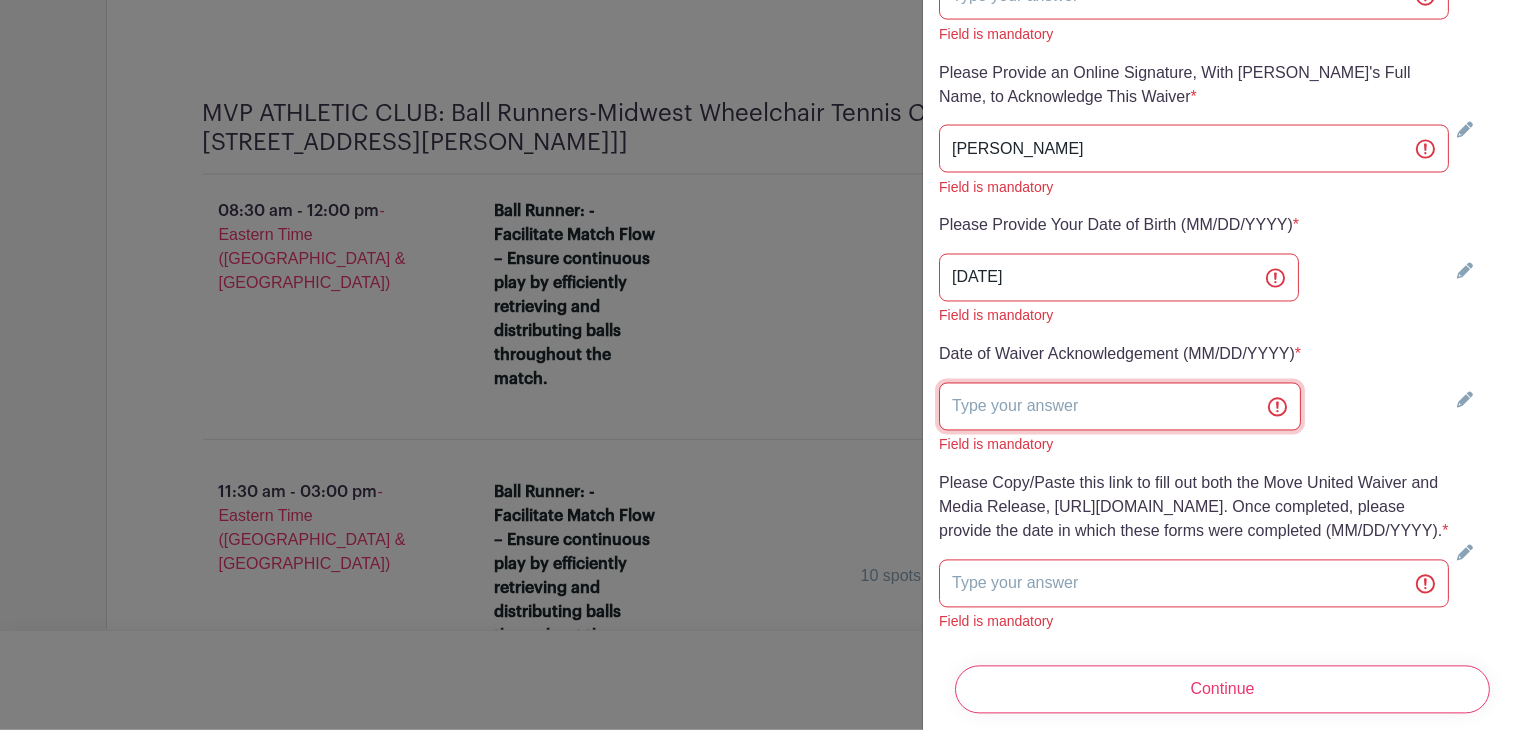 click at bounding box center (1120, 407) 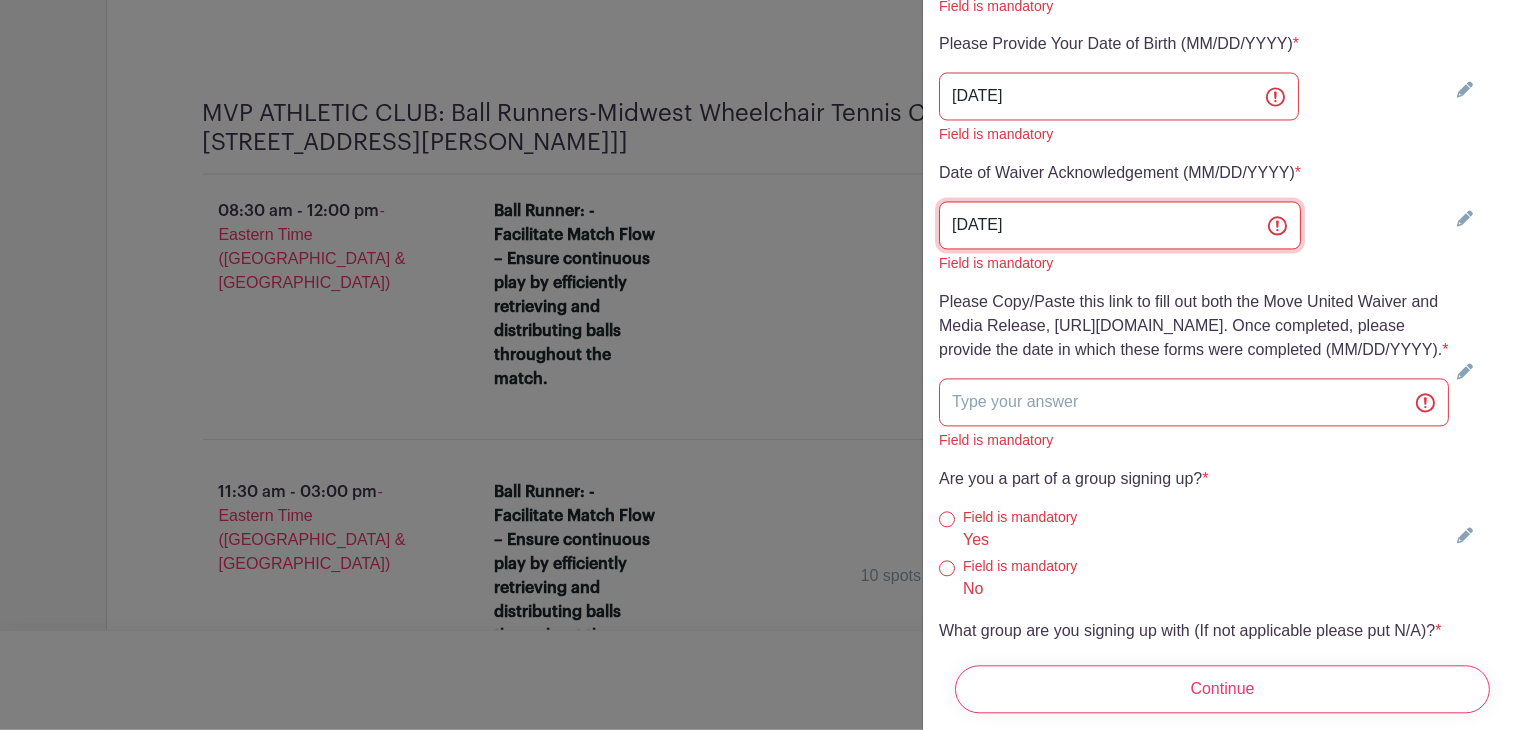 scroll, scrollTop: 5687, scrollLeft: 0, axis: vertical 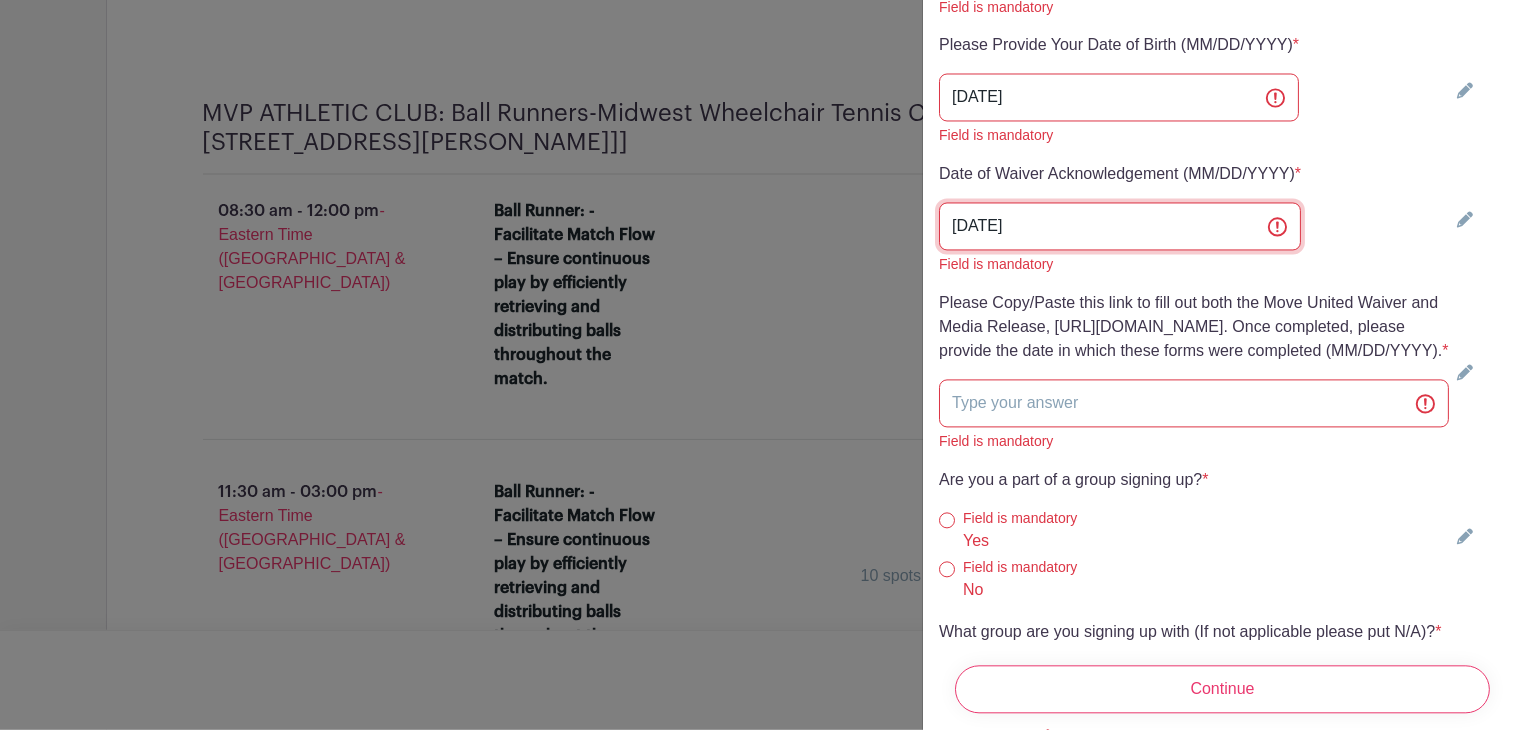 type on "[DATE]" 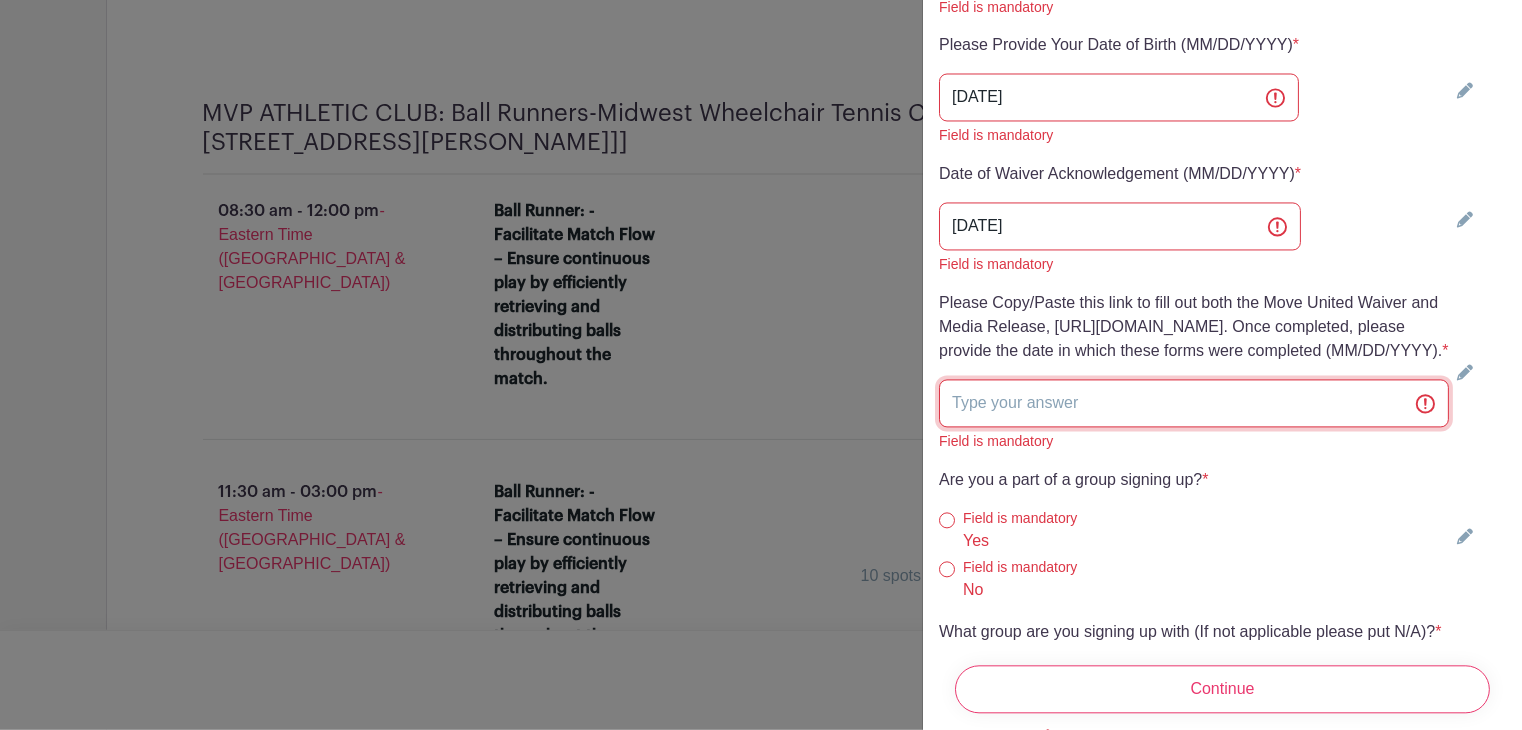 click at bounding box center (1194, 404) 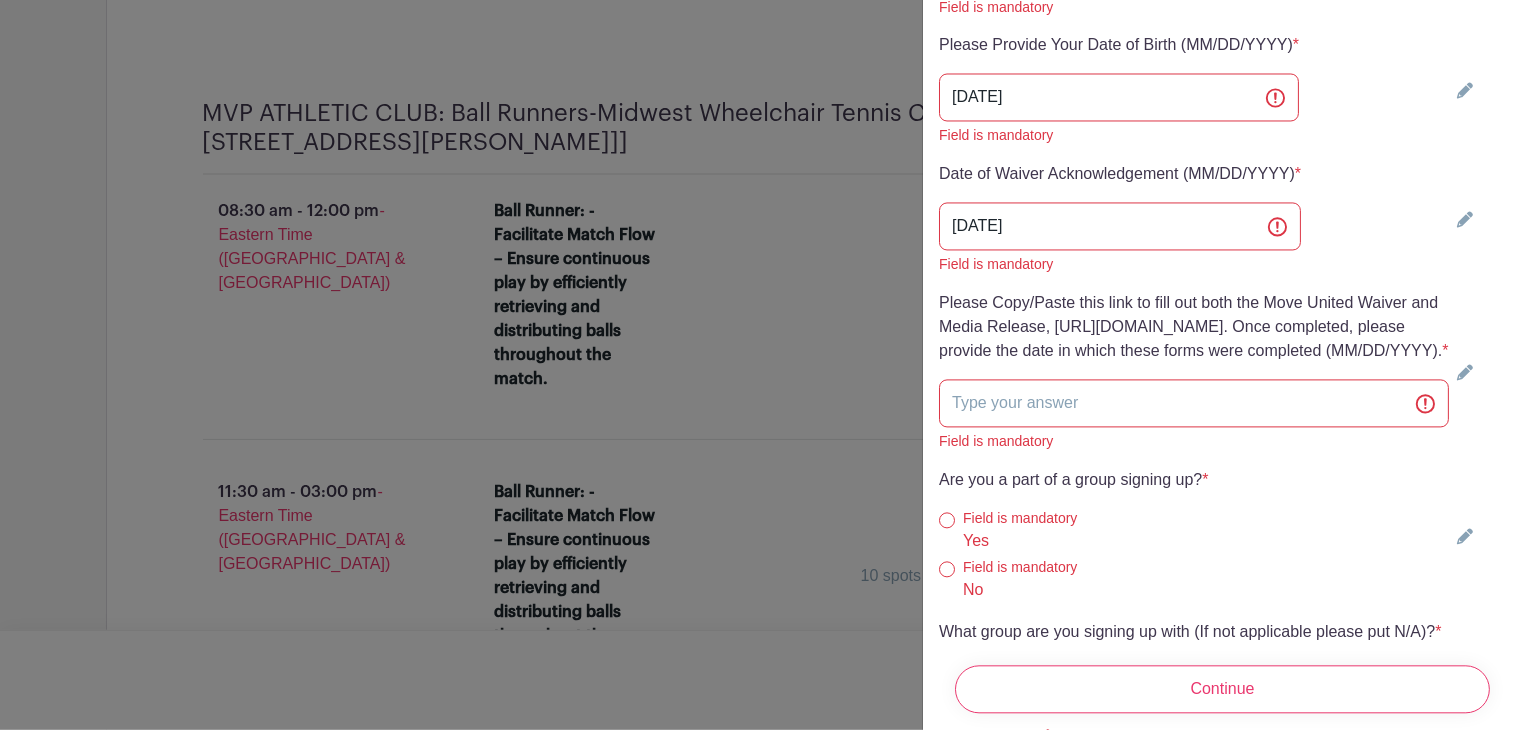 click on "Please Copy/Paste this link to fill out both the Move United Waiver and Media Release, [URL][DOMAIN_NAME]. Once completed, please provide the date in which these forms were completed (MM/DD/YYYY).
*" at bounding box center (1194, 328) 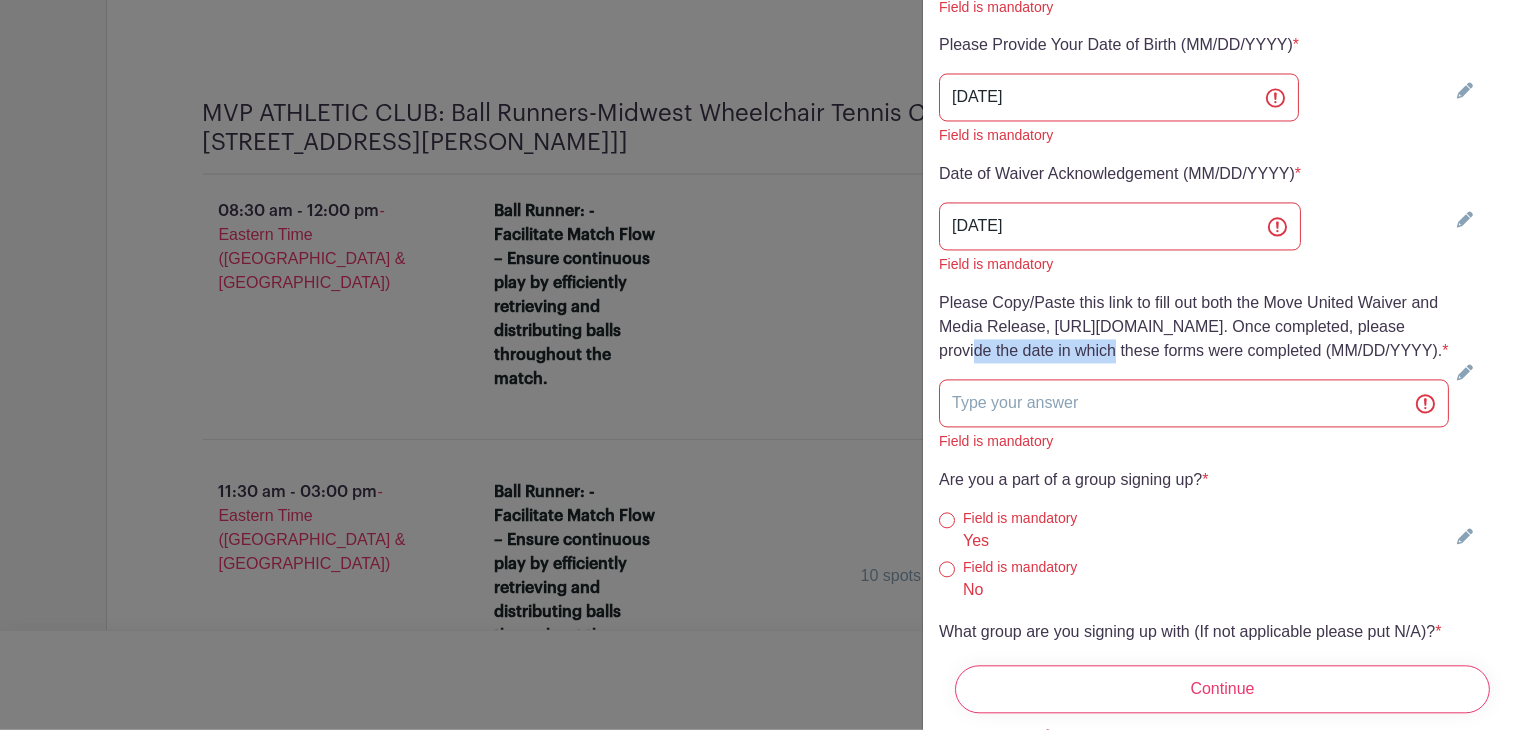 click on "Please Copy/Paste this link to fill out both the Move United Waiver and Media Release, [URL][DOMAIN_NAME]. Once completed, please provide the date in which these forms were completed (MM/DD/YYYY).
*" at bounding box center (1194, 328) 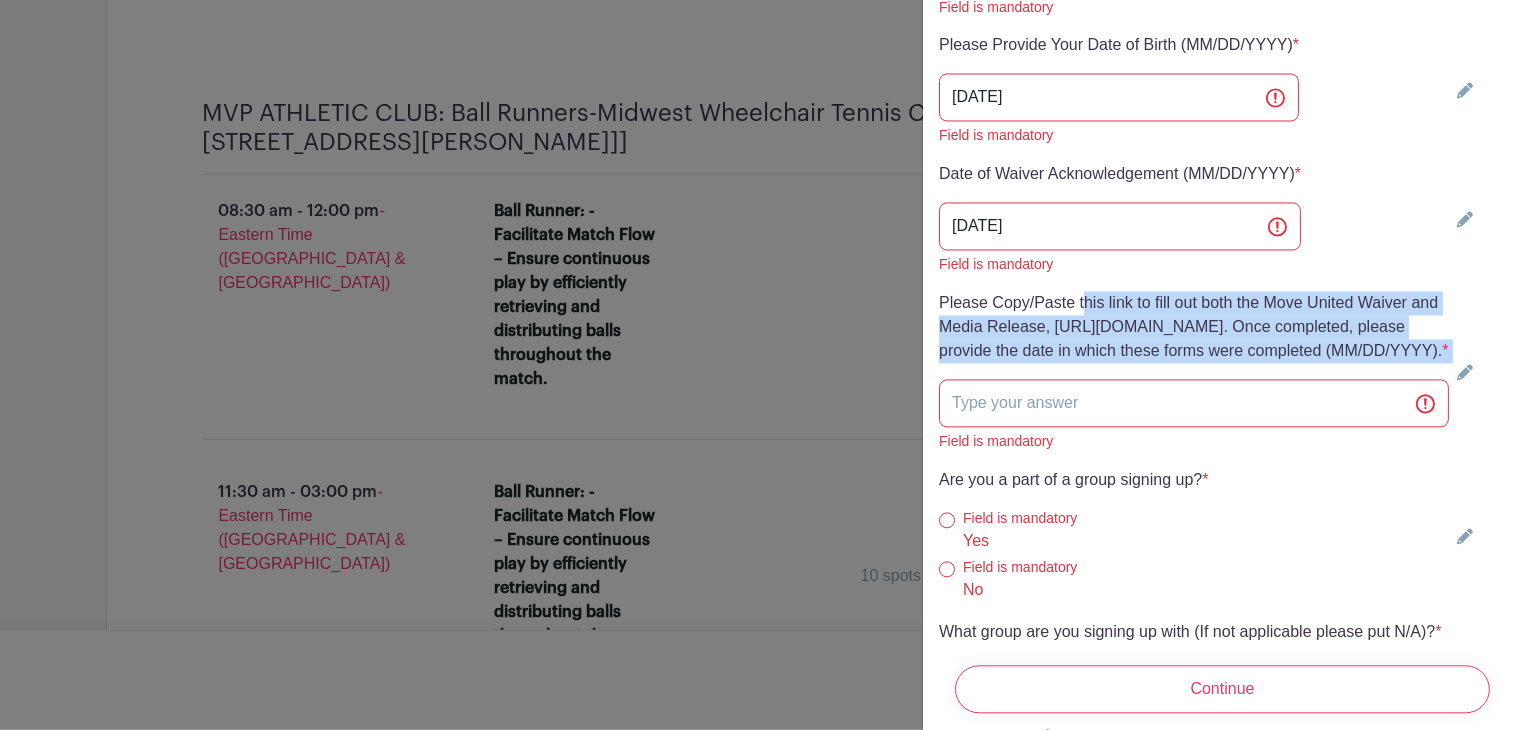 click on "Please Copy/Paste this link to fill out both the Move United Waiver and Media Release, [URL][DOMAIN_NAME]. Once completed, please provide the date in which these forms were completed (MM/DD/YYYY).
*" at bounding box center (1194, 328) 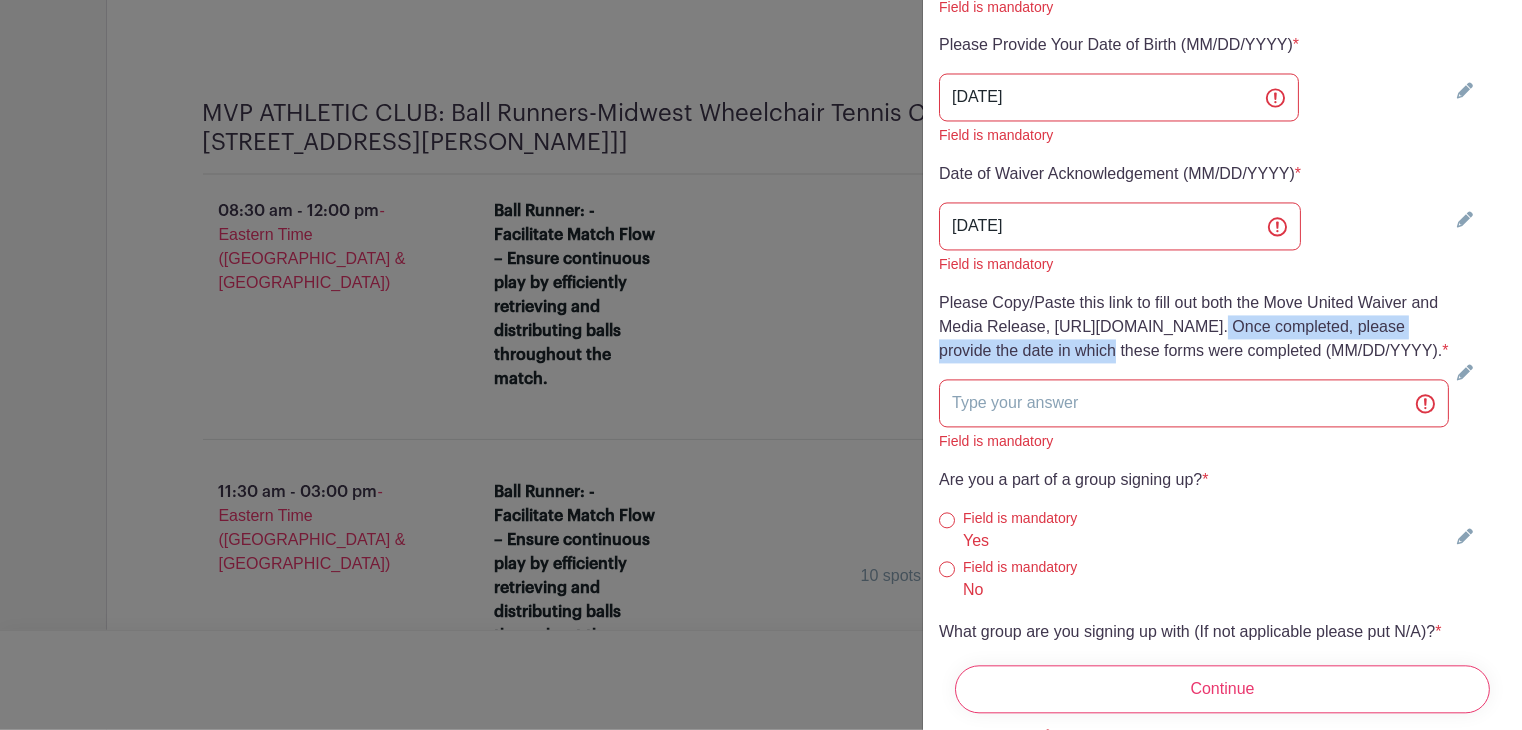 drag, startPoint x: 1308, startPoint y: 377, endPoint x: 924, endPoint y: 372, distance: 384.03256 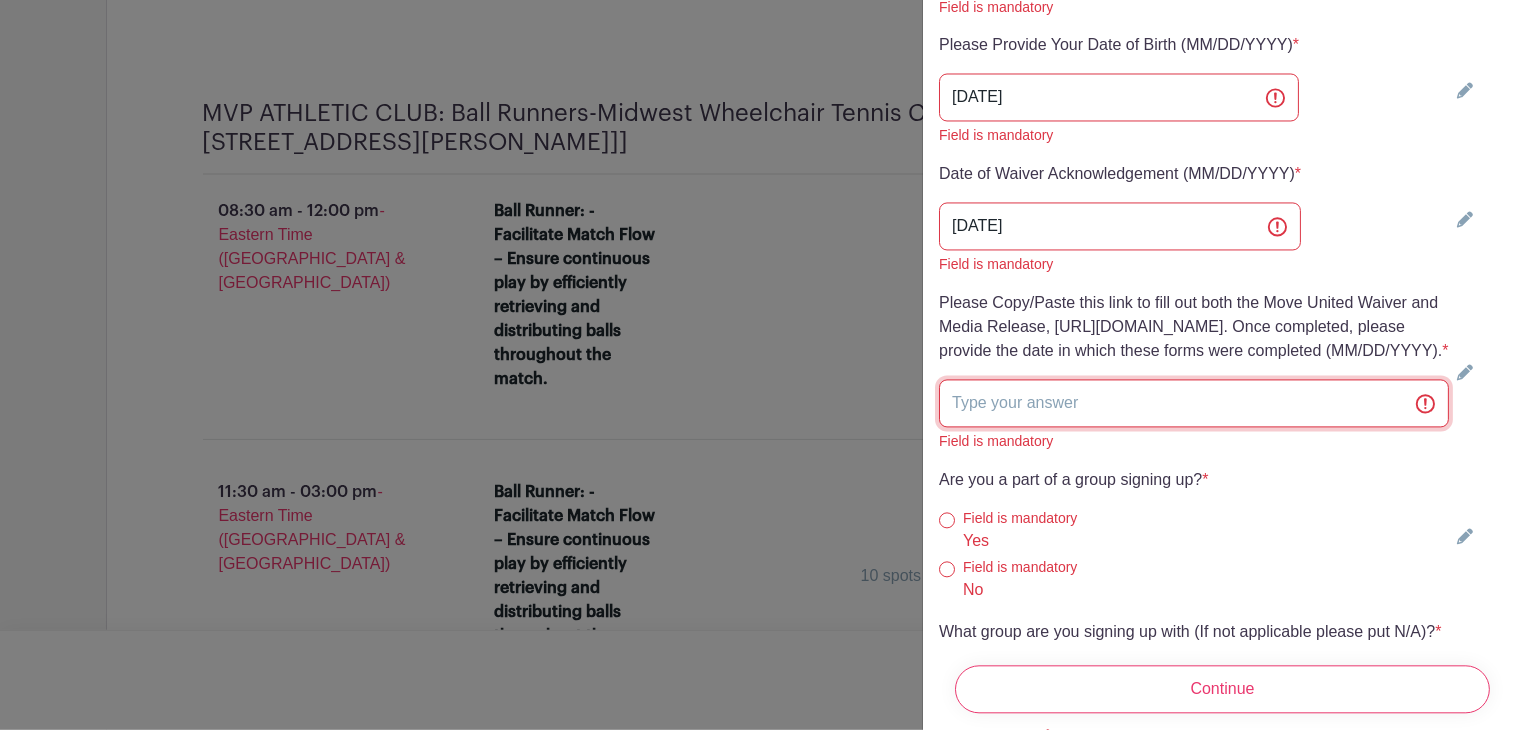 click at bounding box center [1194, 404] 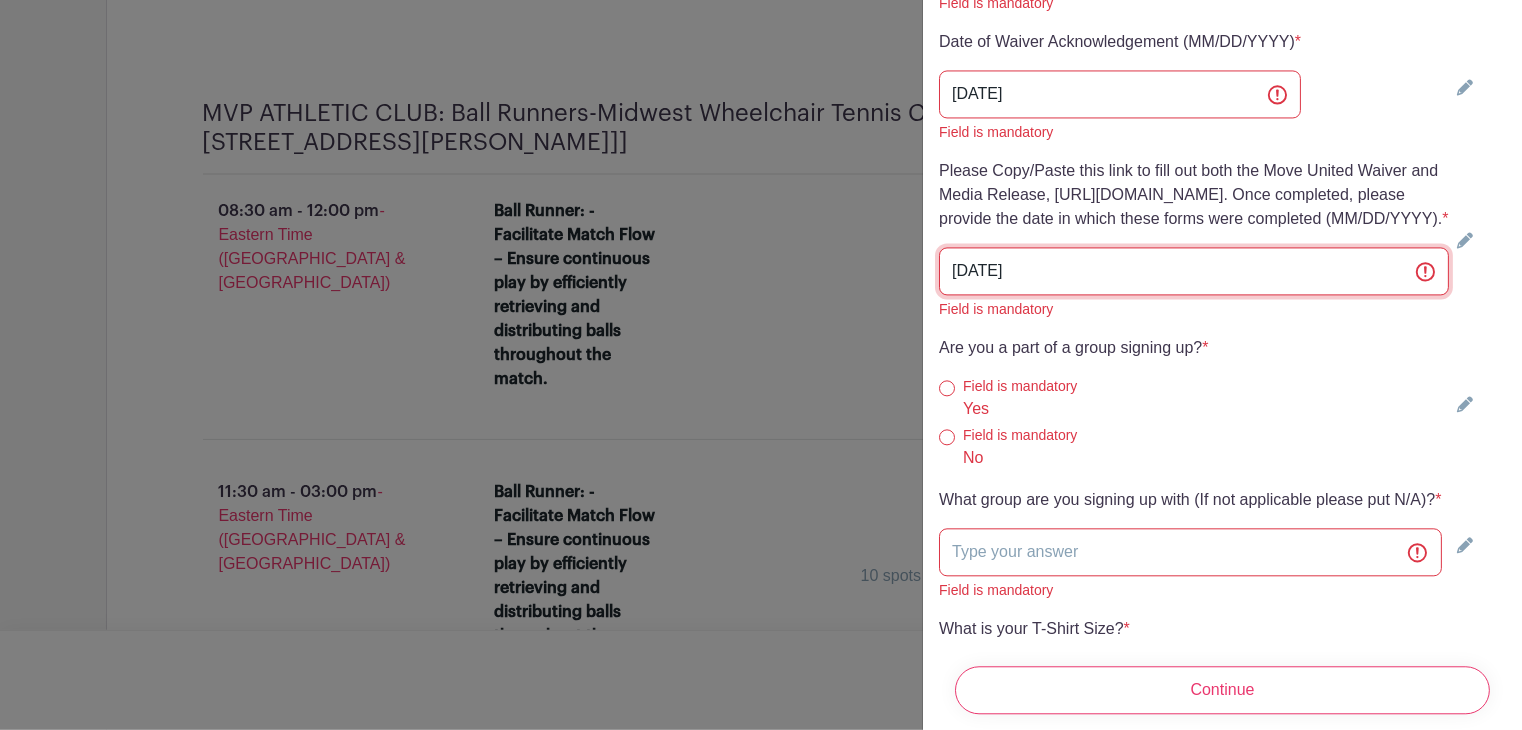 scroll, scrollTop: 5819, scrollLeft: 0, axis: vertical 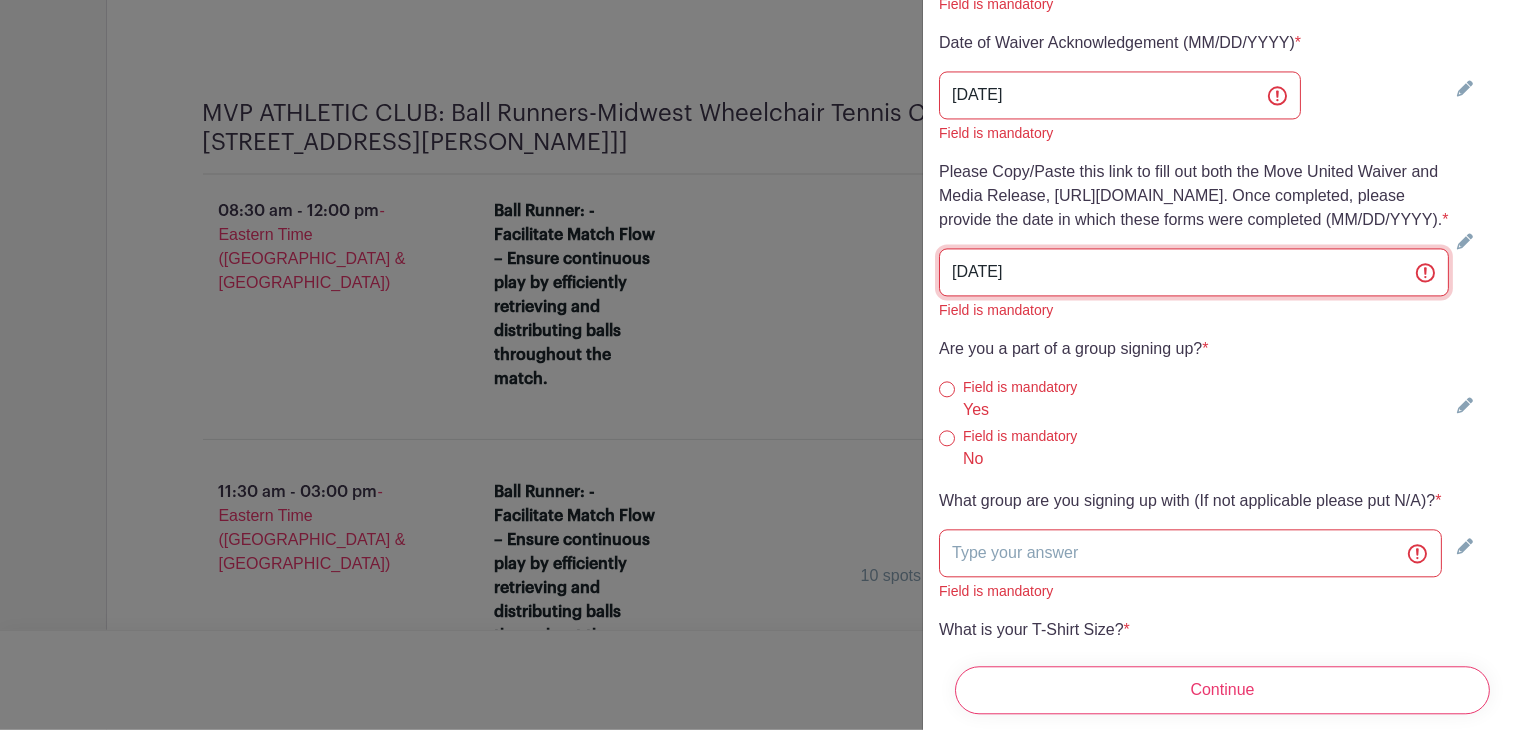 type on "[DATE]" 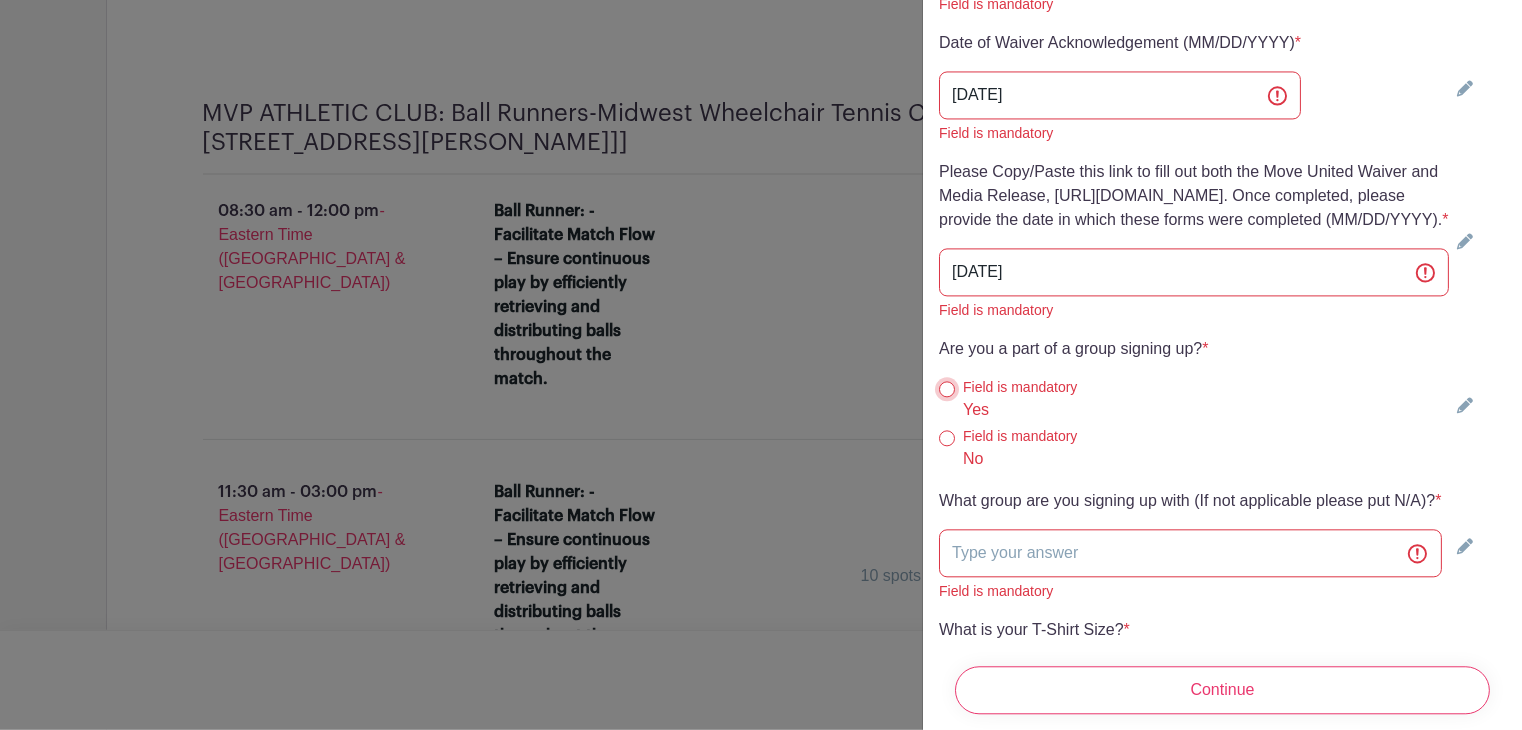click on "Yes" at bounding box center [947, 389] 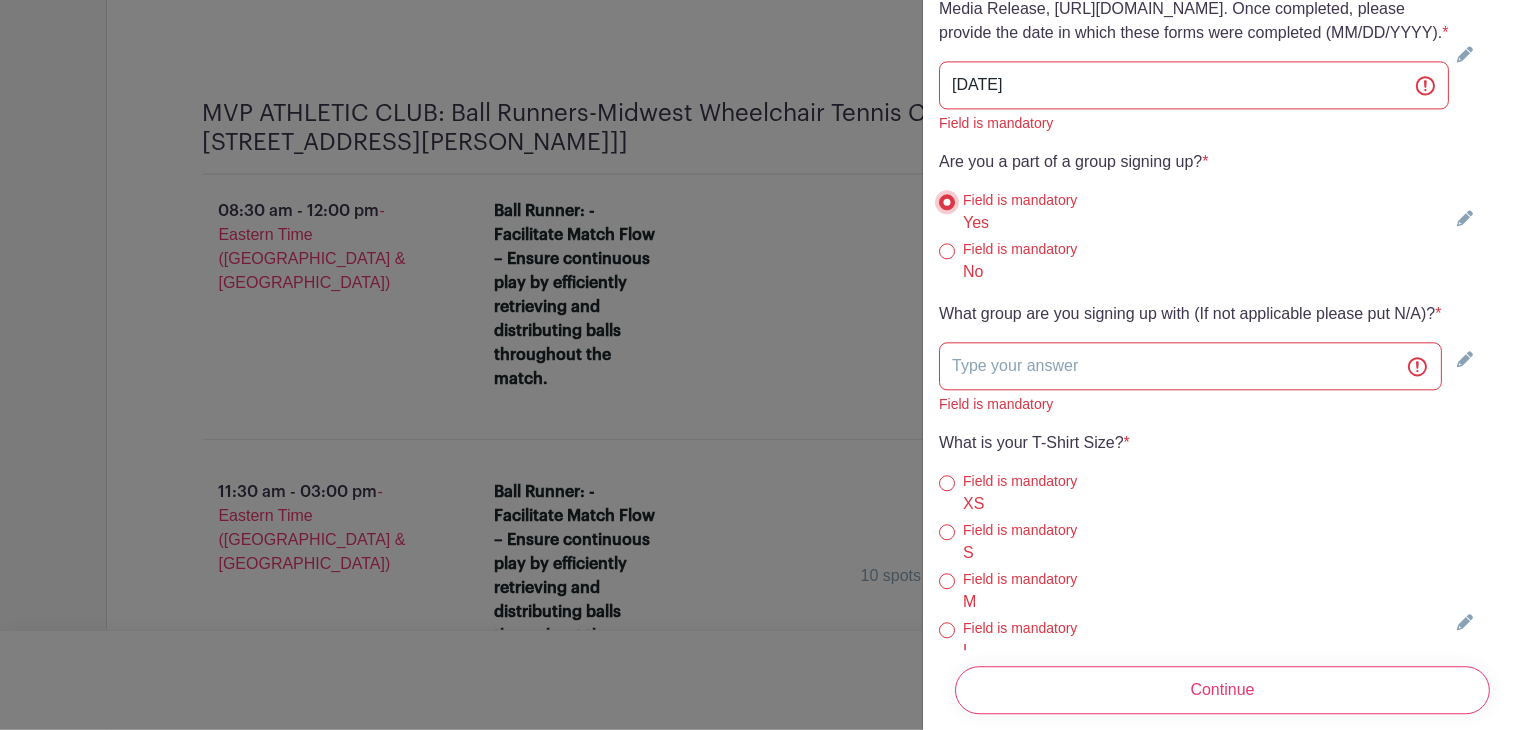 scroll, scrollTop: 6004, scrollLeft: 0, axis: vertical 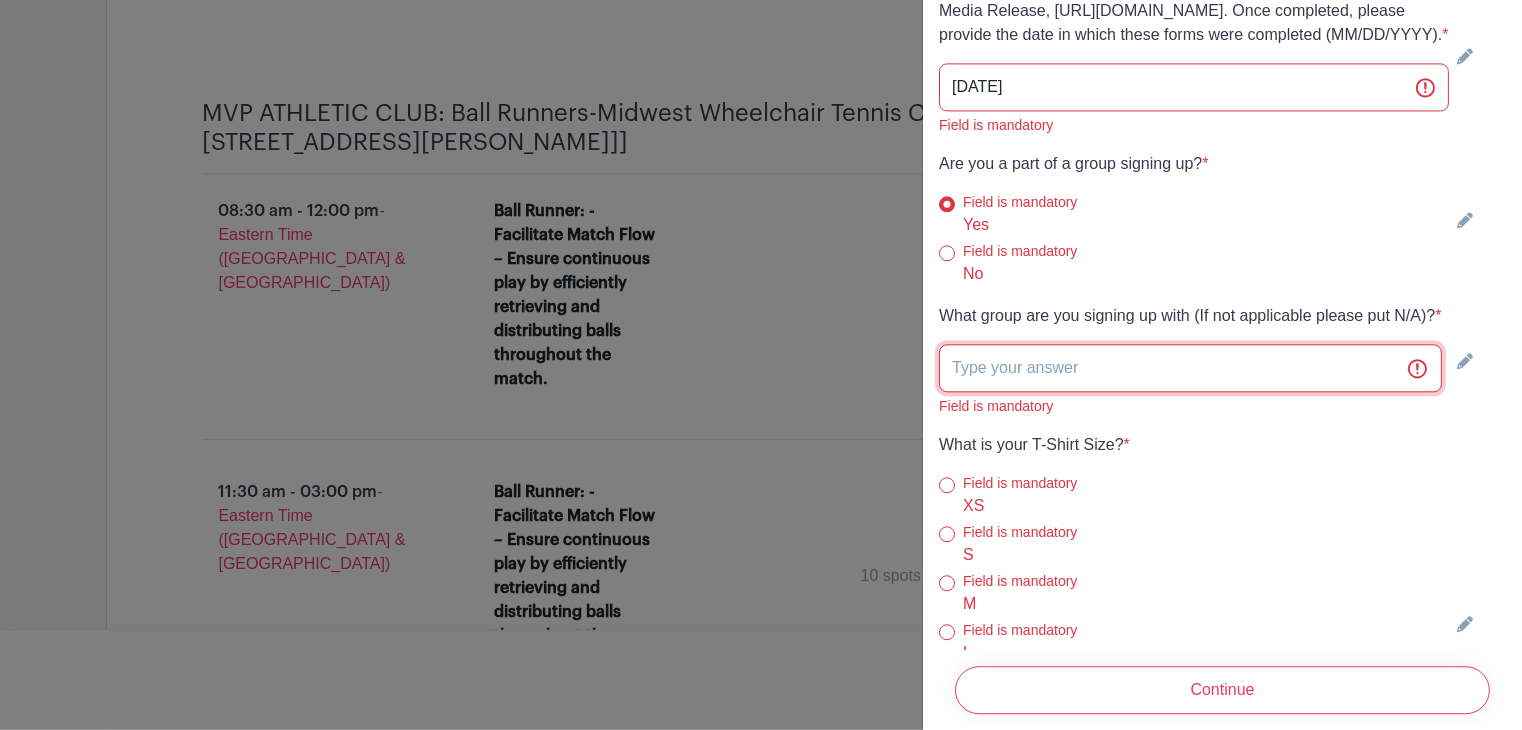 click at bounding box center (1190, 368) 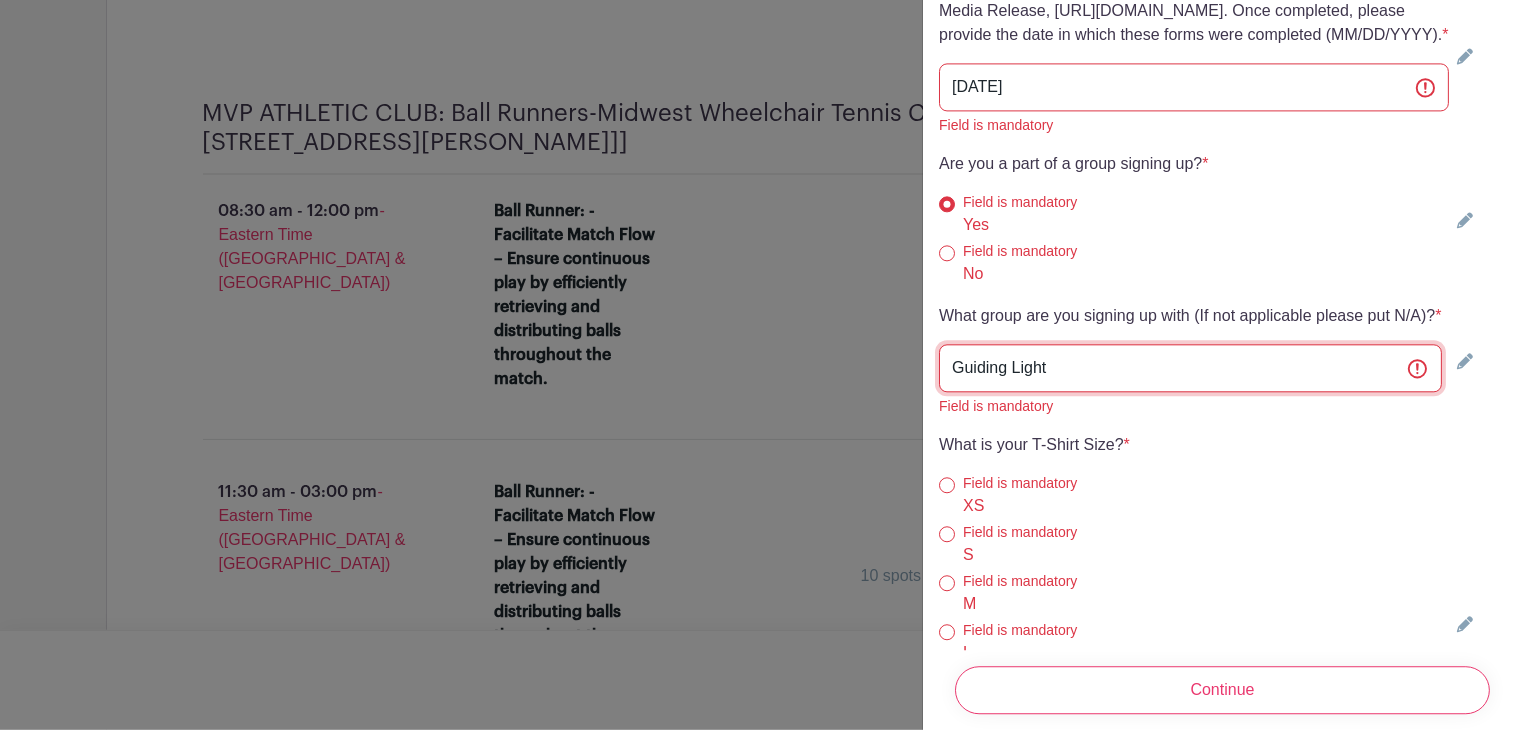 scroll, scrollTop: 6188, scrollLeft: 0, axis: vertical 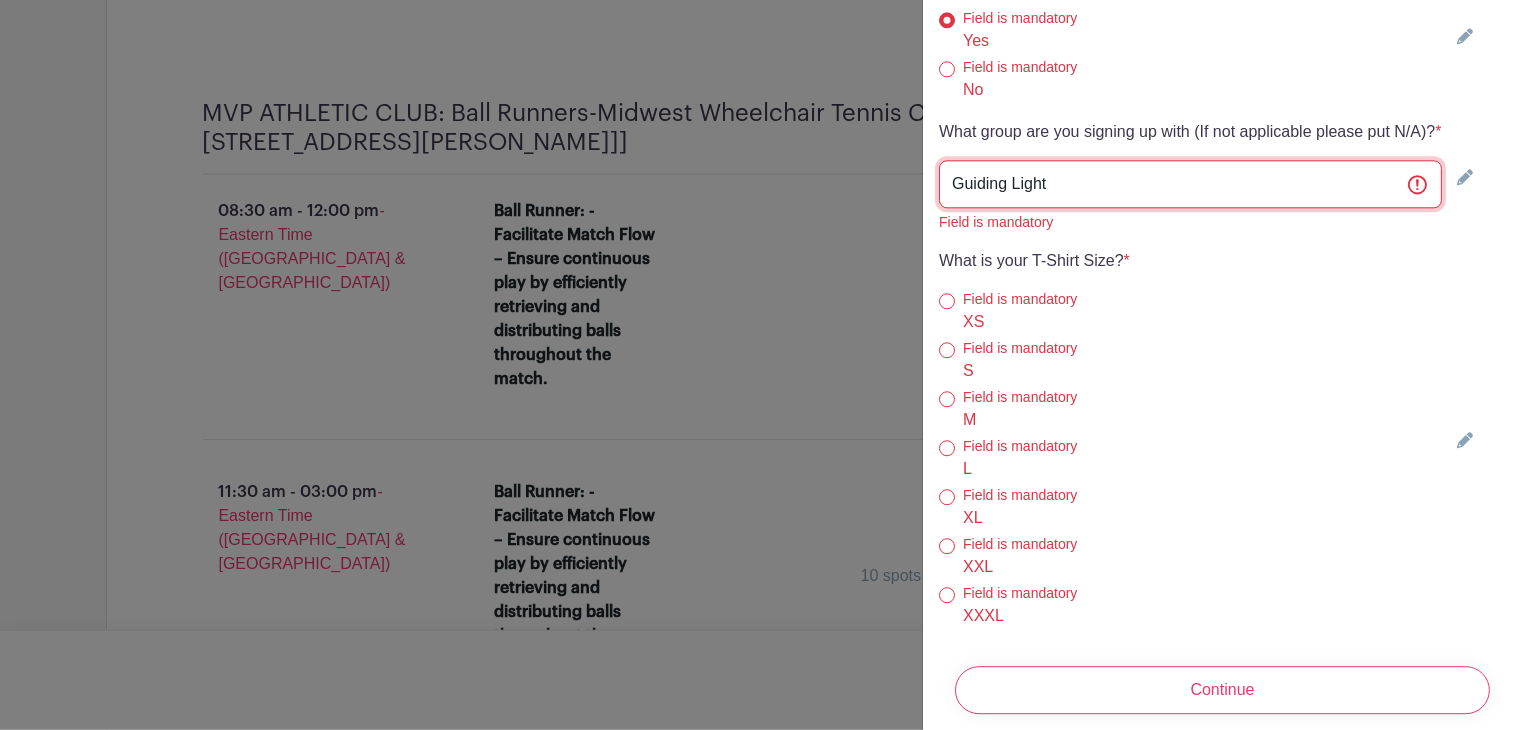 type on "Guiding Light" 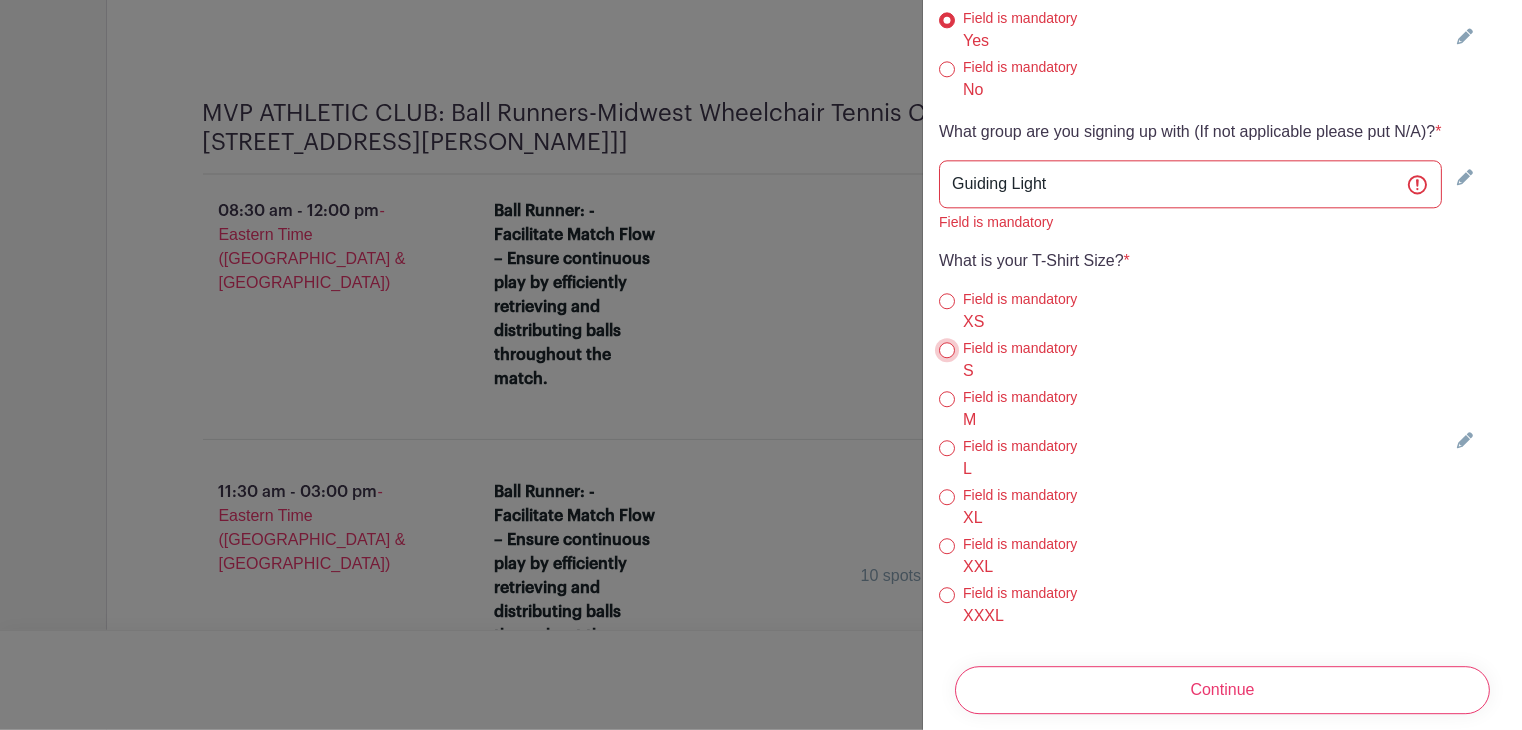 click on "S" at bounding box center [947, 350] 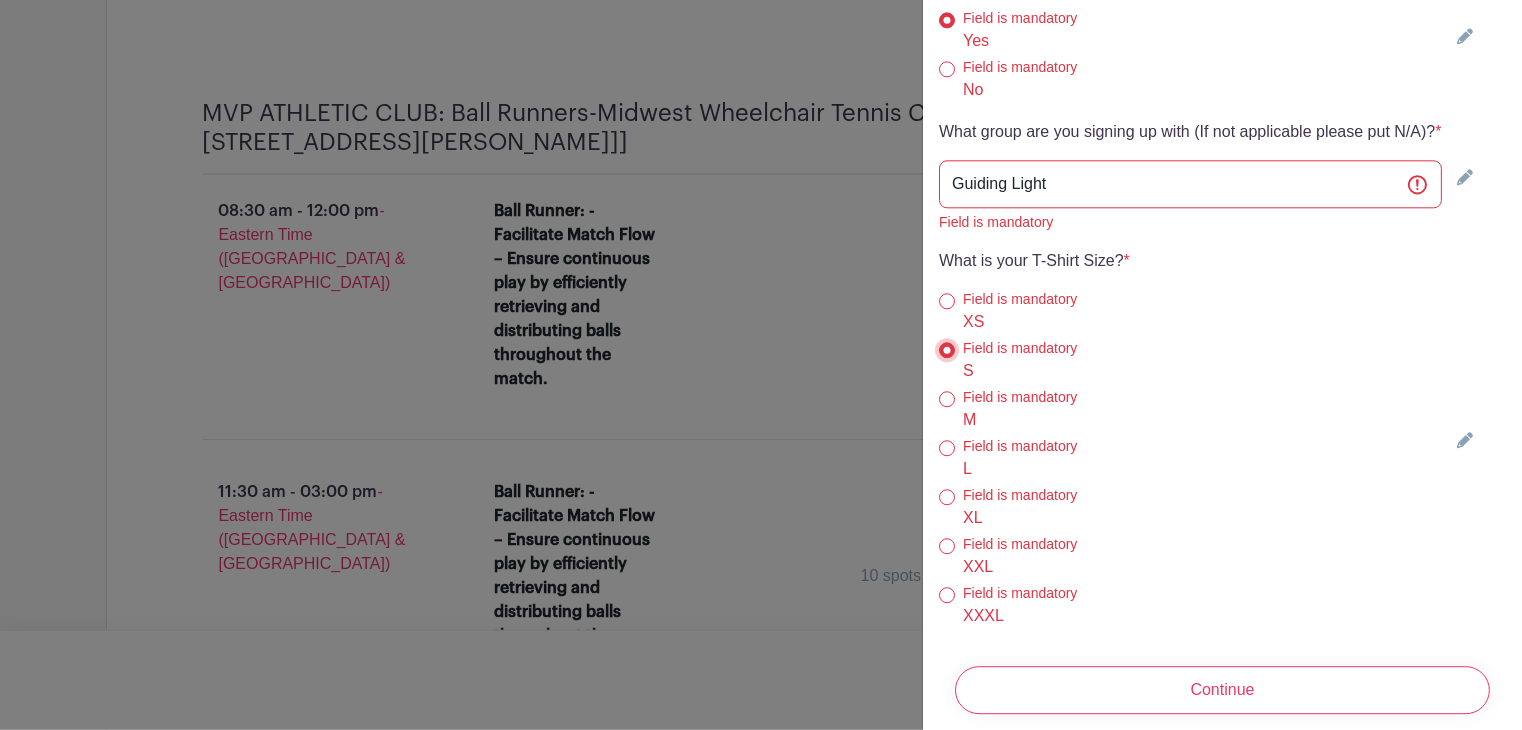 scroll, scrollTop: 6420, scrollLeft: 0, axis: vertical 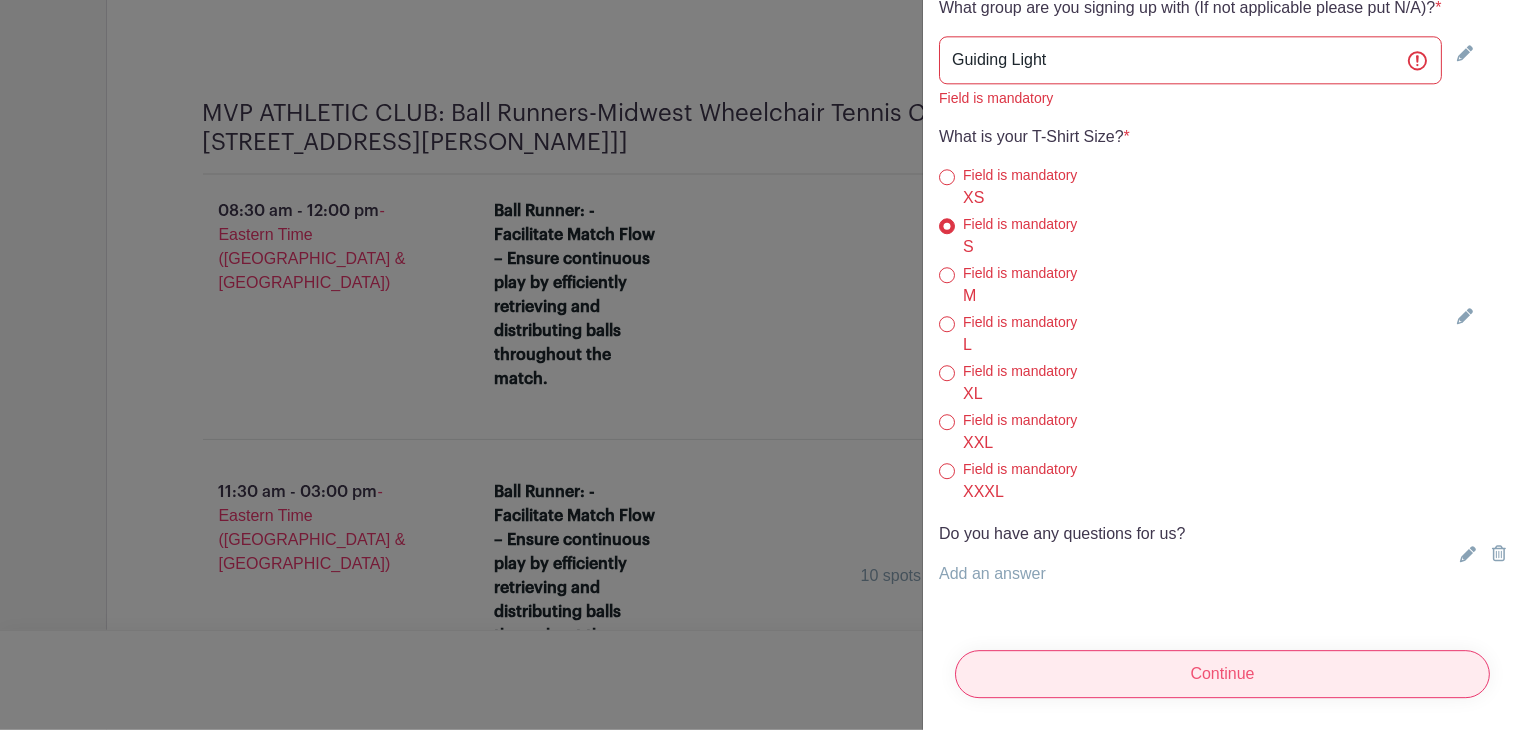 click on "Continue" at bounding box center (1222, 674) 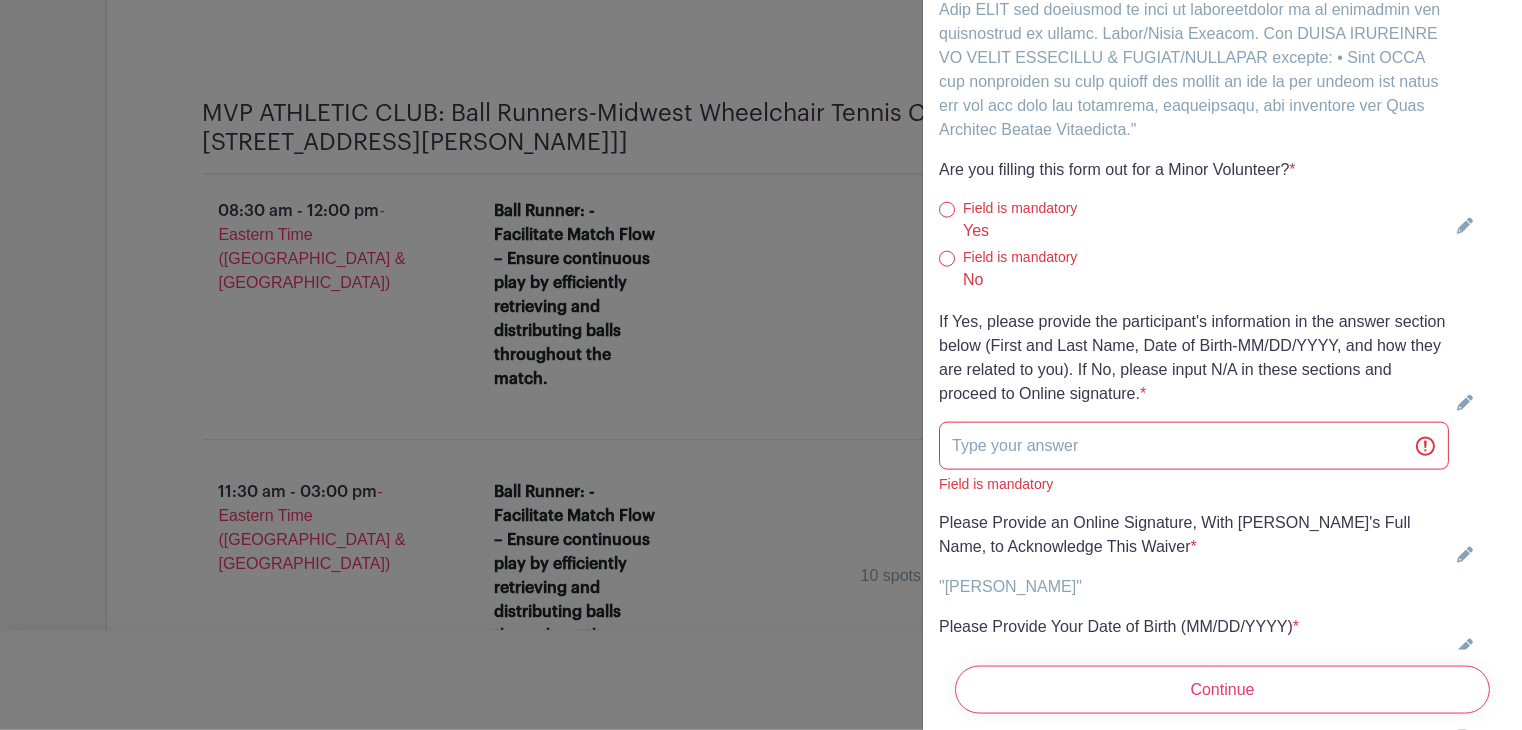 scroll, scrollTop: 4841, scrollLeft: 0, axis: vertical 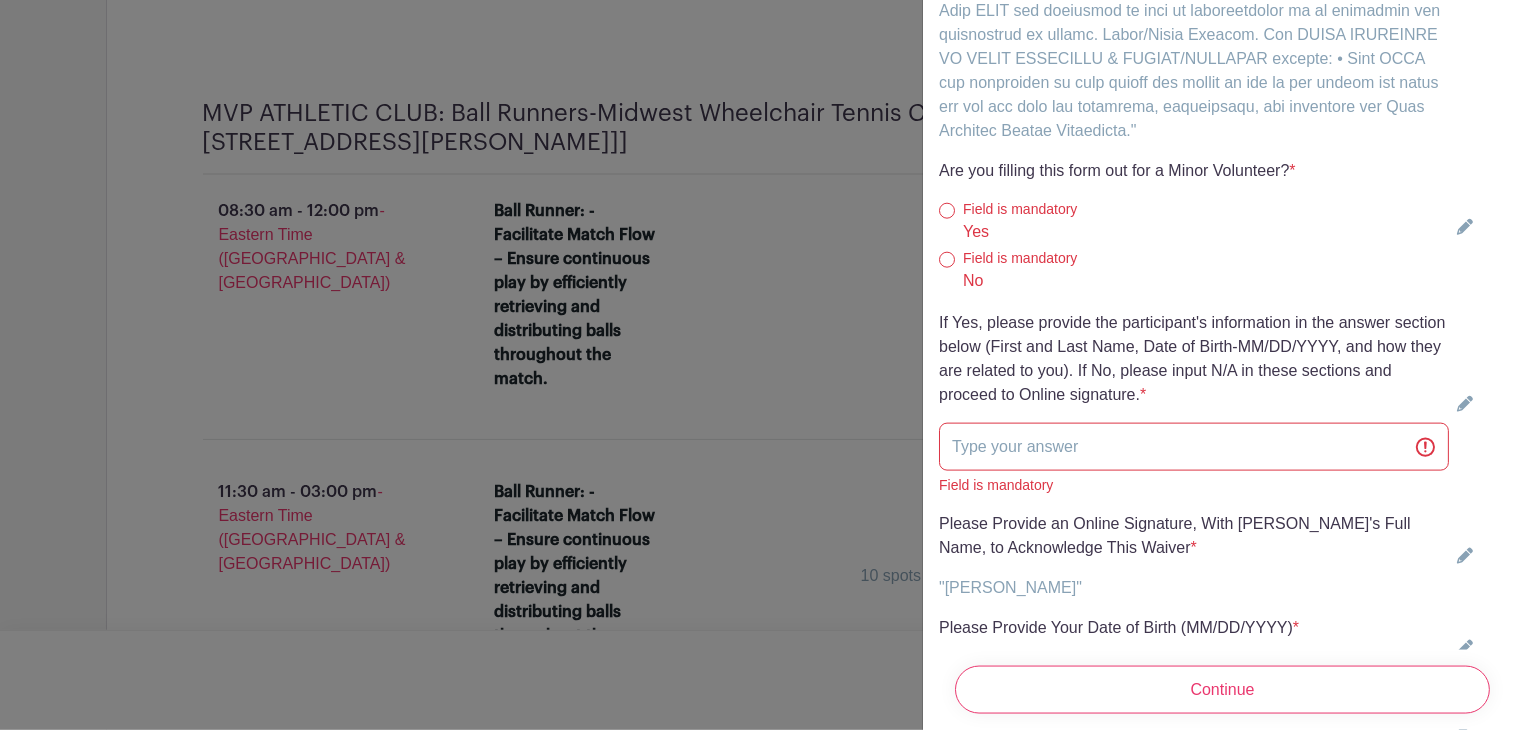 click on "Field is mandatory" at bounding box center (1129, 258) 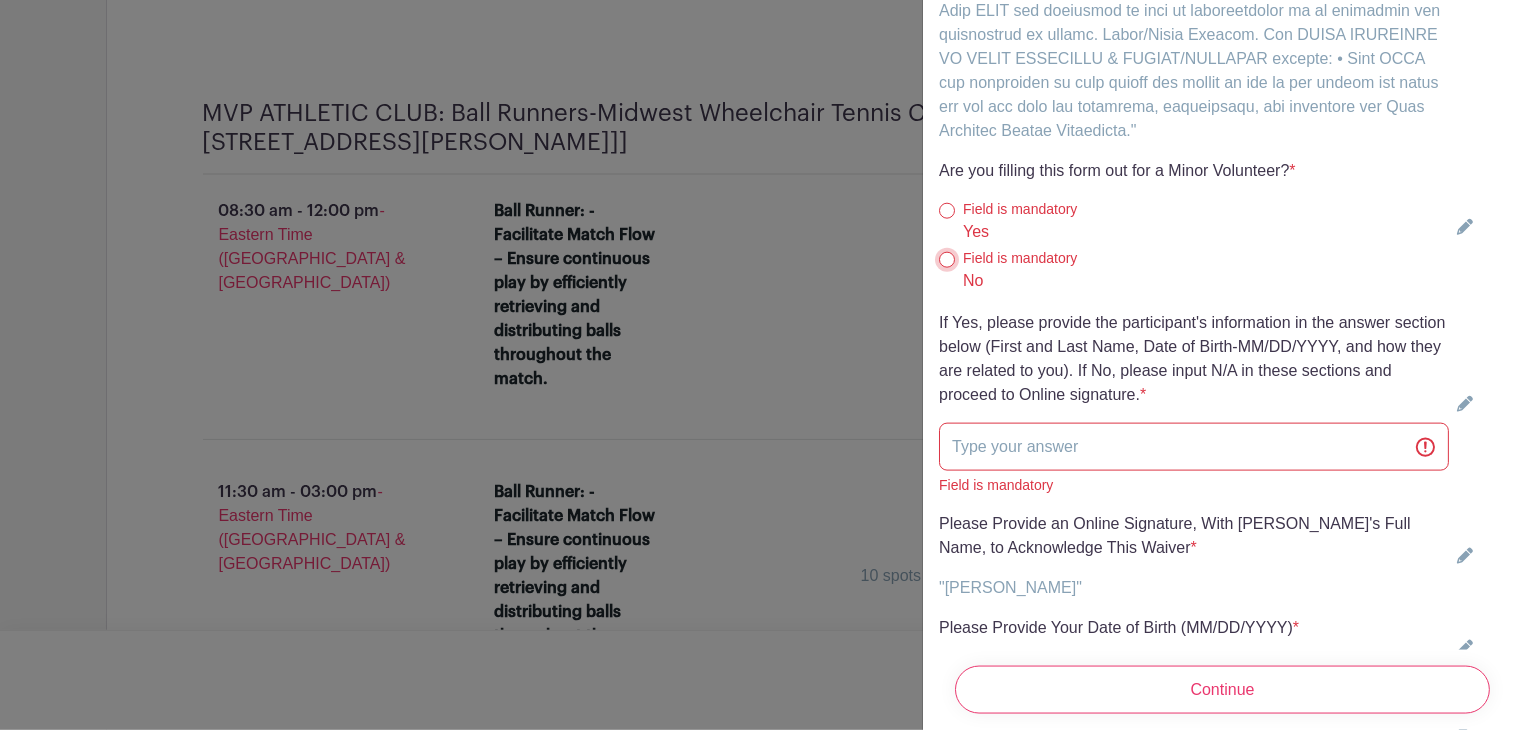 click on "No" at bounding box center [947, 260] 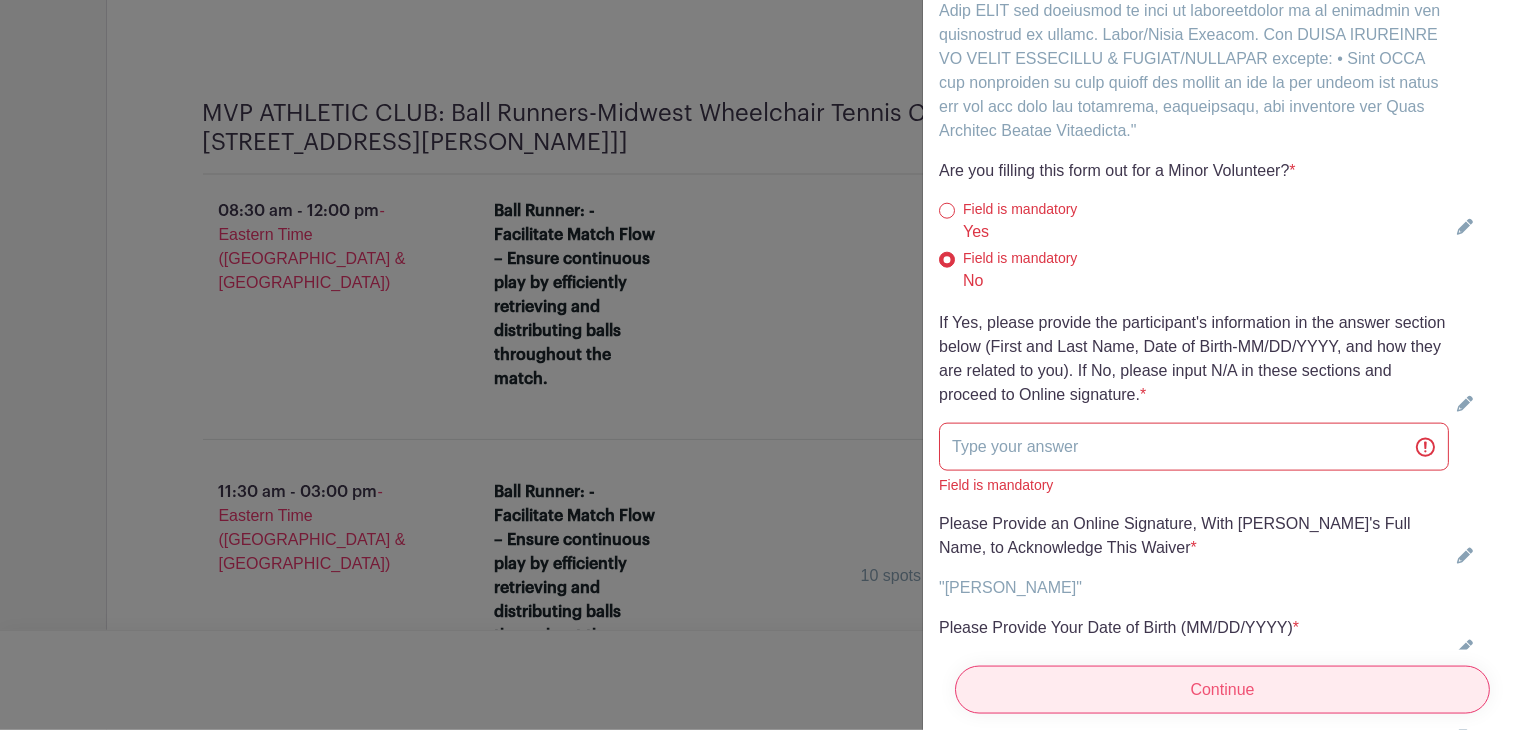 click on "Continue" at bounding box center [1222, 690] 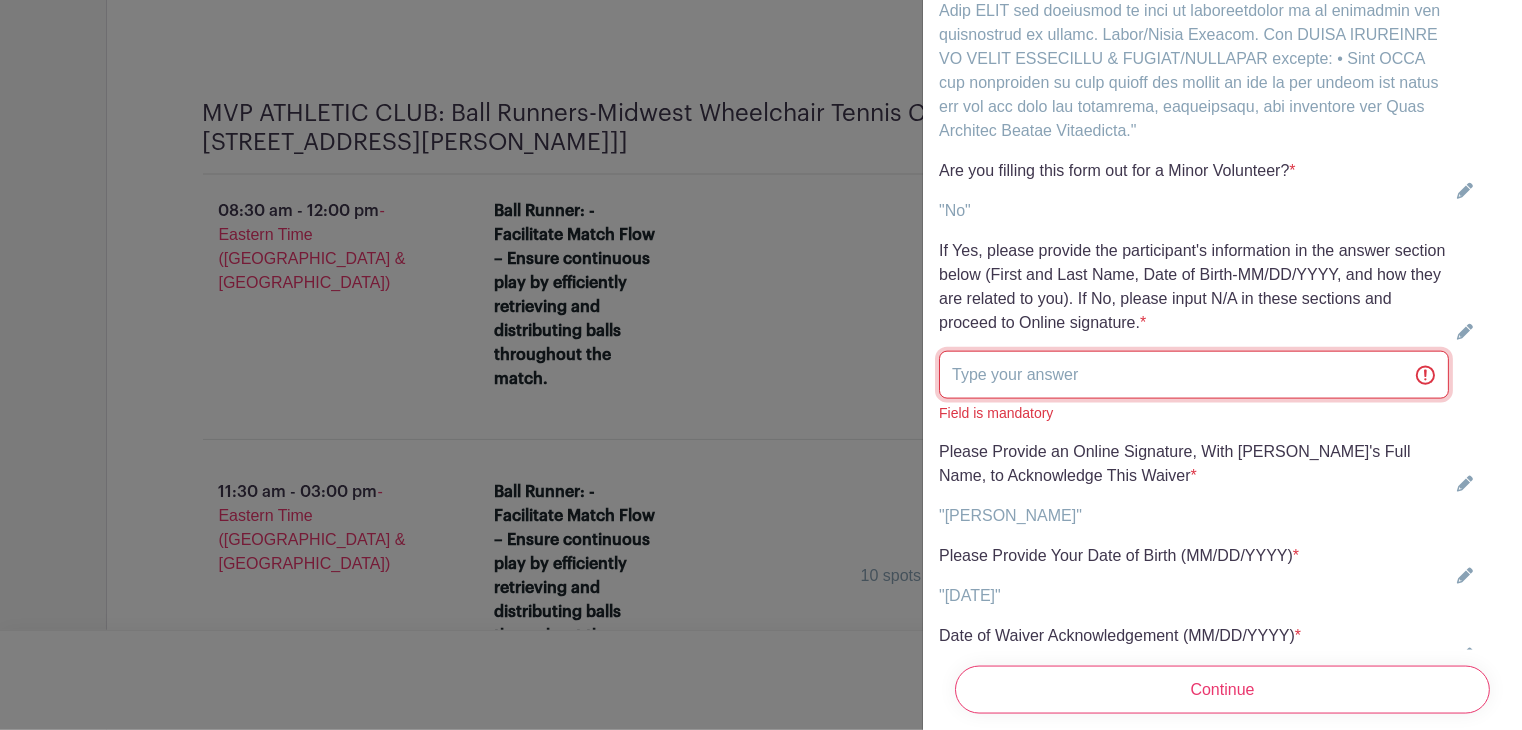 click at bounding box center [1194, 375] 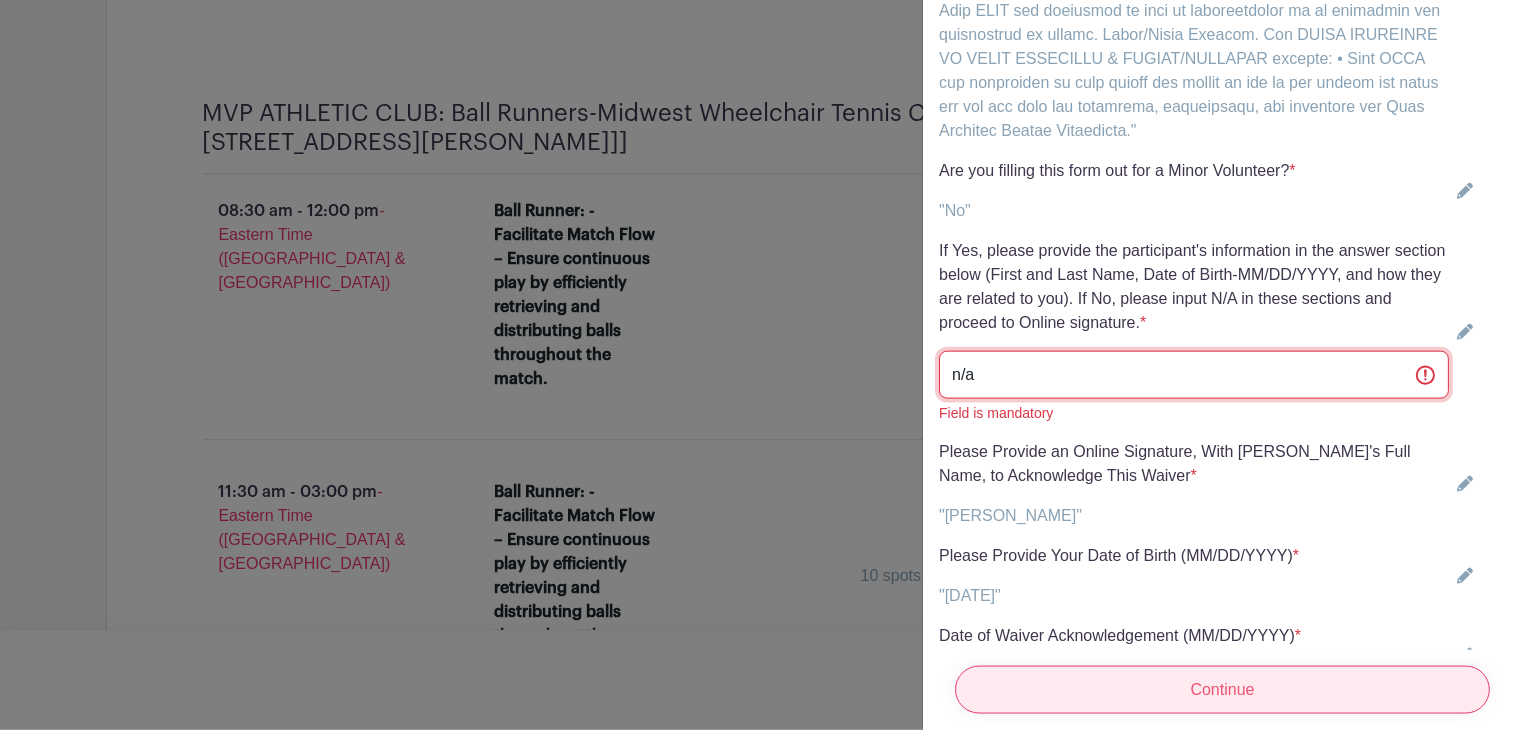 type on "n/a" 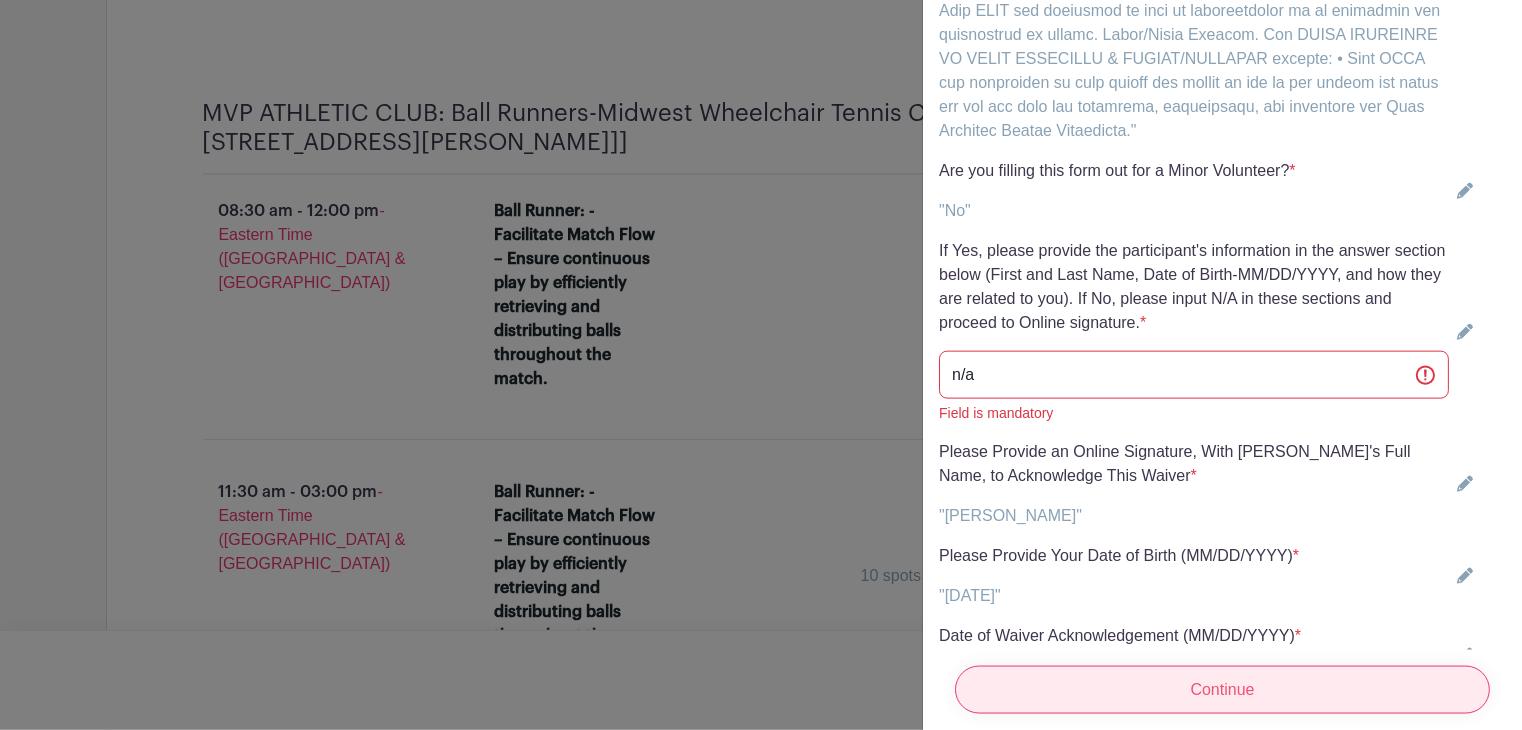 click on "Continue" at bounding box center (1222, 690) 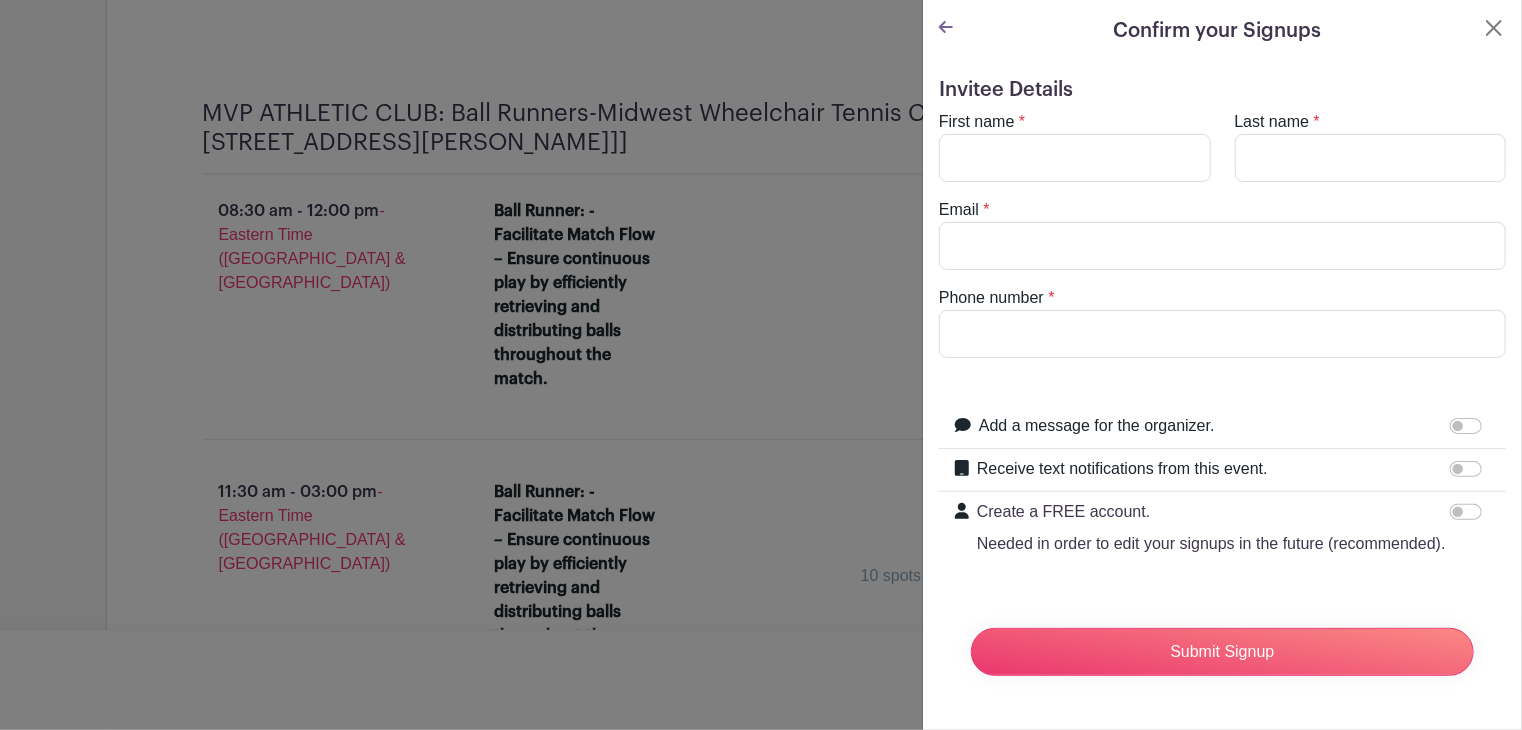 scroll, scrollTop: 31, scrollLeft: 0, axis: vertical 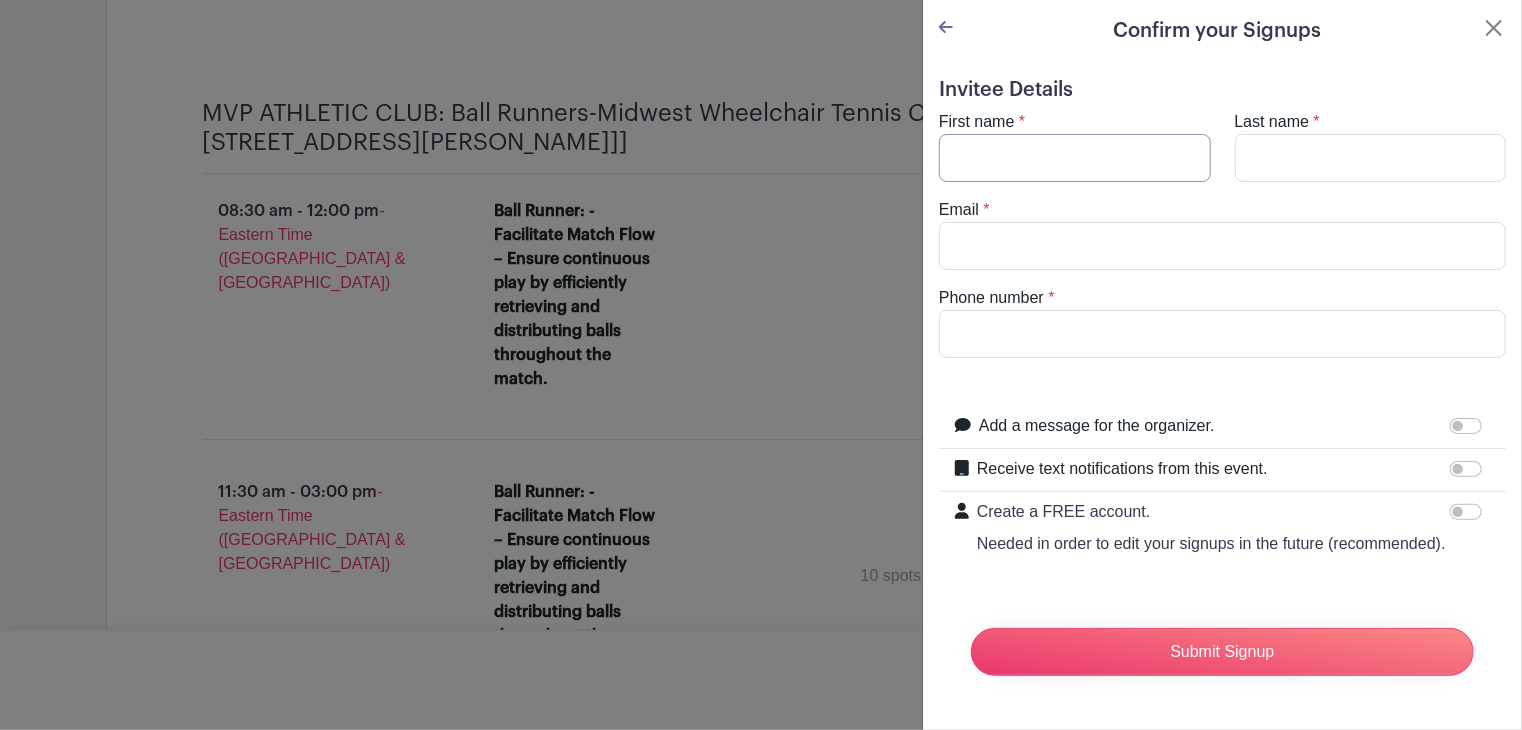 click on "First name" at bounding box center [1075, 158] 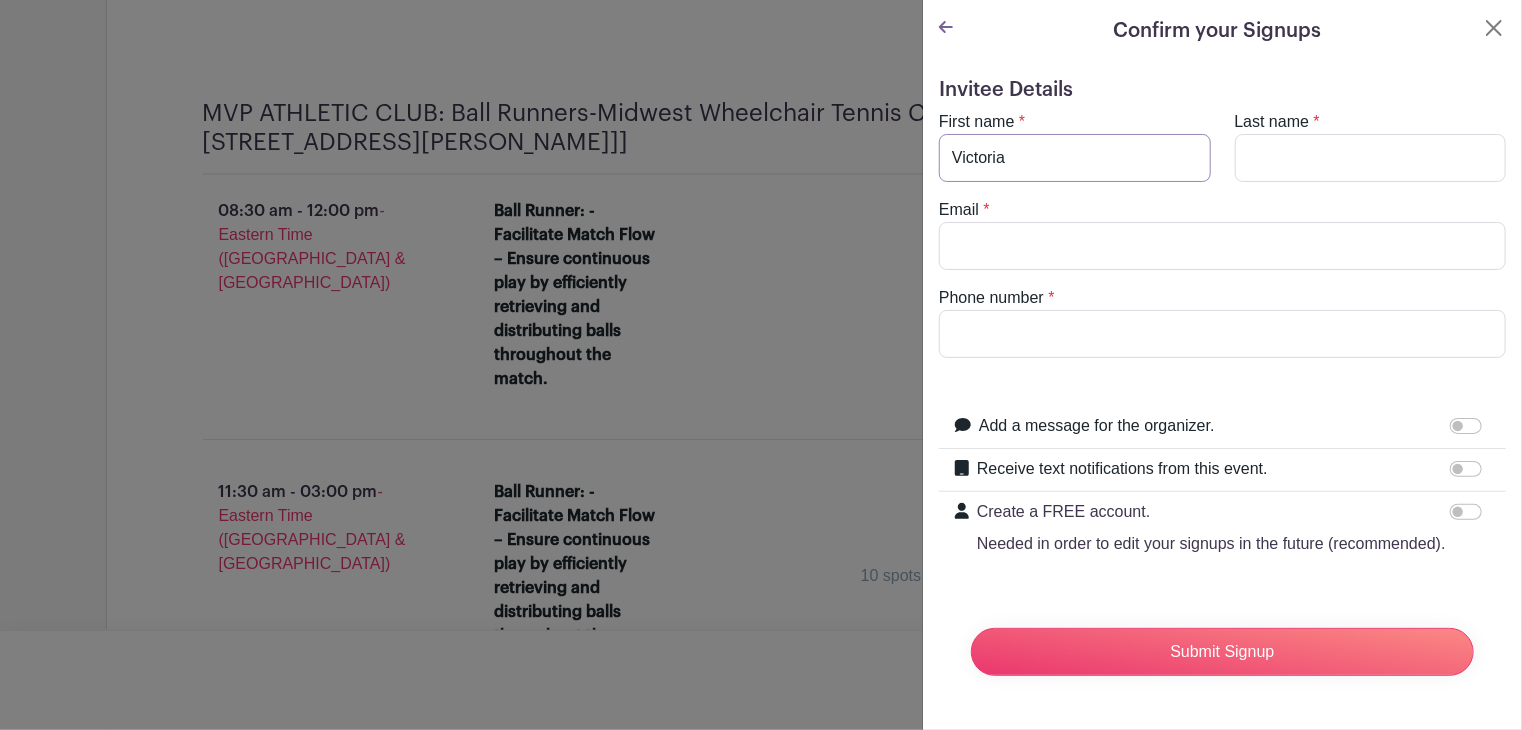 type on "Victoria" 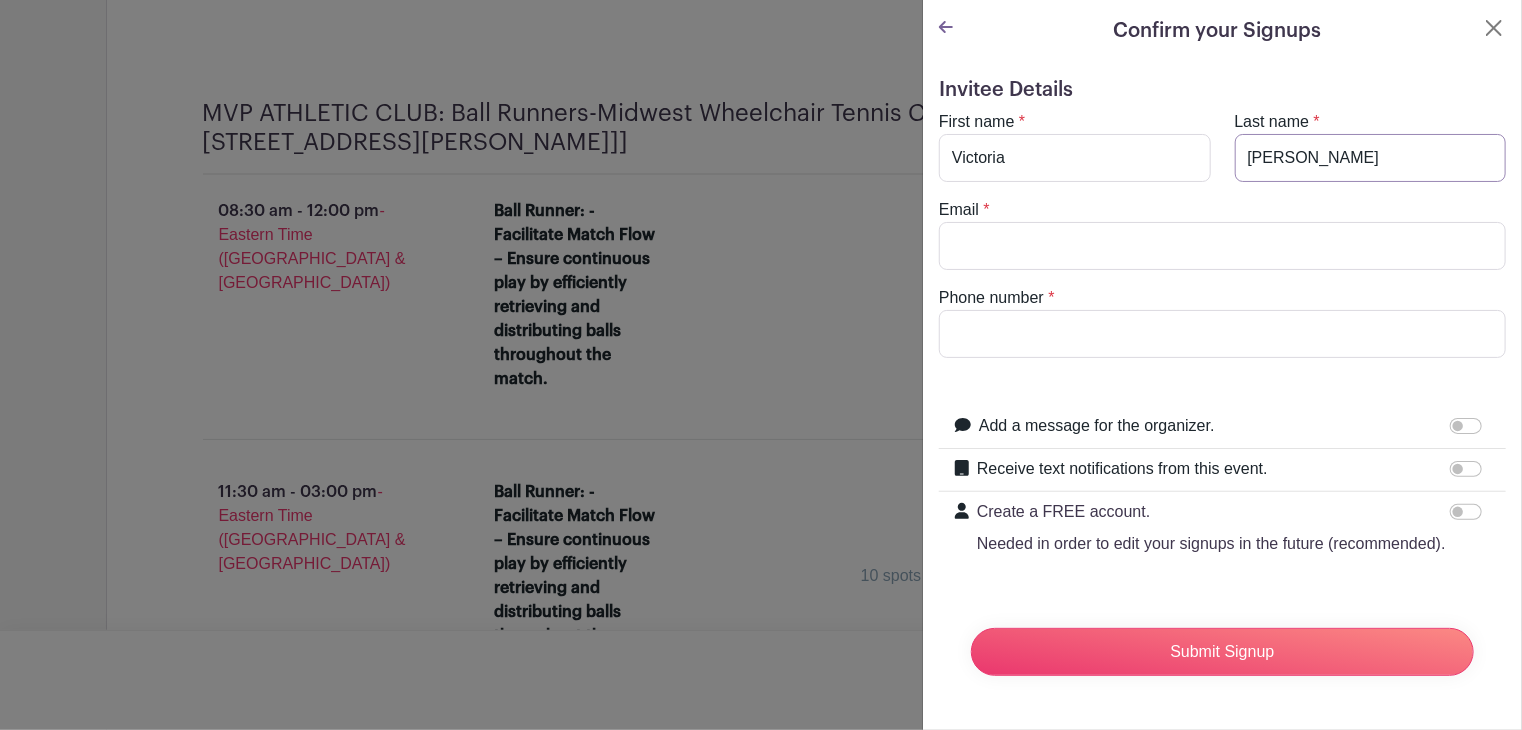 type on "[PERSON_NAME]" 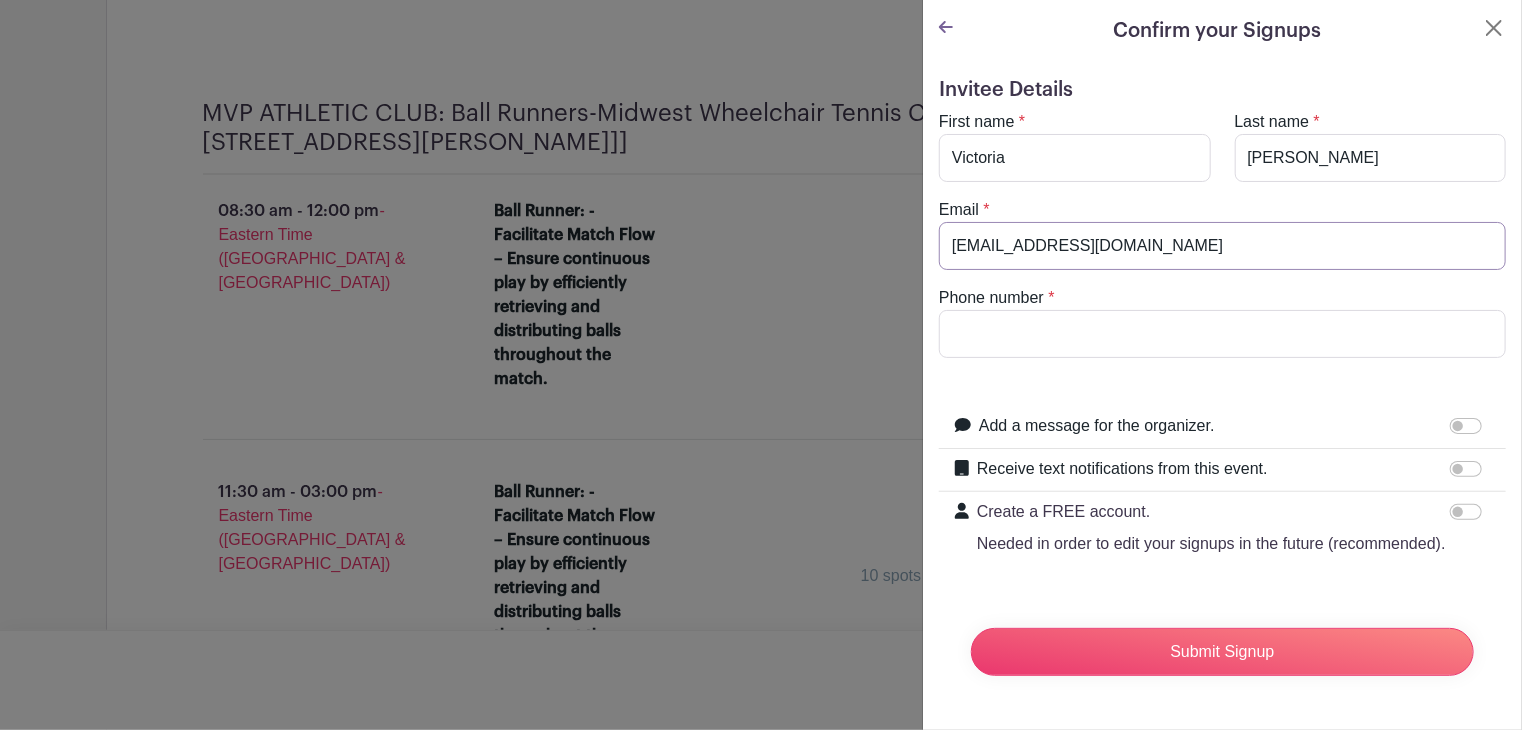 type on "[EMAIL_ADDRESS][DOMAIN_NAME]" 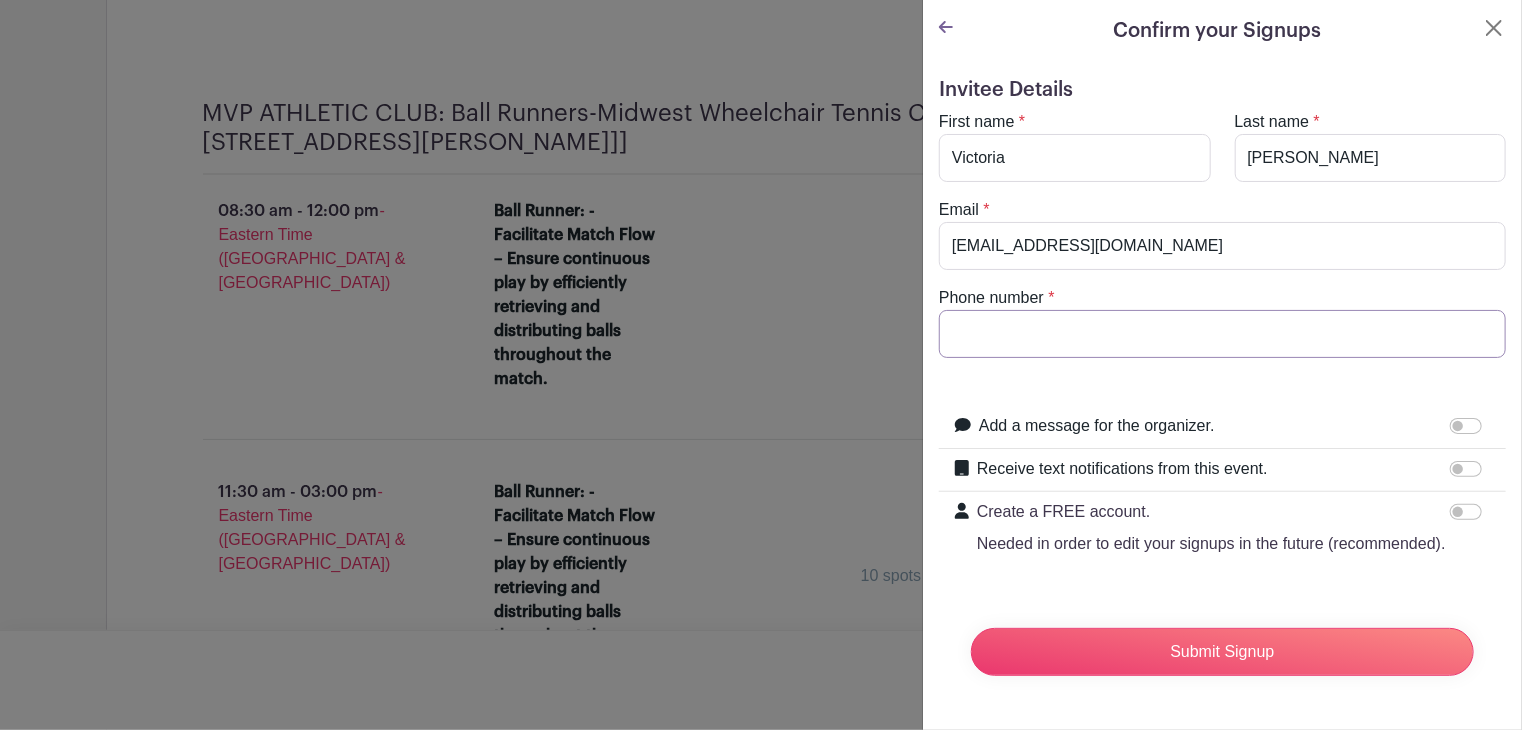 click on "Phone number" at bounding box center (1222, 334) 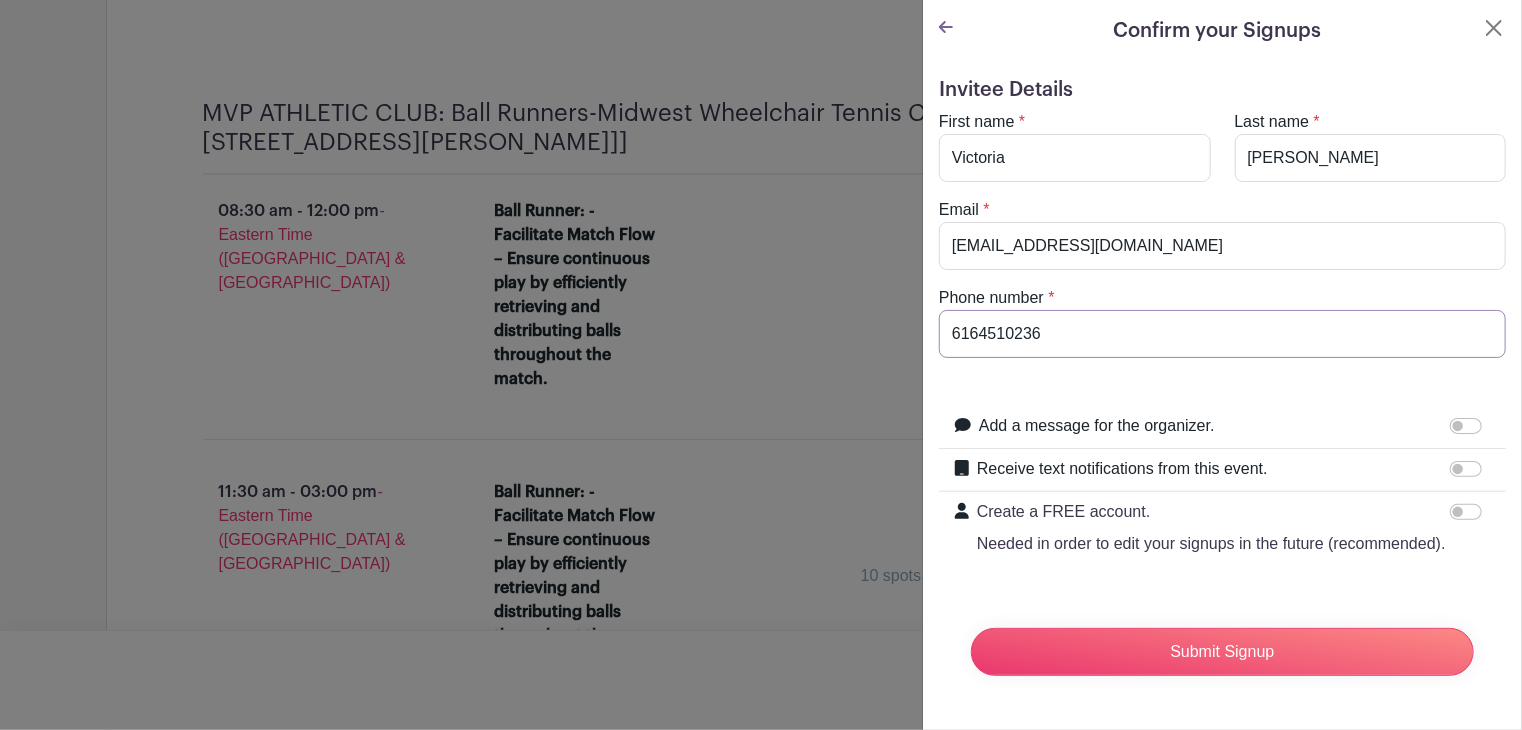 scroll, scrollTop: 31, scrollLeft: 0, axis: vertical 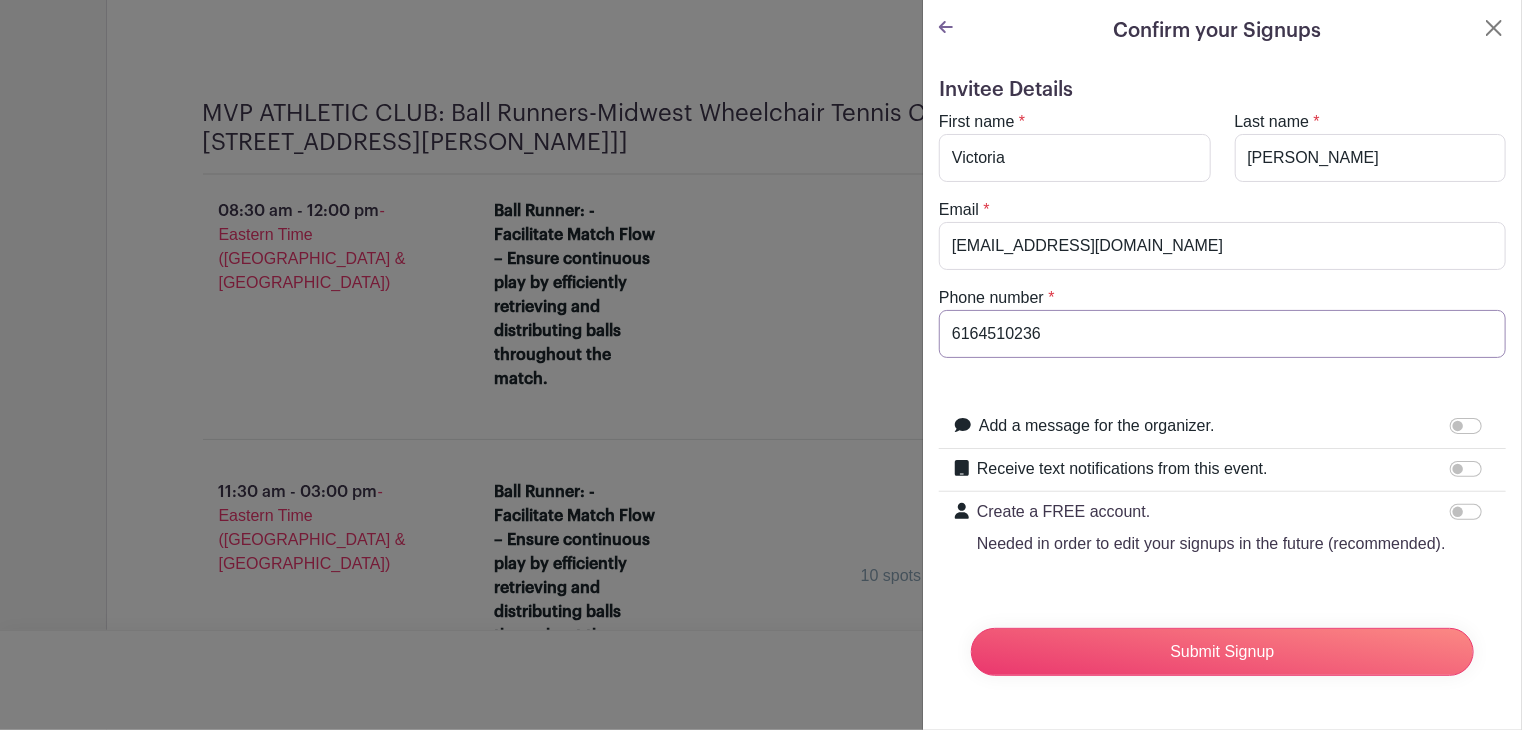 drag, startPoint x: 1071, startPoint y: 293, endPoint x: 881, endPoint y: 309, distance: 190.6725 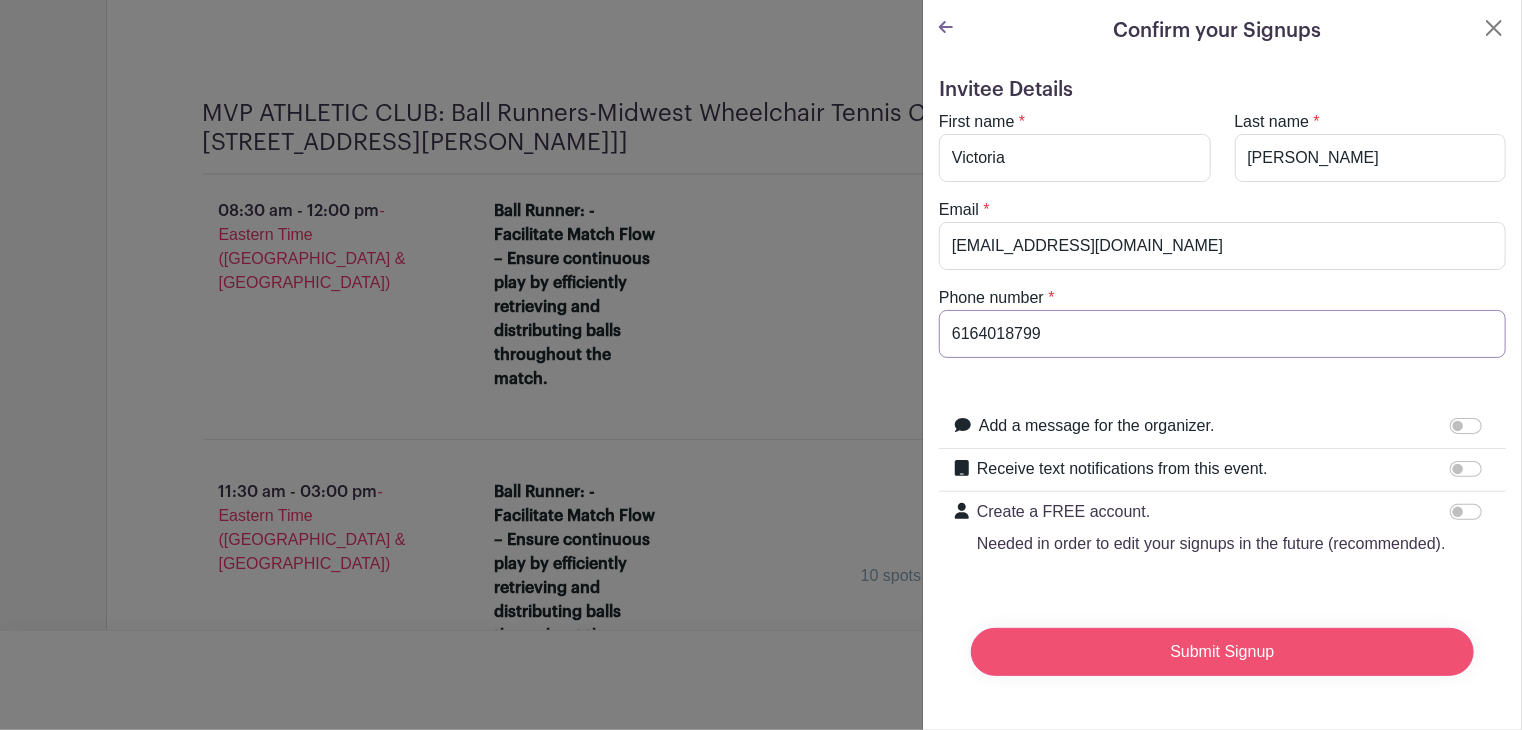 type on "6164018799" 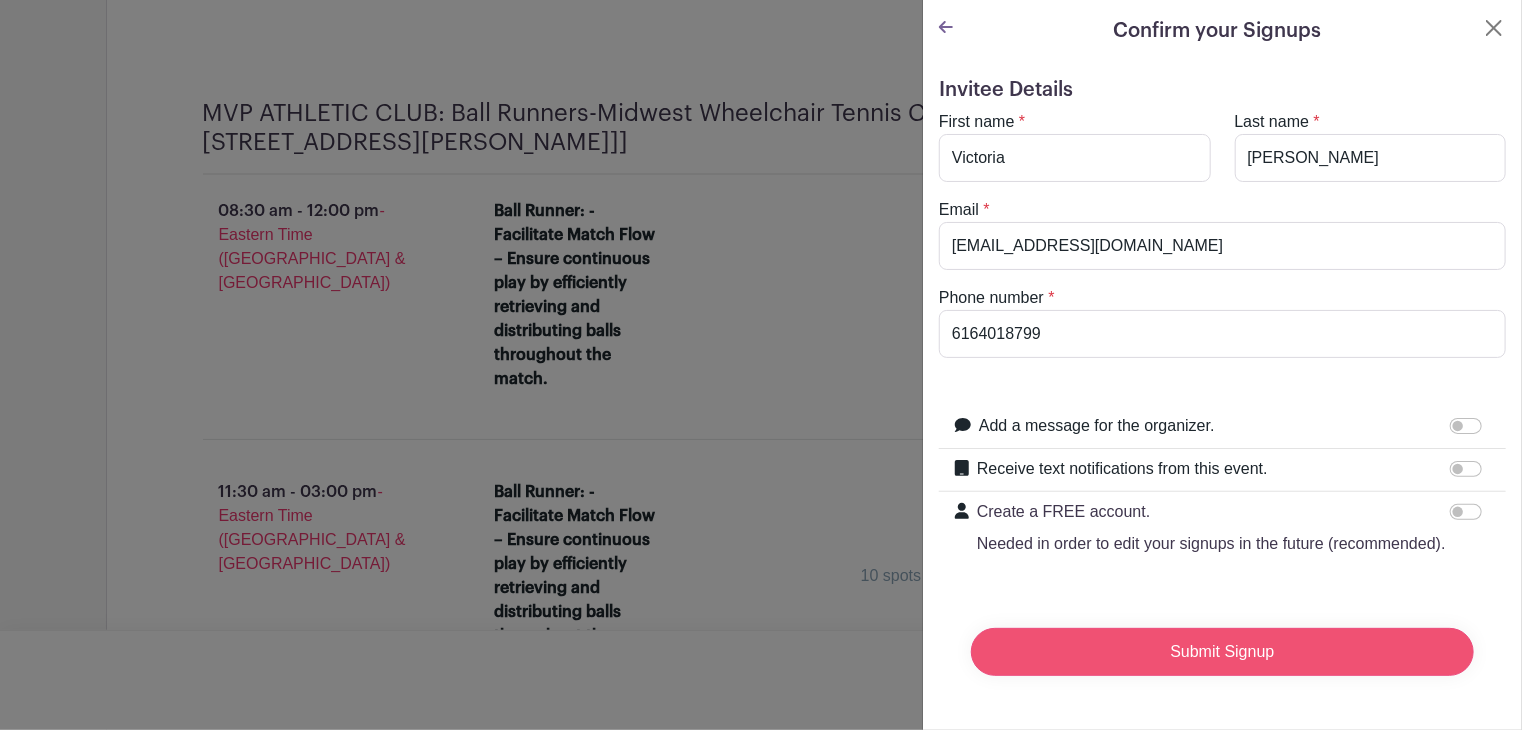 click on "Submit Signup" at bounding box center (1222, 652) 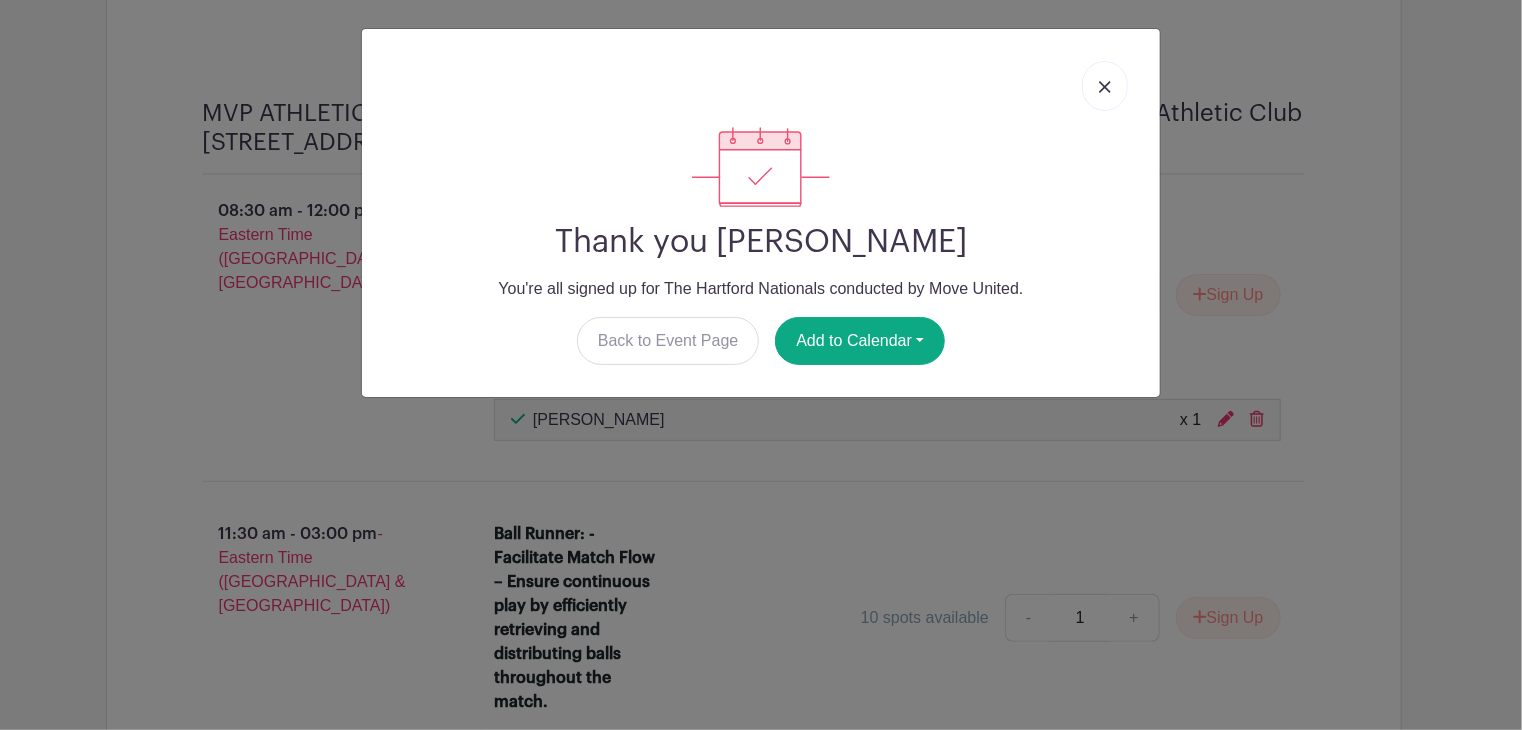 click at bounding box center (1105, 87) 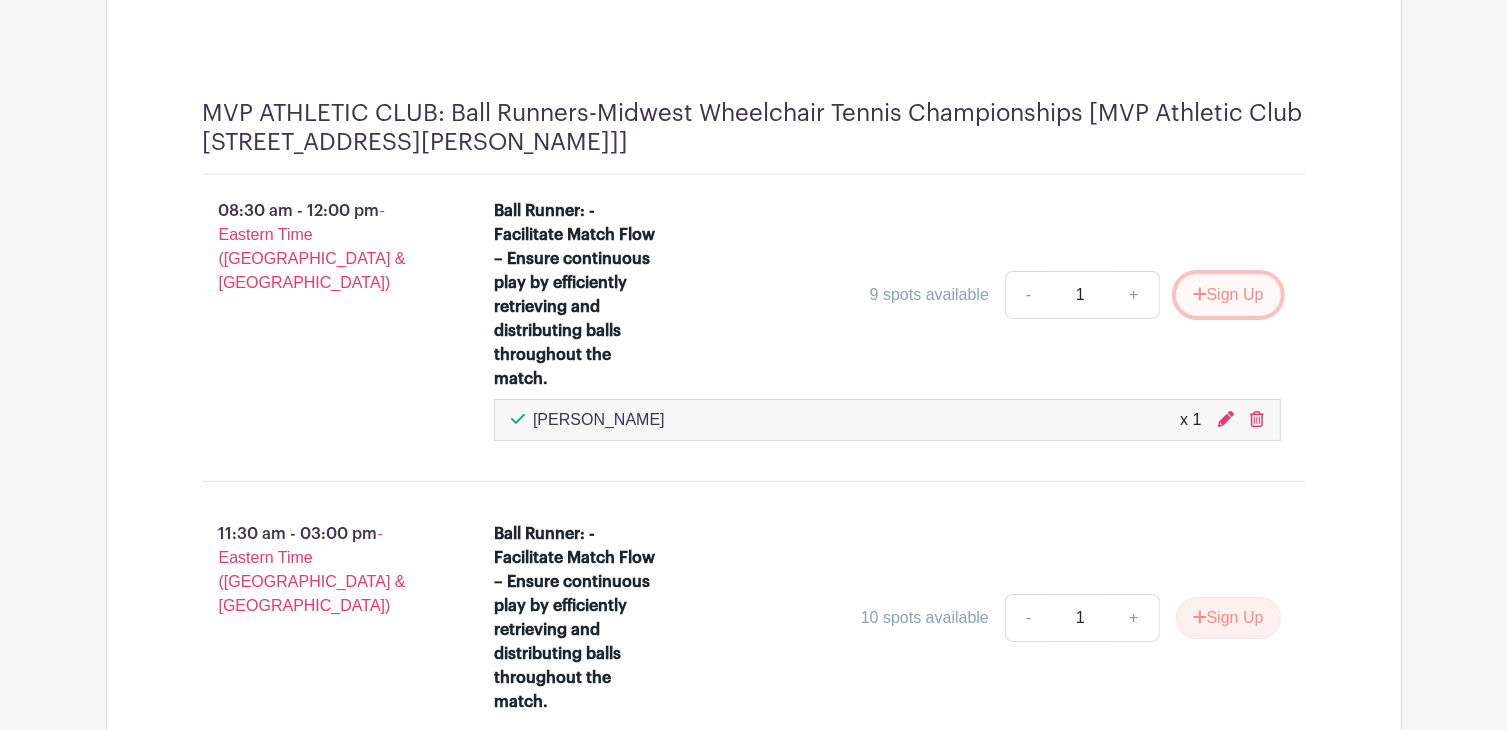 click on "Sign Up" at bounding box center [1228, 295] 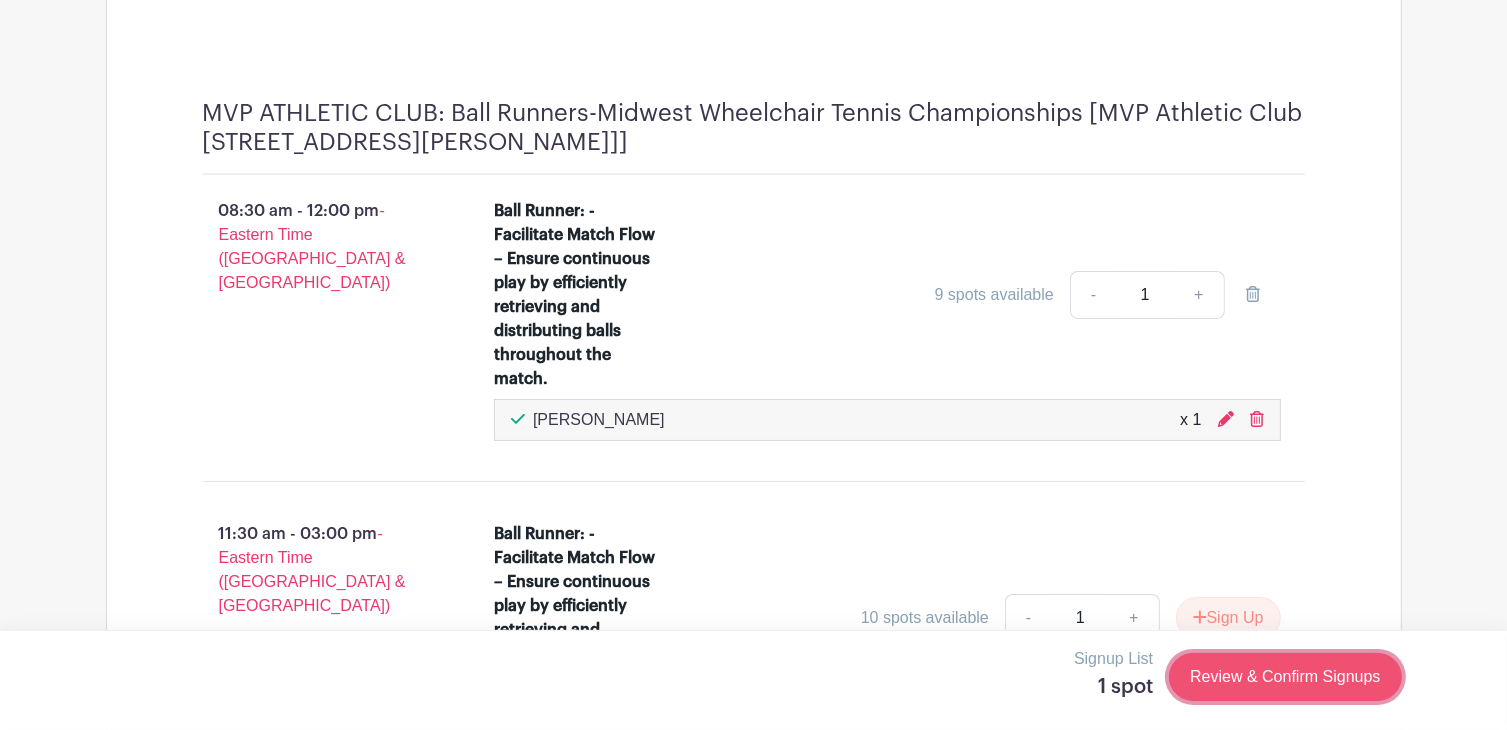 click on "Review & Confirm Signups" at bounding box center [1285, 677] 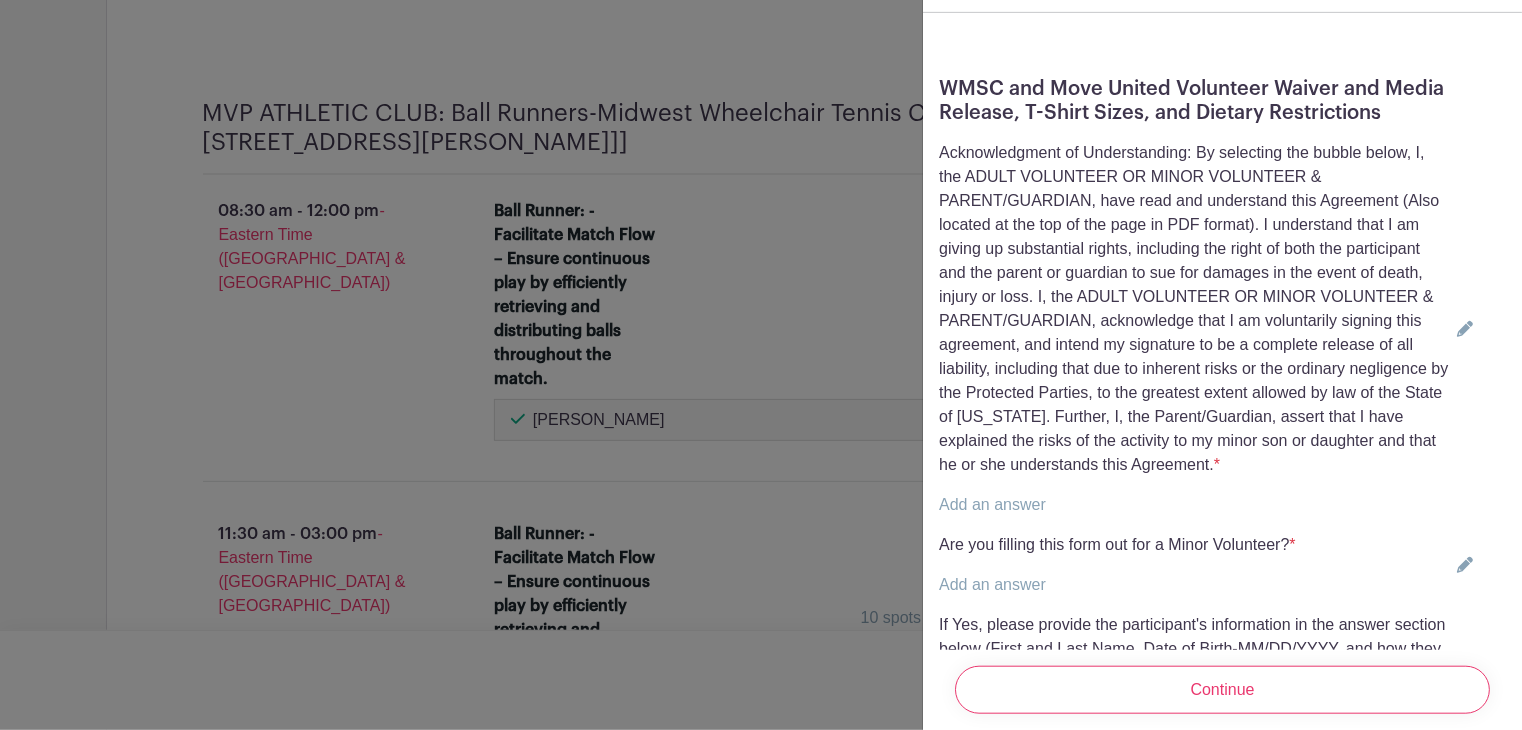 scroll, scrollTop: 491, scrollLeft: 0, axis: vertical 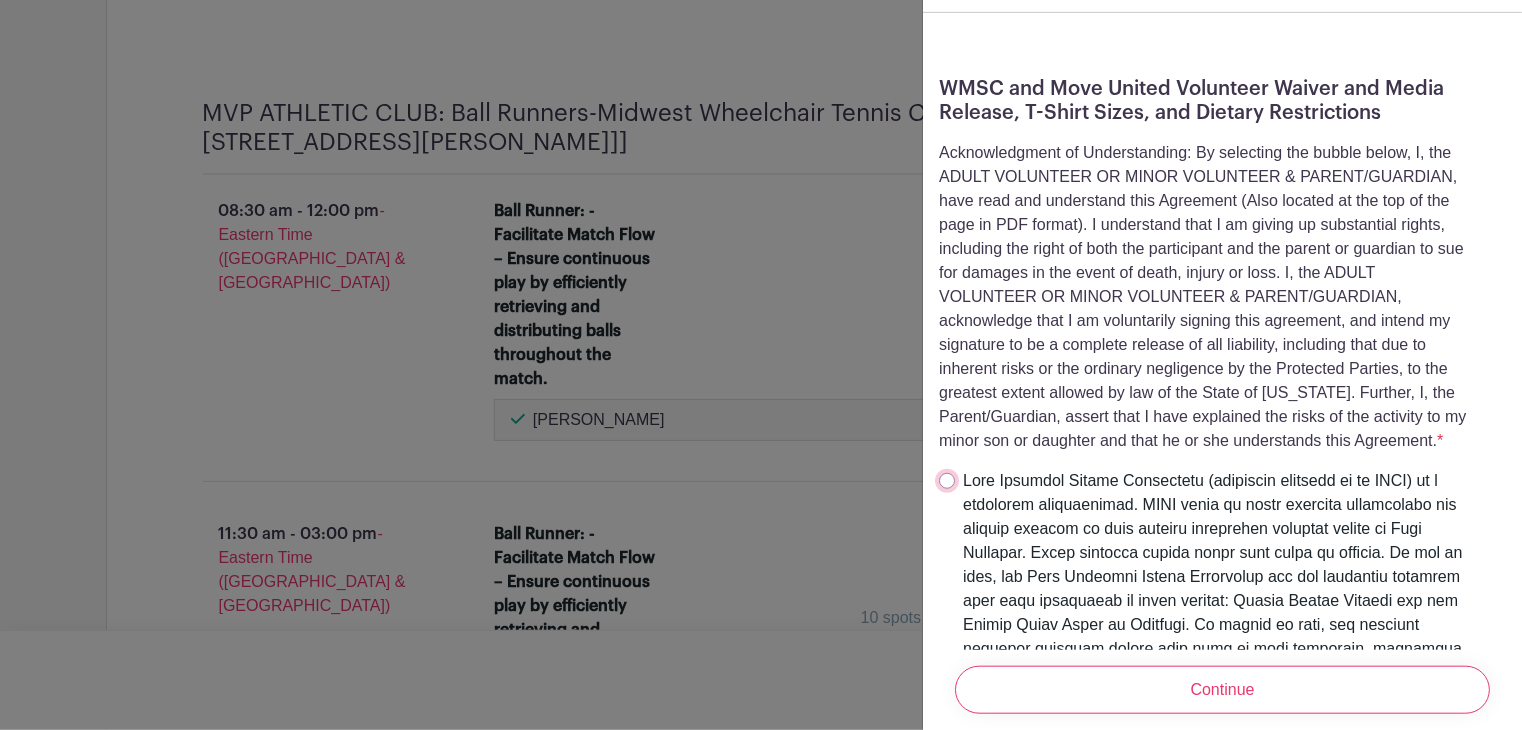 click at bounding box center [947, 481] 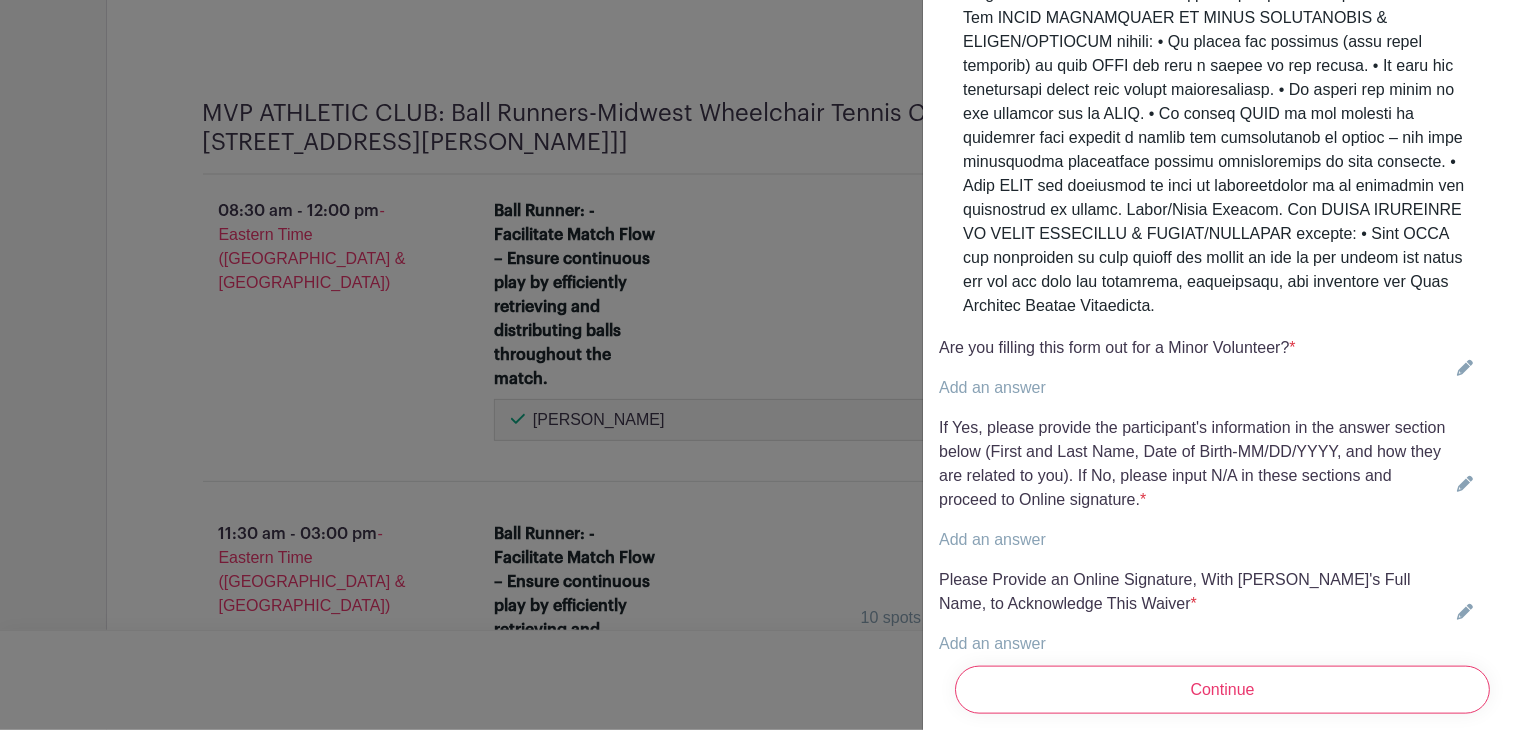 scroll, scrollTop: 4579, scrollLeft: 0, axis: vertical 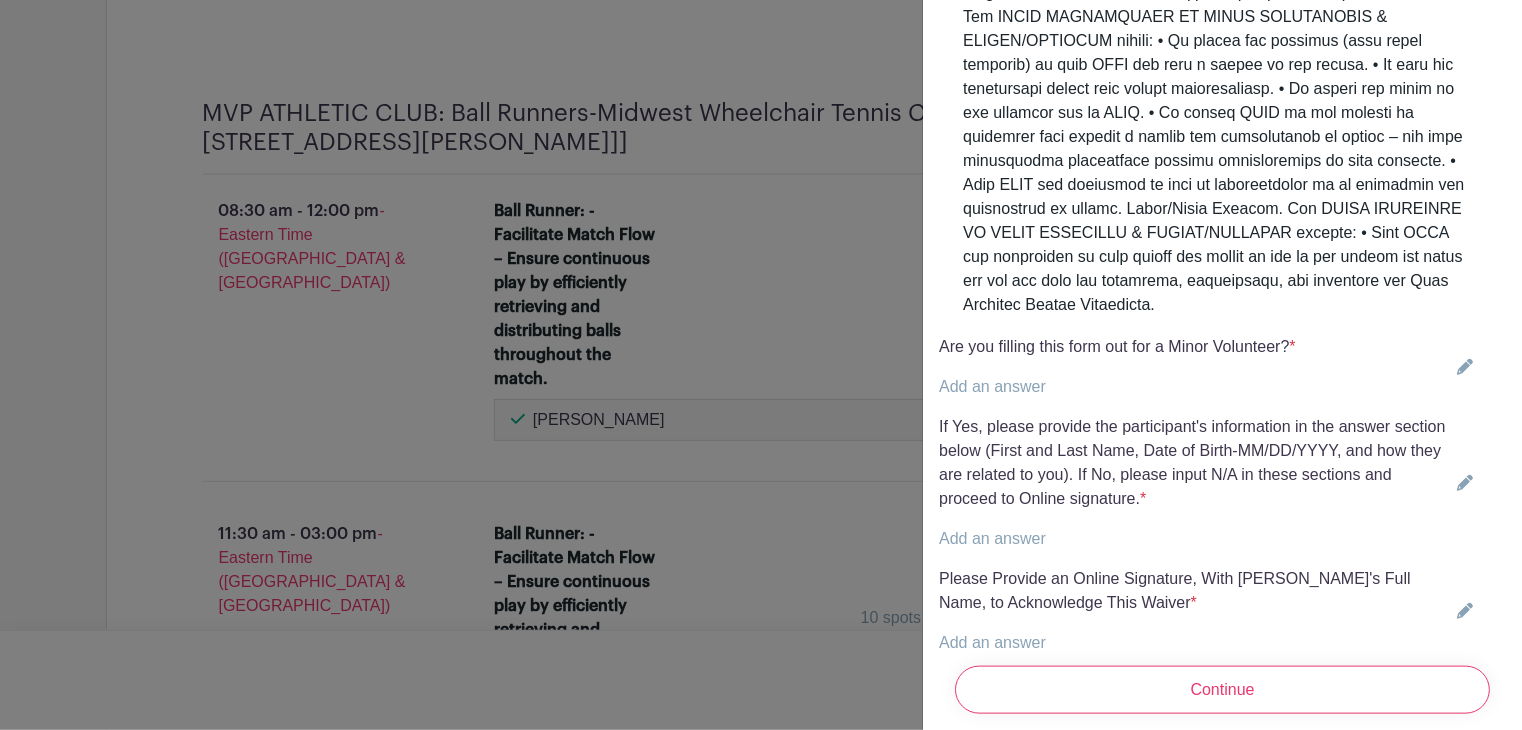 click on "Add an answer" at bounding box center (992, 386) 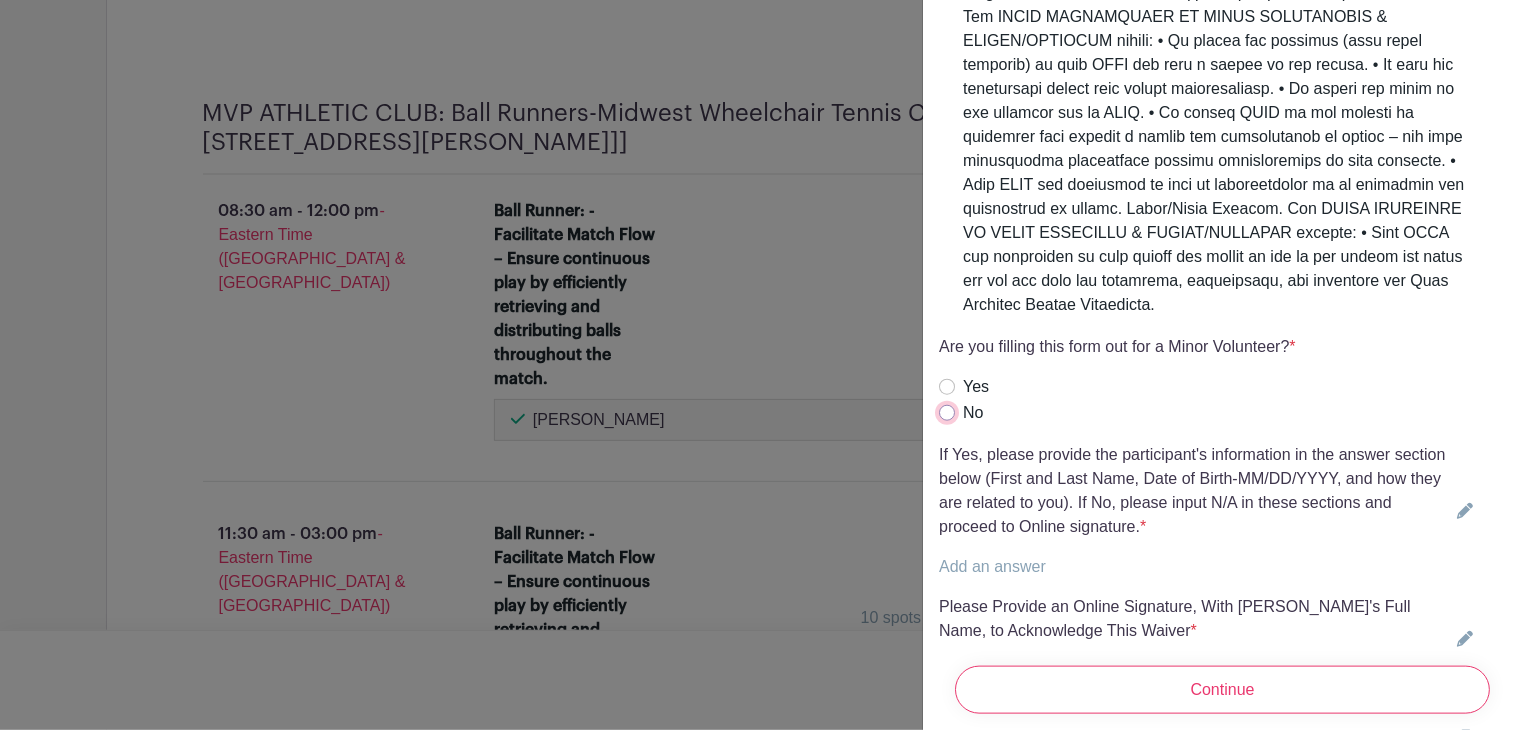click on "No" at bounding box center [947, 413] 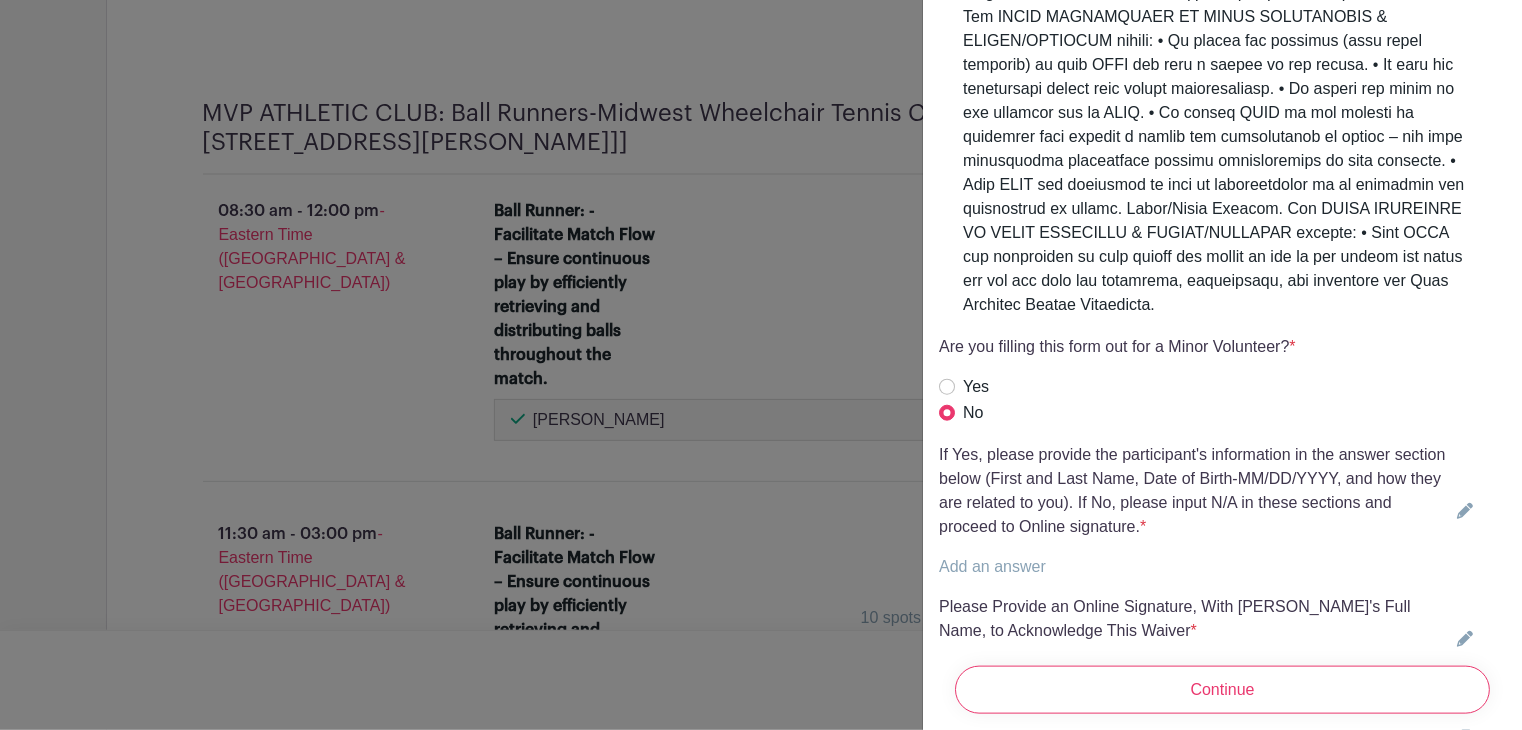 click on "Add an answer" at bounding box center [1194, 567] 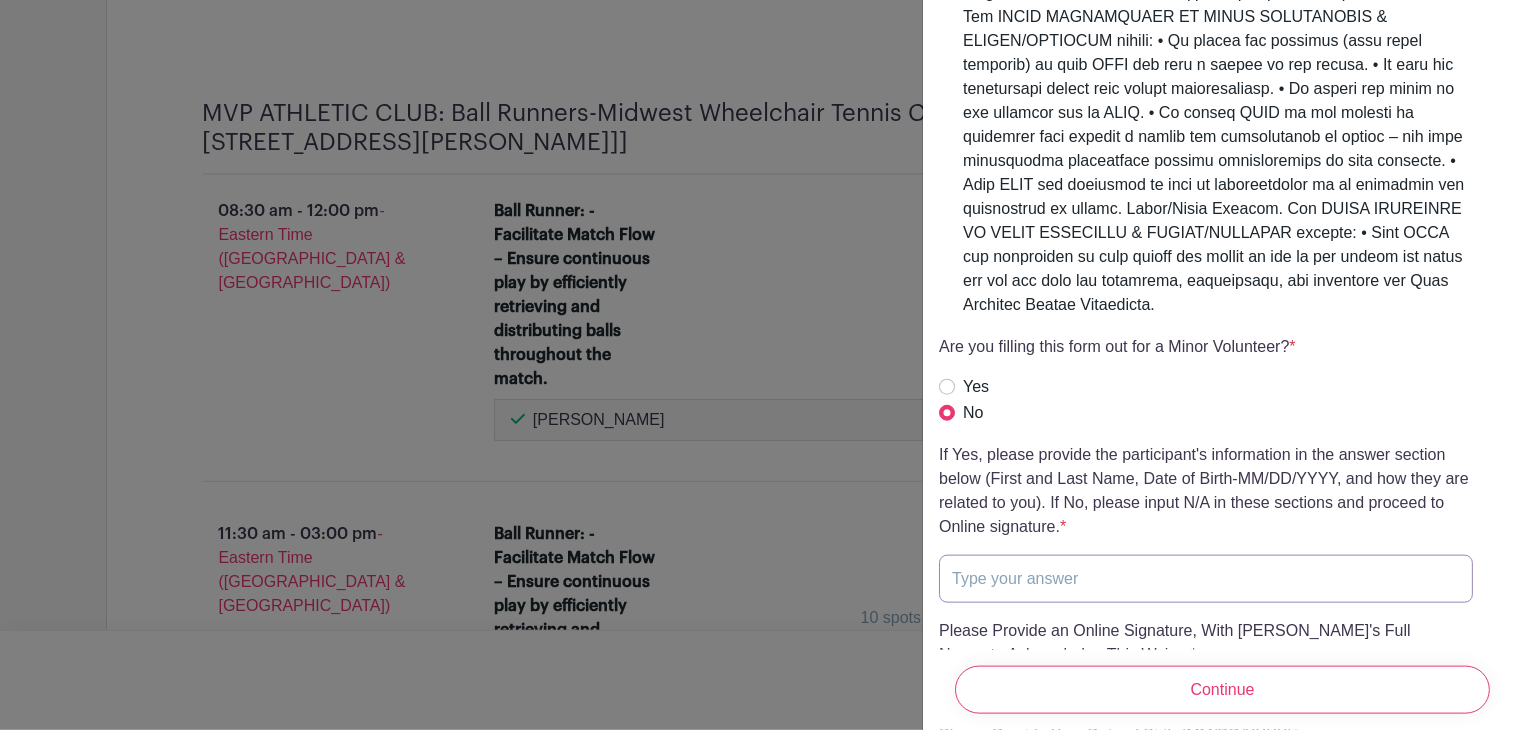 click at bounding box center [1206, 579] 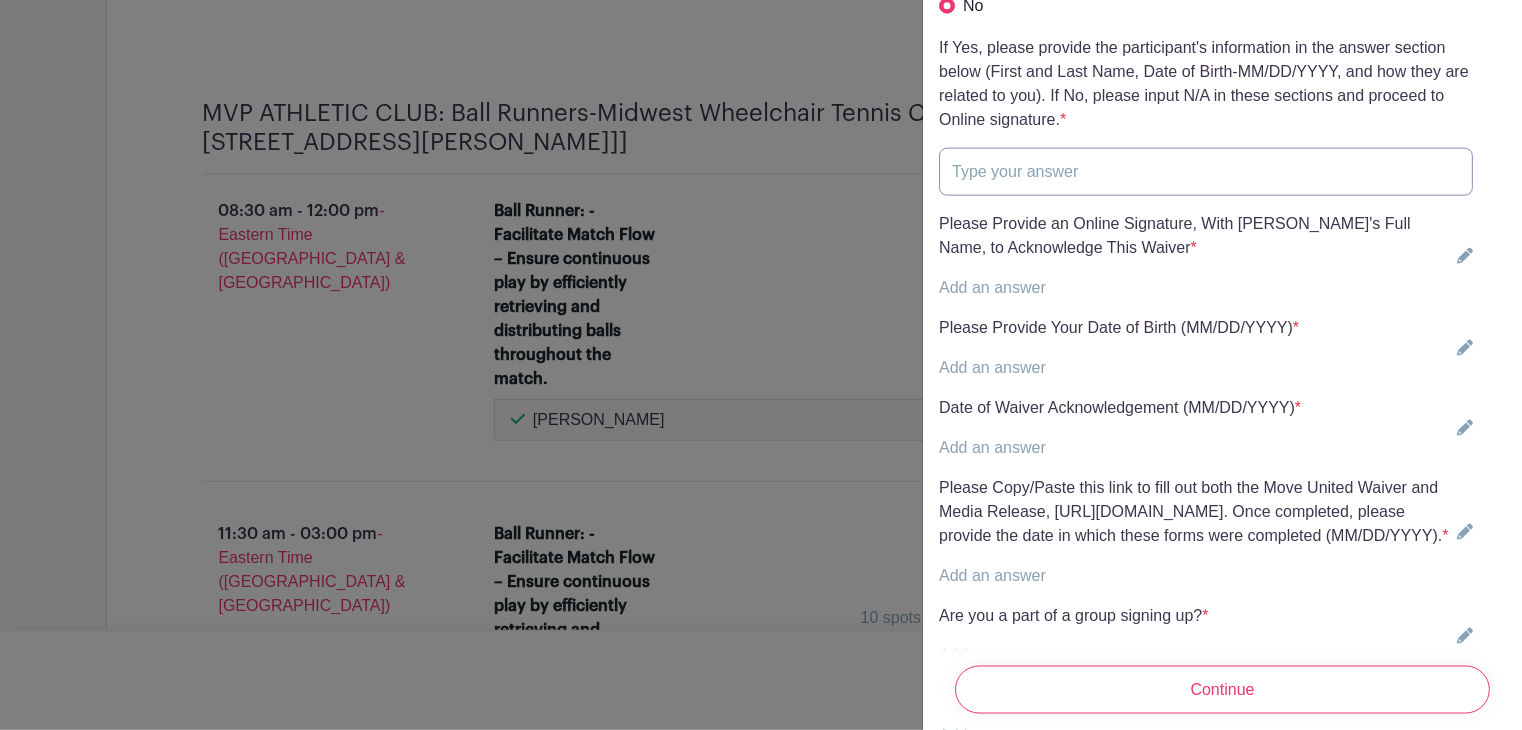 scroll, scrollTop: 4991, scrollLeft: 0, axis: vertical 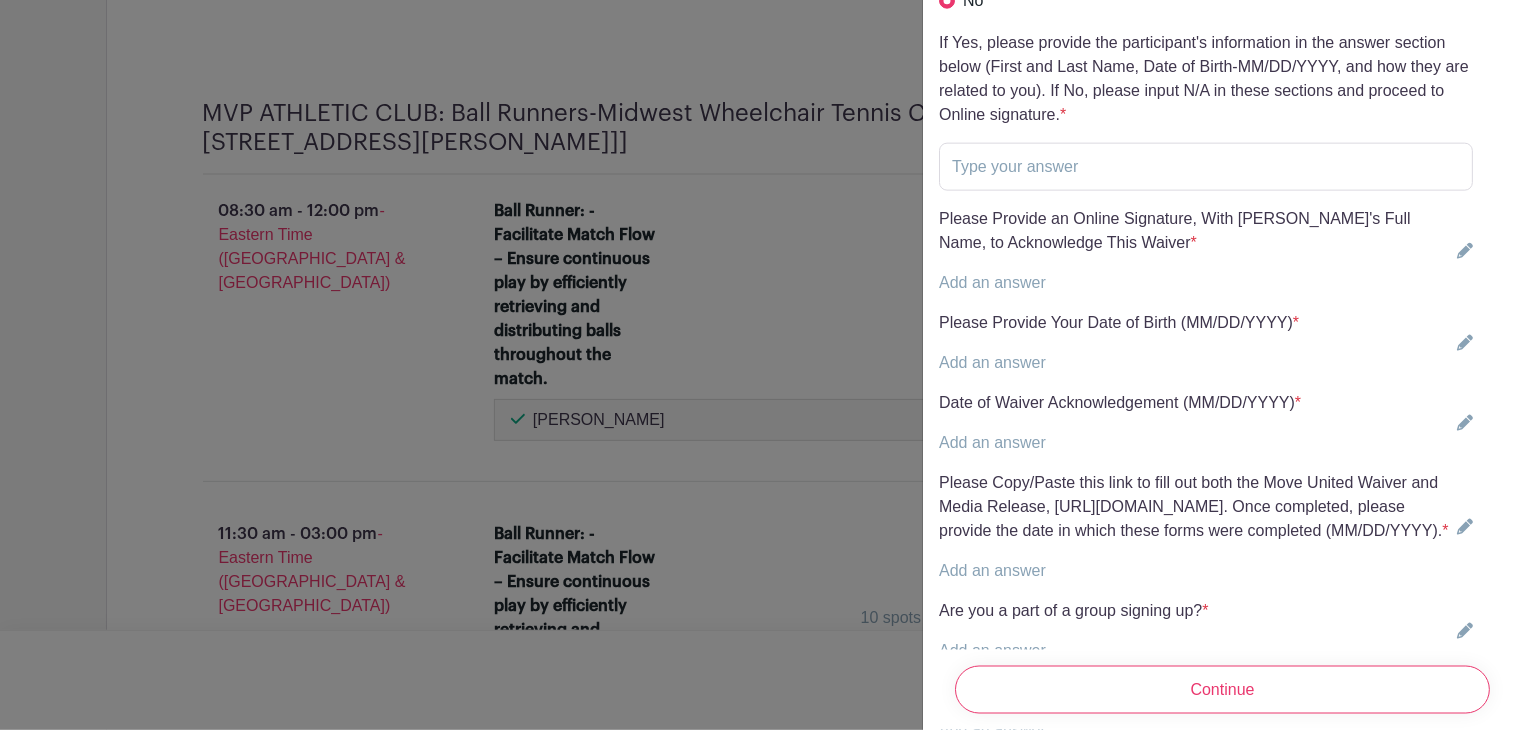click on "Add an answer" at bounding box center (1194, 283) 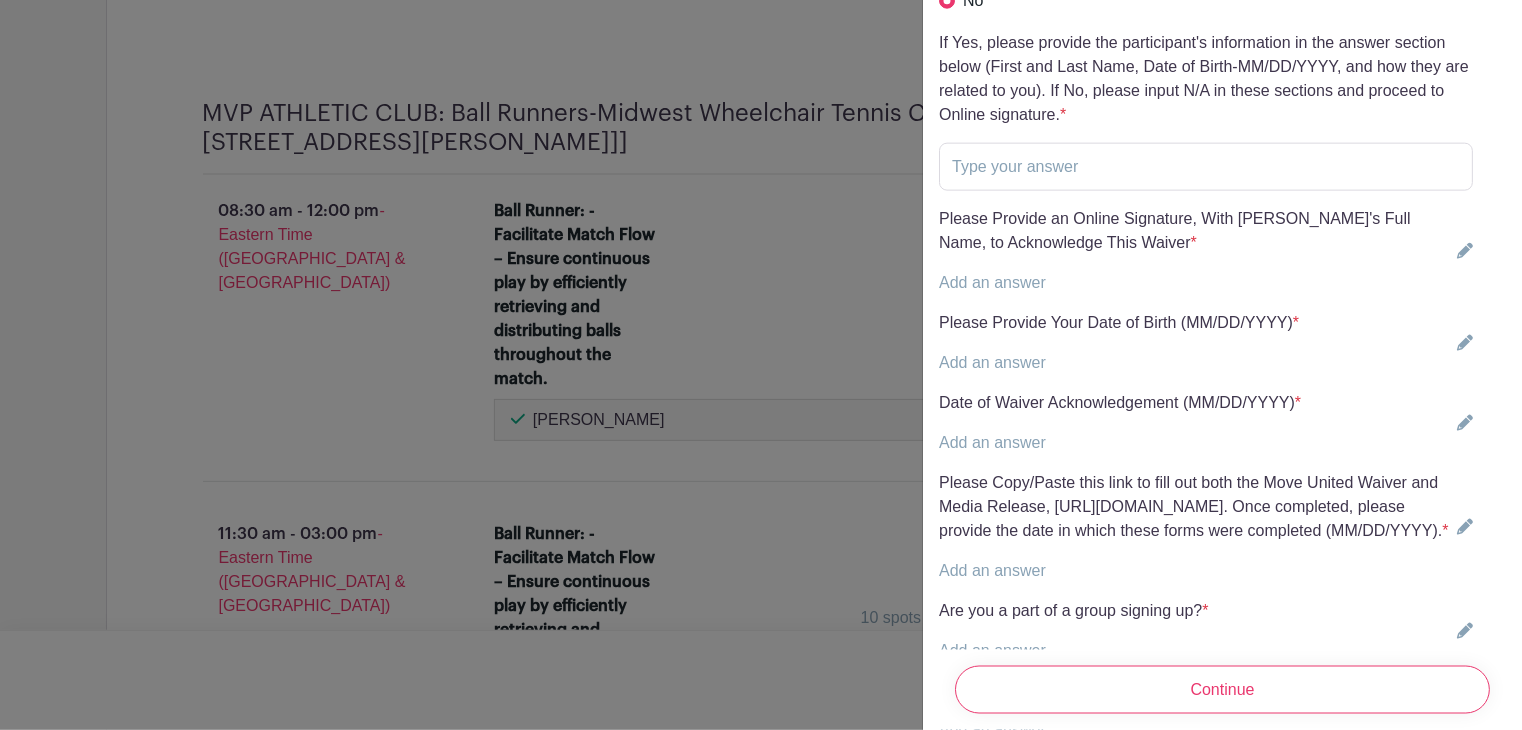 click on "Add an answer" at bounding box center (1194, 283) 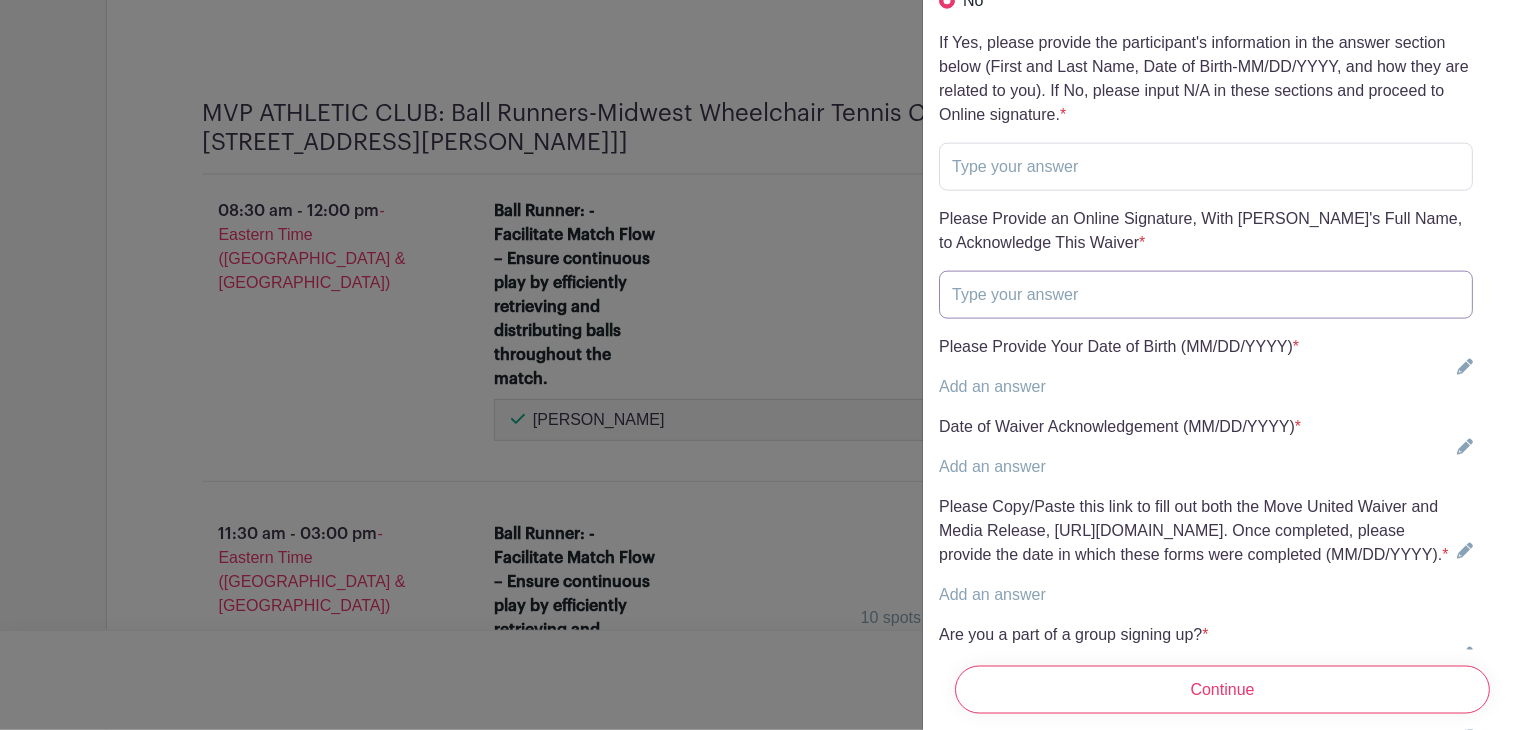 click at bounding box center [1206, 295] 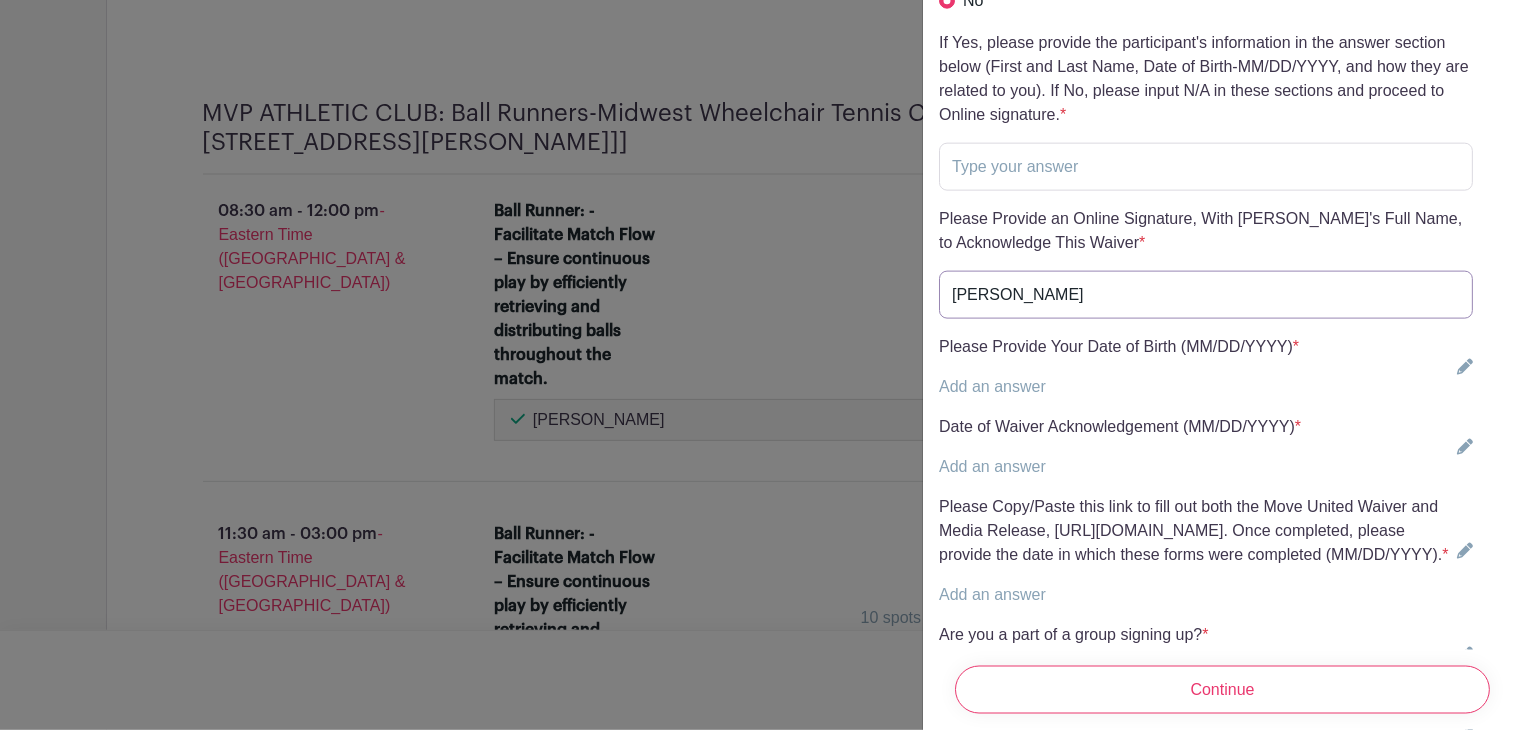 type on "[PERSON_NAME]" 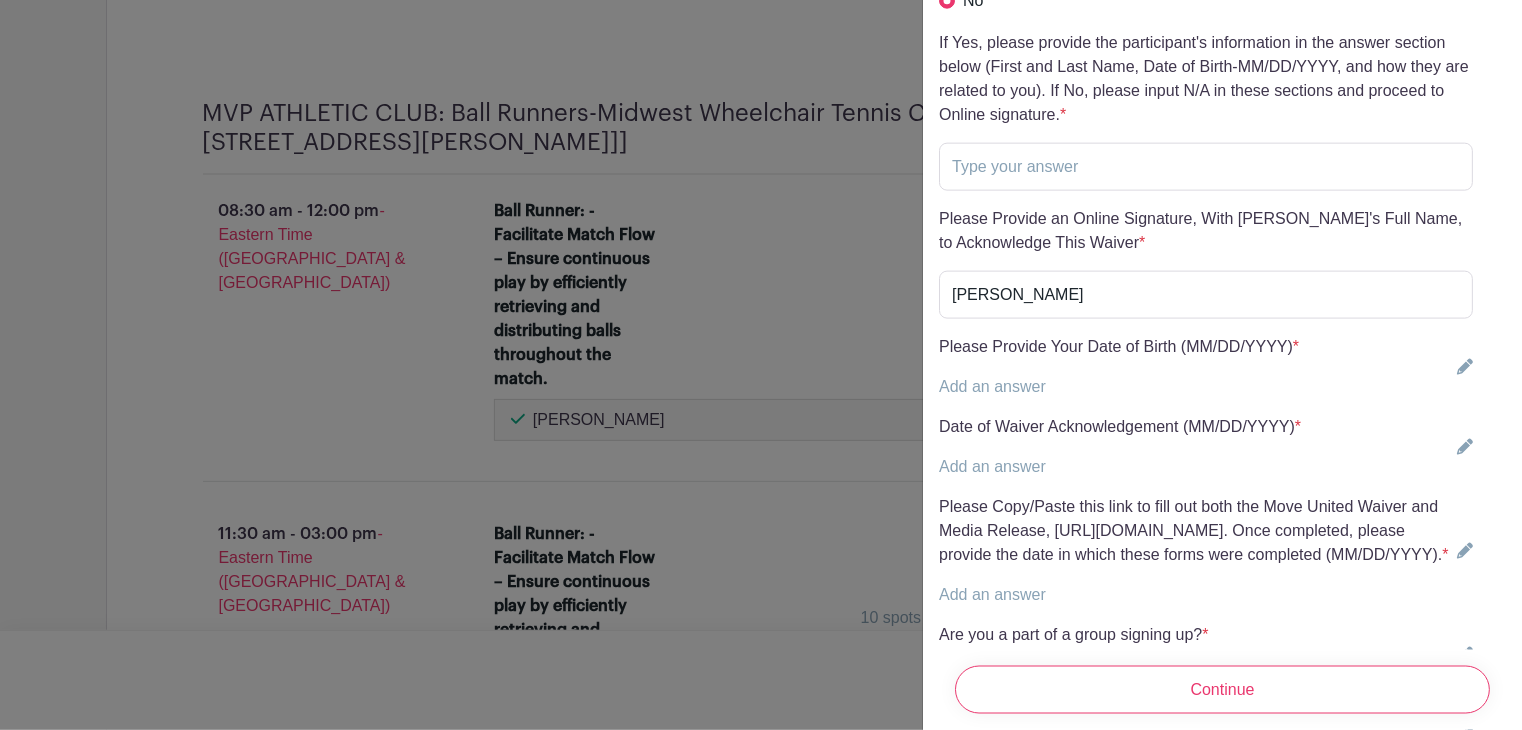 drag, startPoint x: 1068, startPoint y: 454, endPoint x: 989, endPoint y: 426, distance: 83.81527 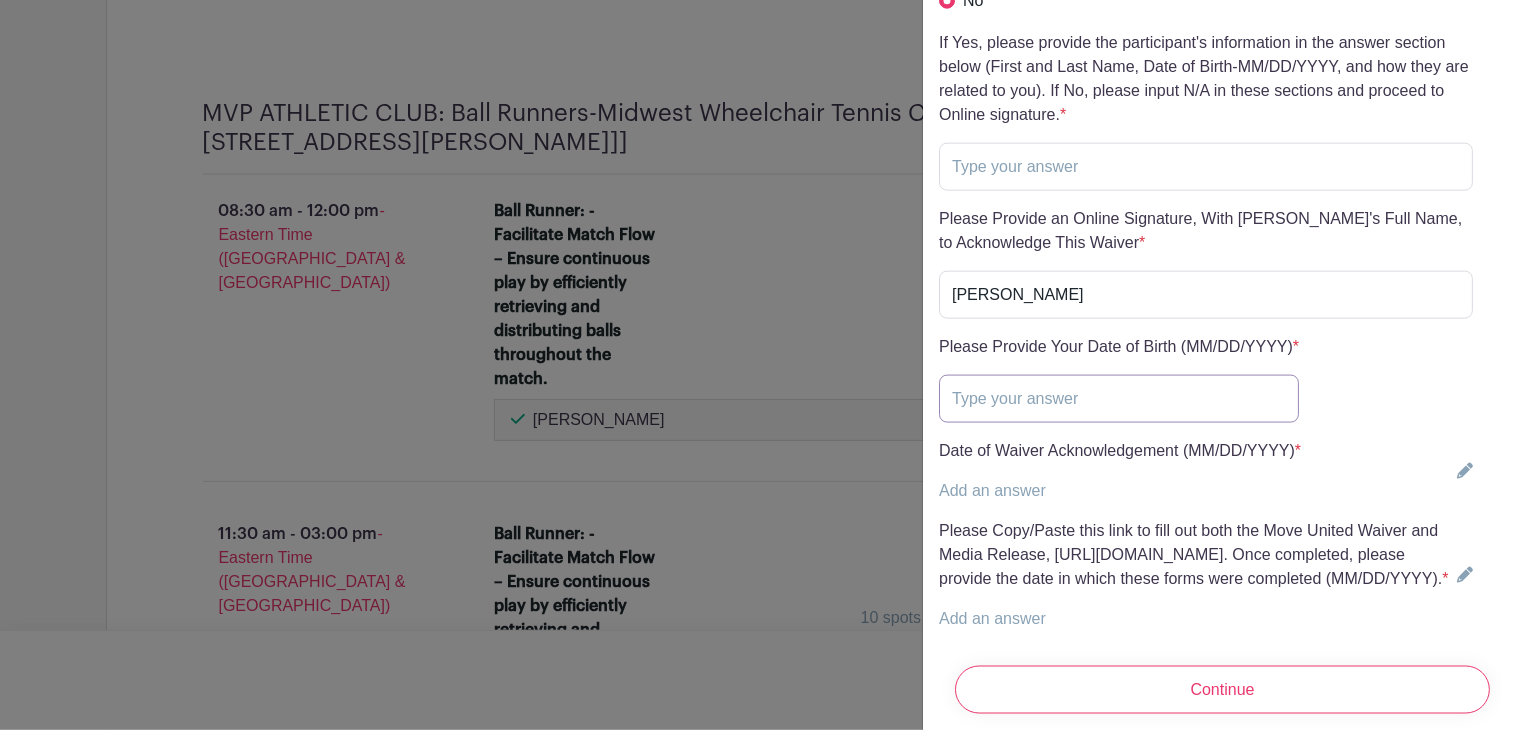 click at bounding box center [1119, 399] 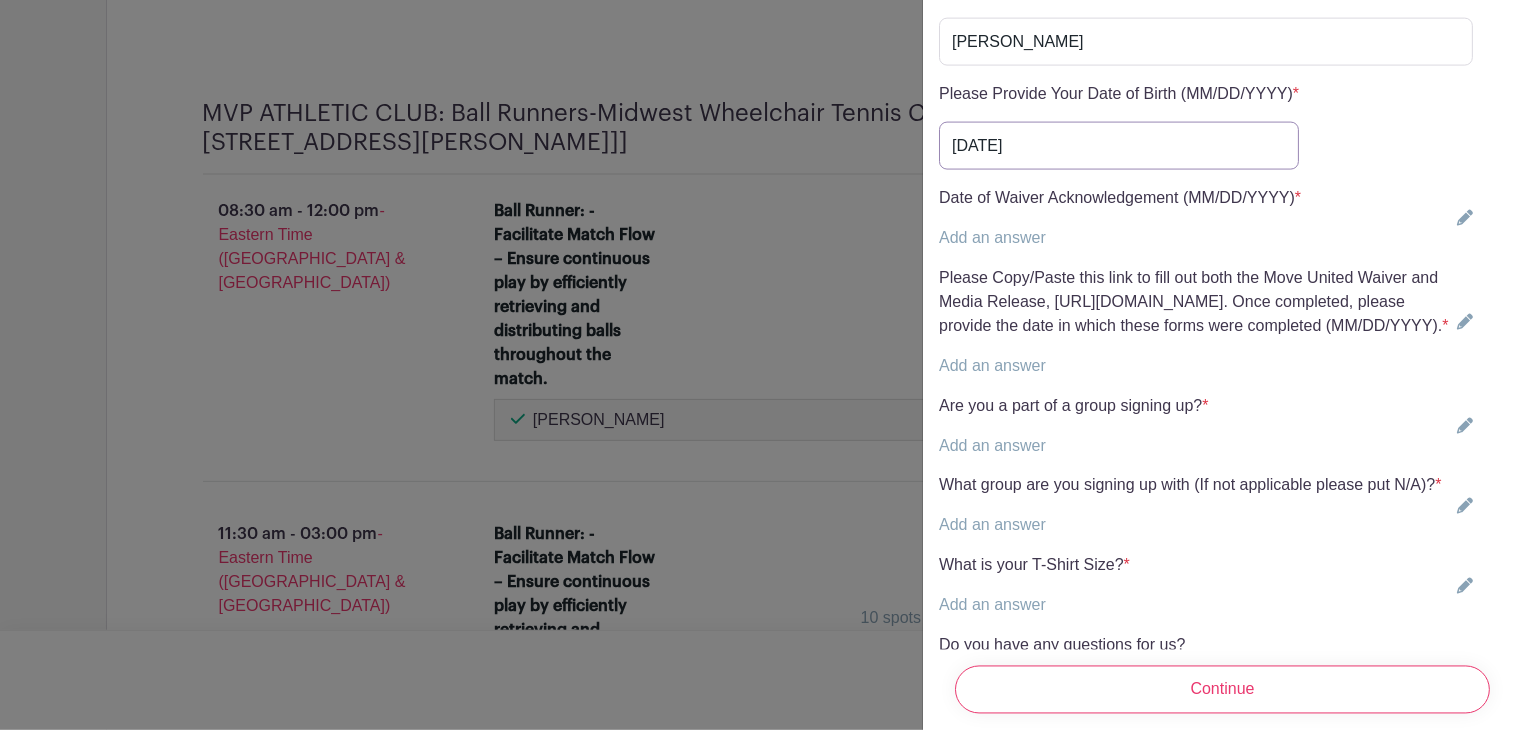 scroll, scrollTop: 5242, scrollLeft: 0, axis: vertical 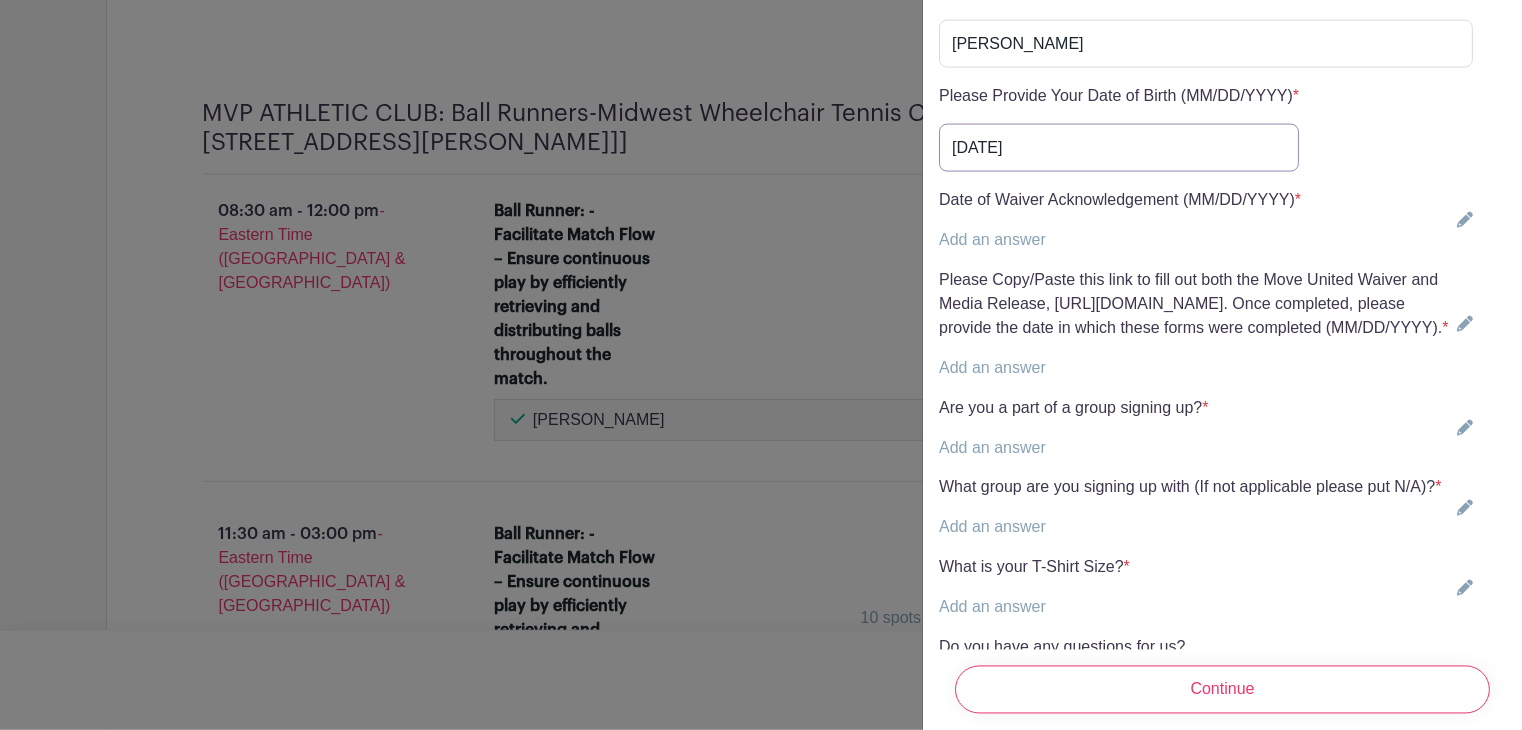type on "[DATE]" 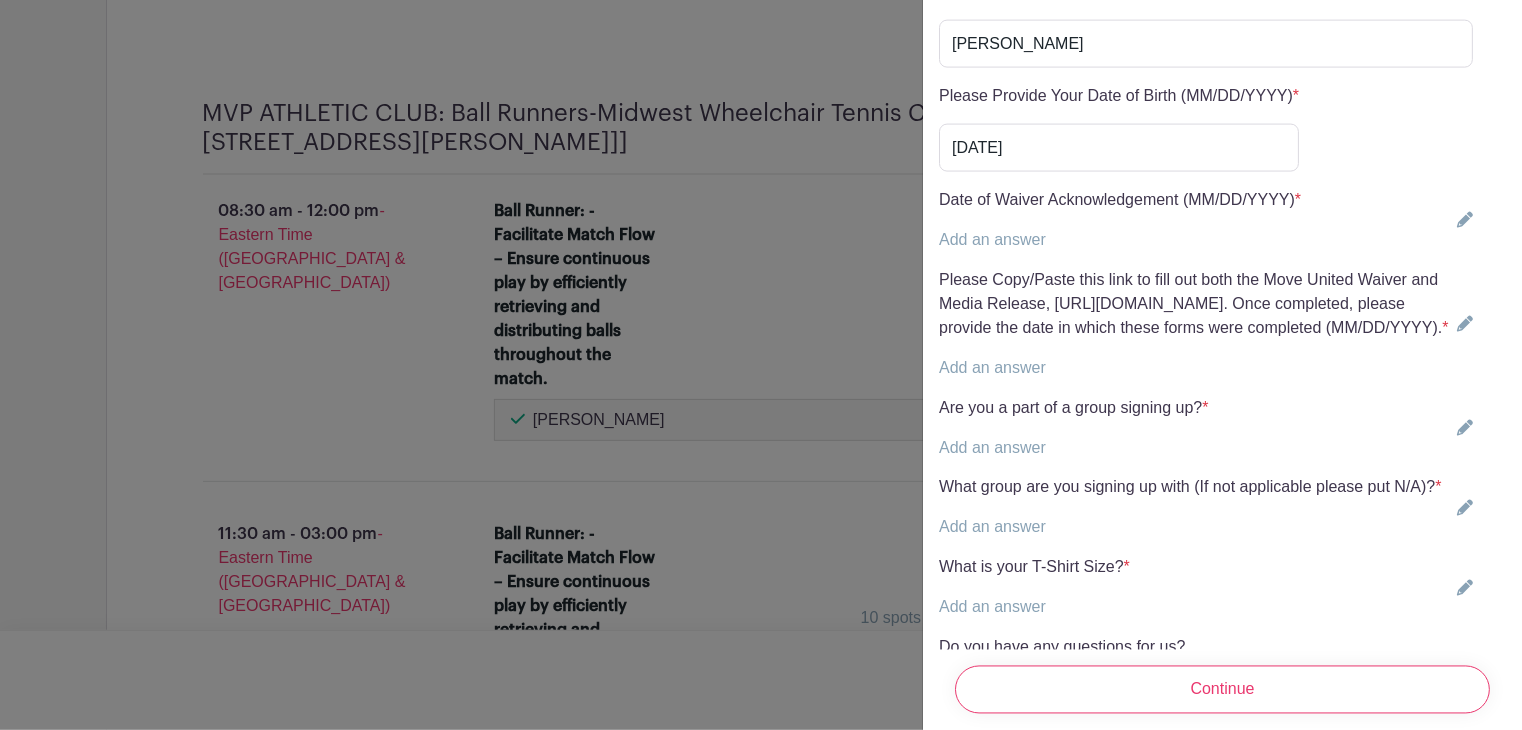 click on "Add an answer" at bounding box center (992, 239) 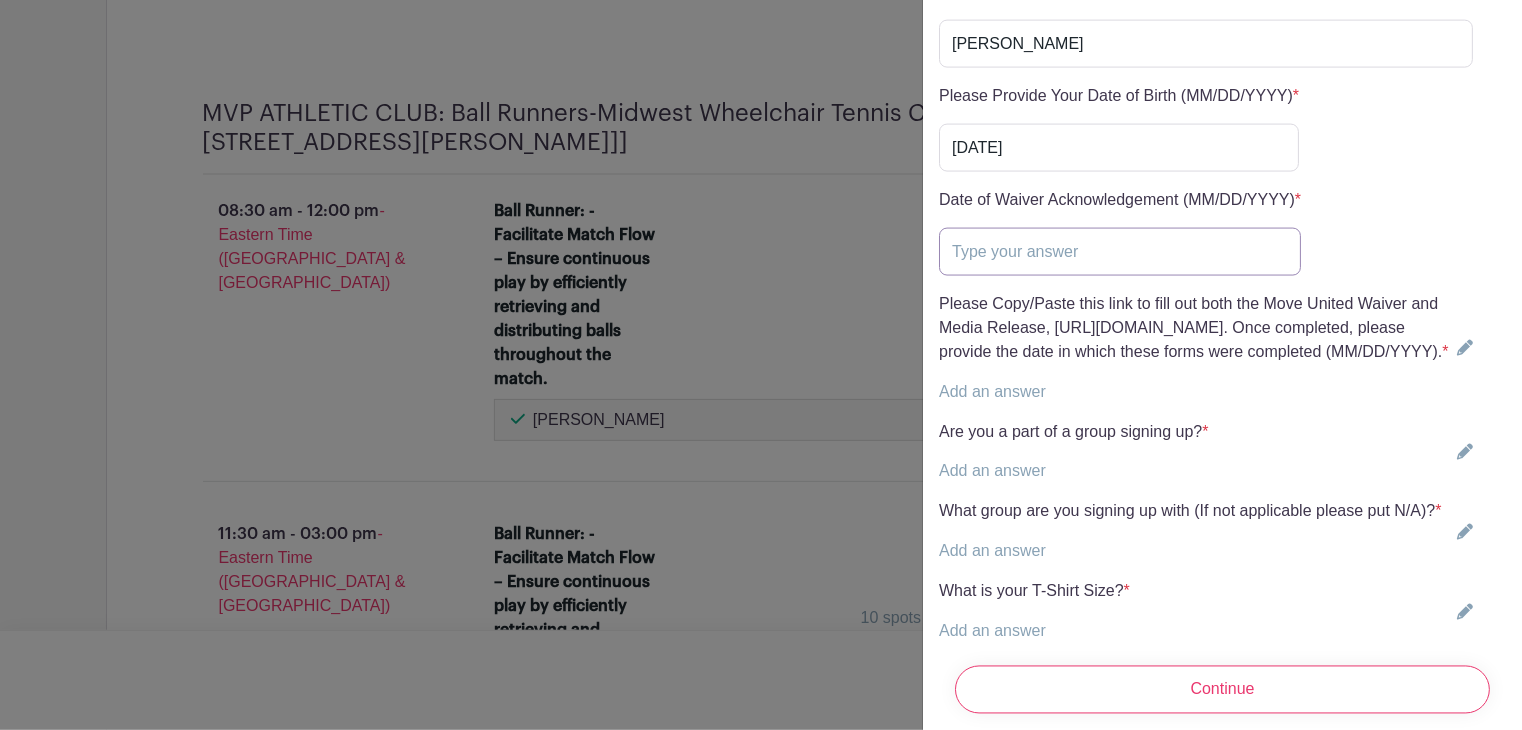 click at bounding box center (1120, 252) 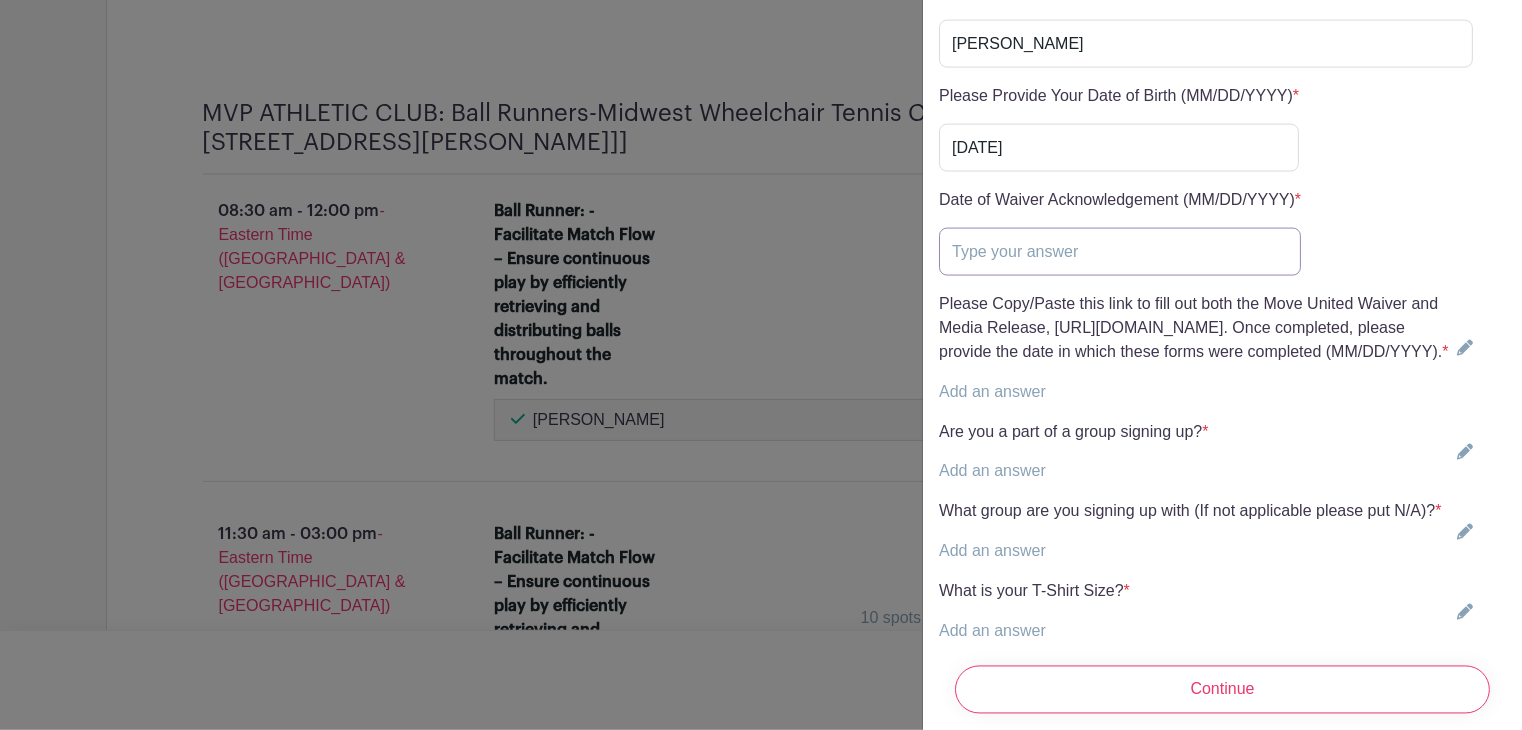 type on "[DATE]" 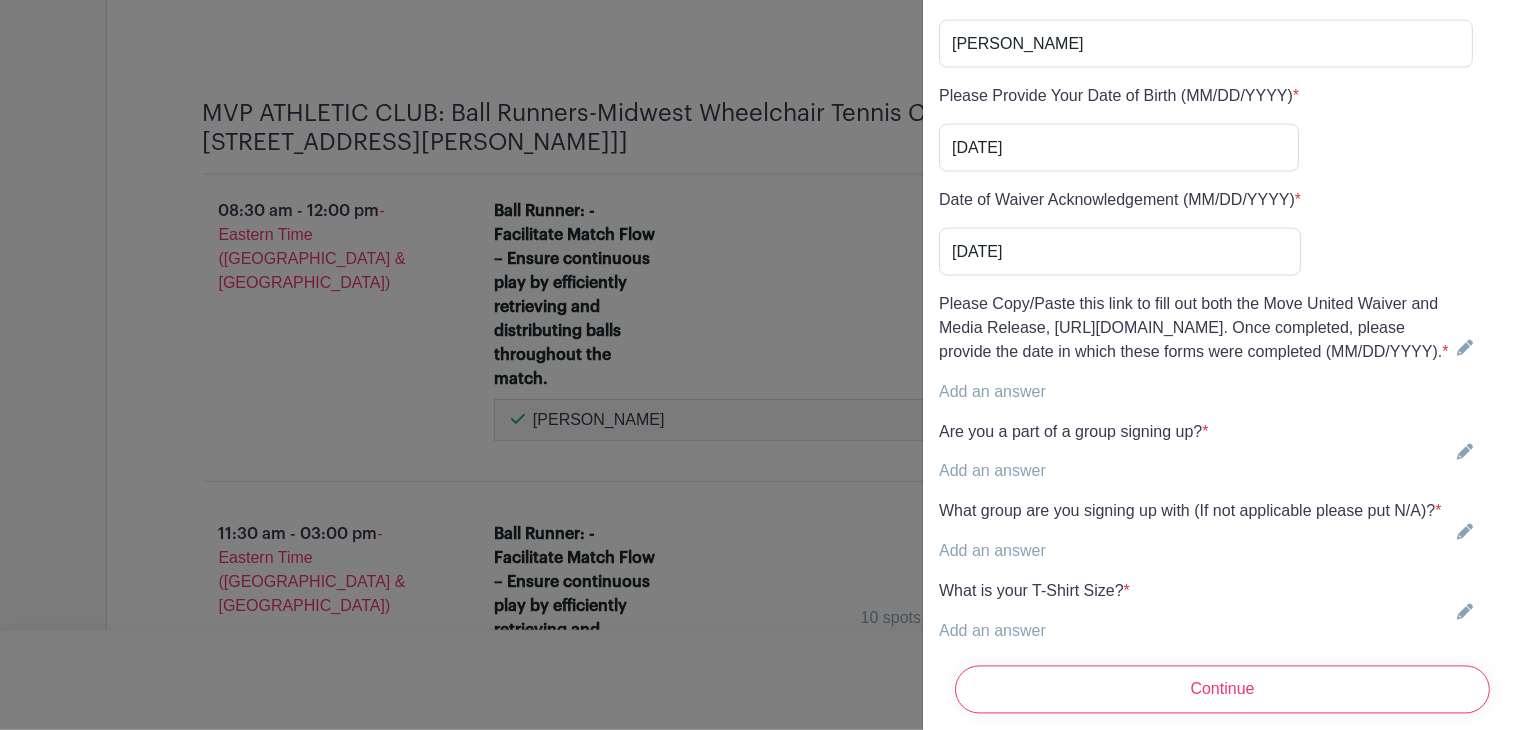 click on "Please Copy/Paste this link to fill out both the Move United Waiver and Media Release, [URL][DOMAIN_NAME]. Once completed, please provide the date in which these forms were completed (MM/DD/YYYY).
*" at bounding box center (1194, 328) 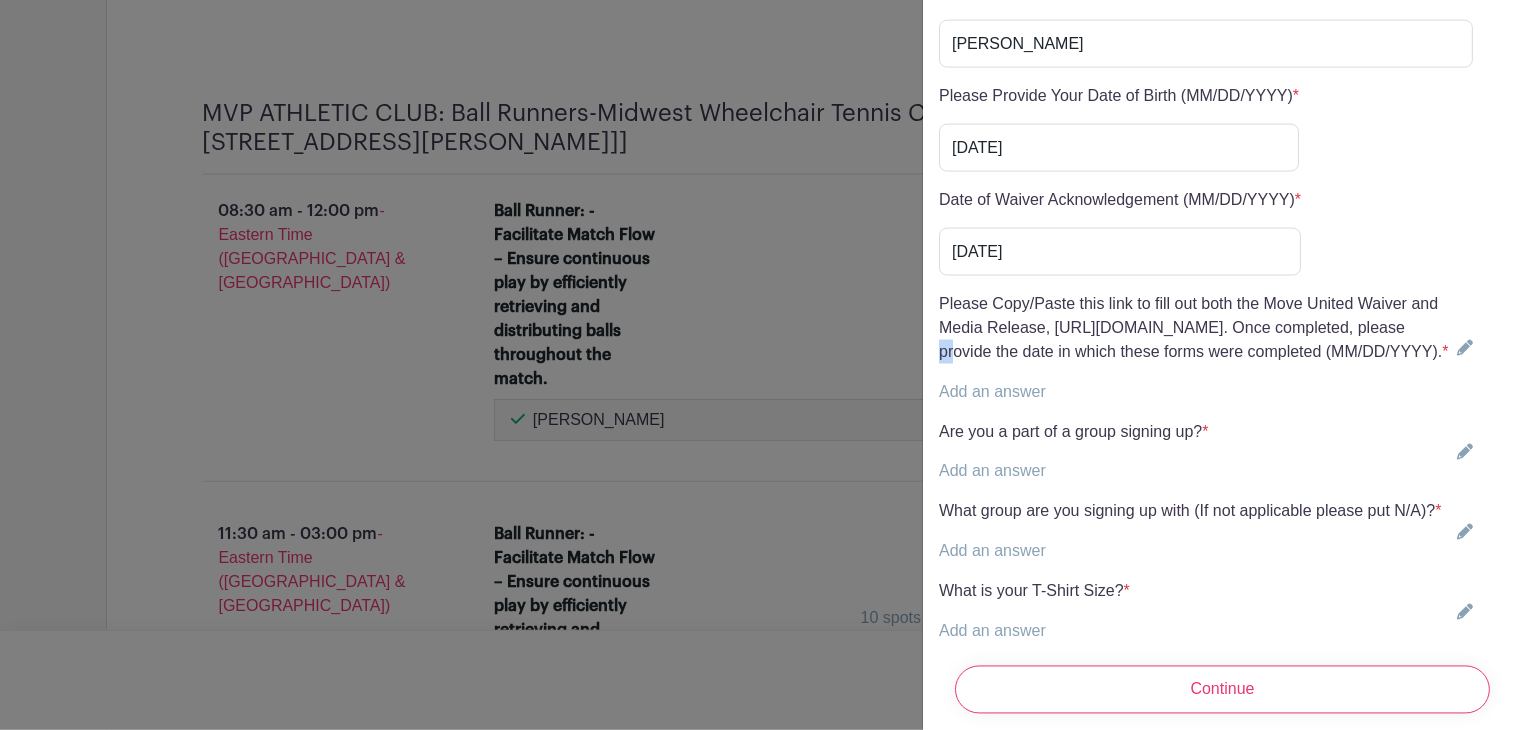 click on "Please Copy/Paste this link to fill out both the Move United Waiver and Media Release, [URL][DOMAIN_NAME]. Once completed, please provide the date in which these forms were completed (MM/DD/YYYY).
*" at bounding box center [1194, 328] 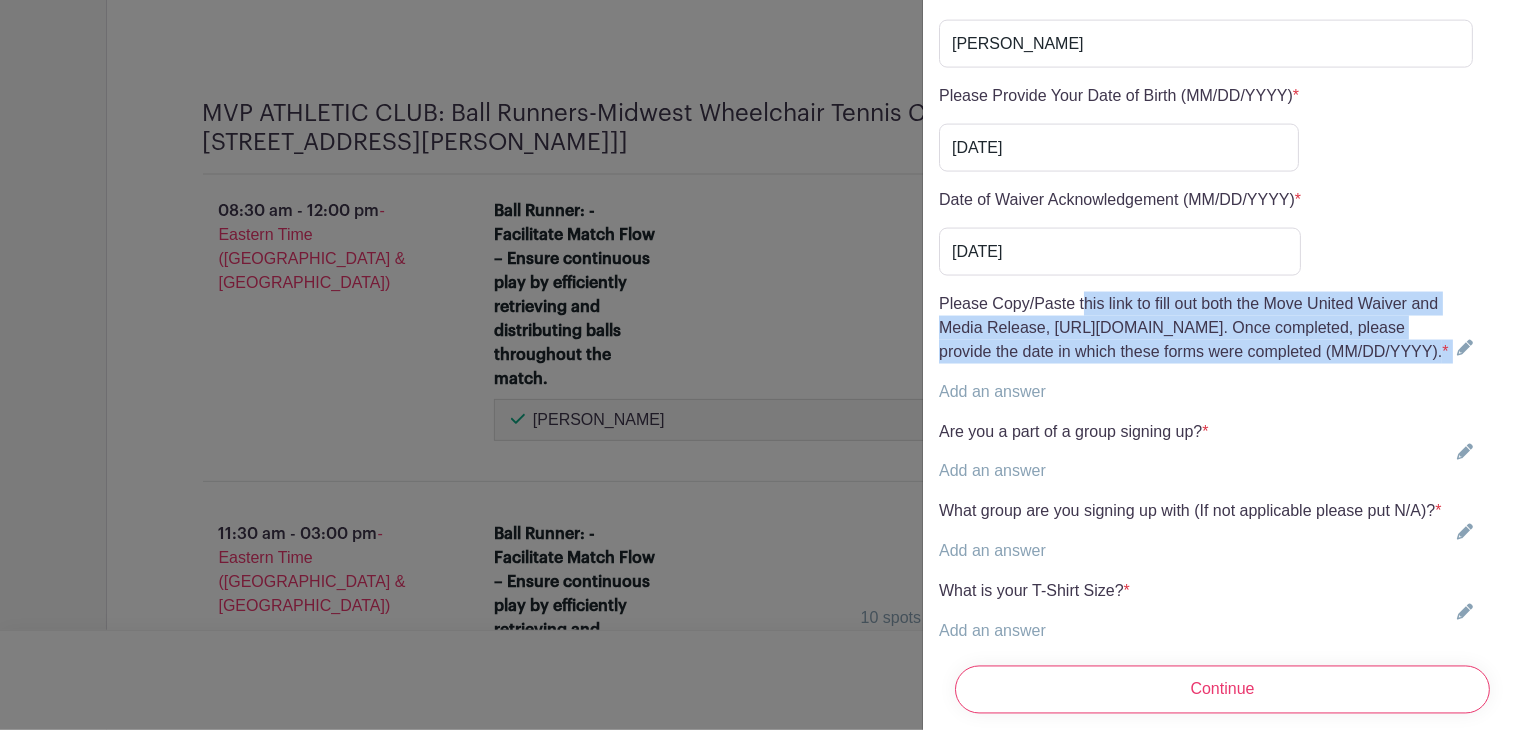 click on "Please Copy/Paste this link to fill out both the Move United Waiver and Media Release, [URL][DOMAIN_NAME]. Once completed, please provide the date in which these forms were completed (MM/DD/YYYY).
*" at bounding box center (1194, 328) 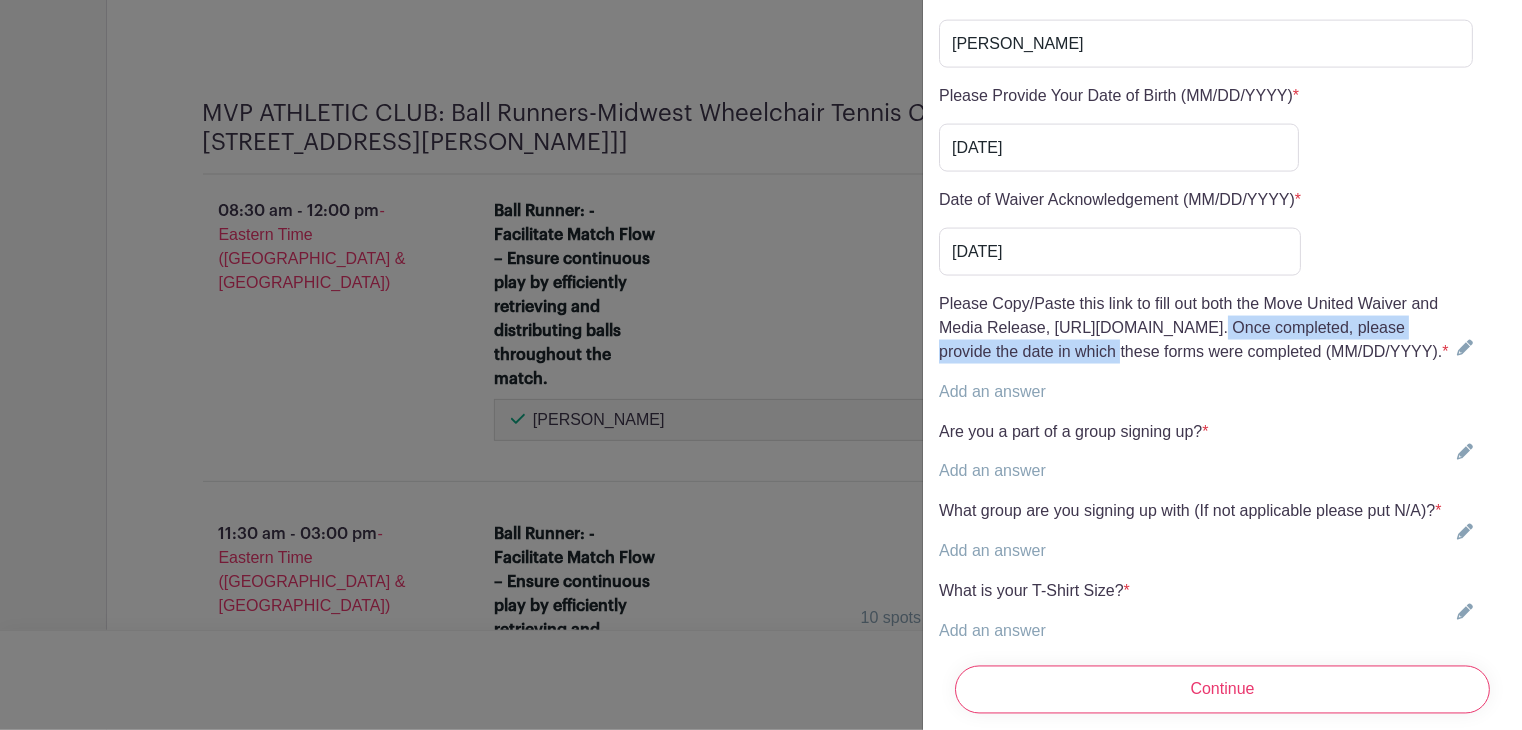 drag, startPoint x: 1312, startPoint y: 401, endPoint x: 936, endPoint y: 408, distance: 376.06516 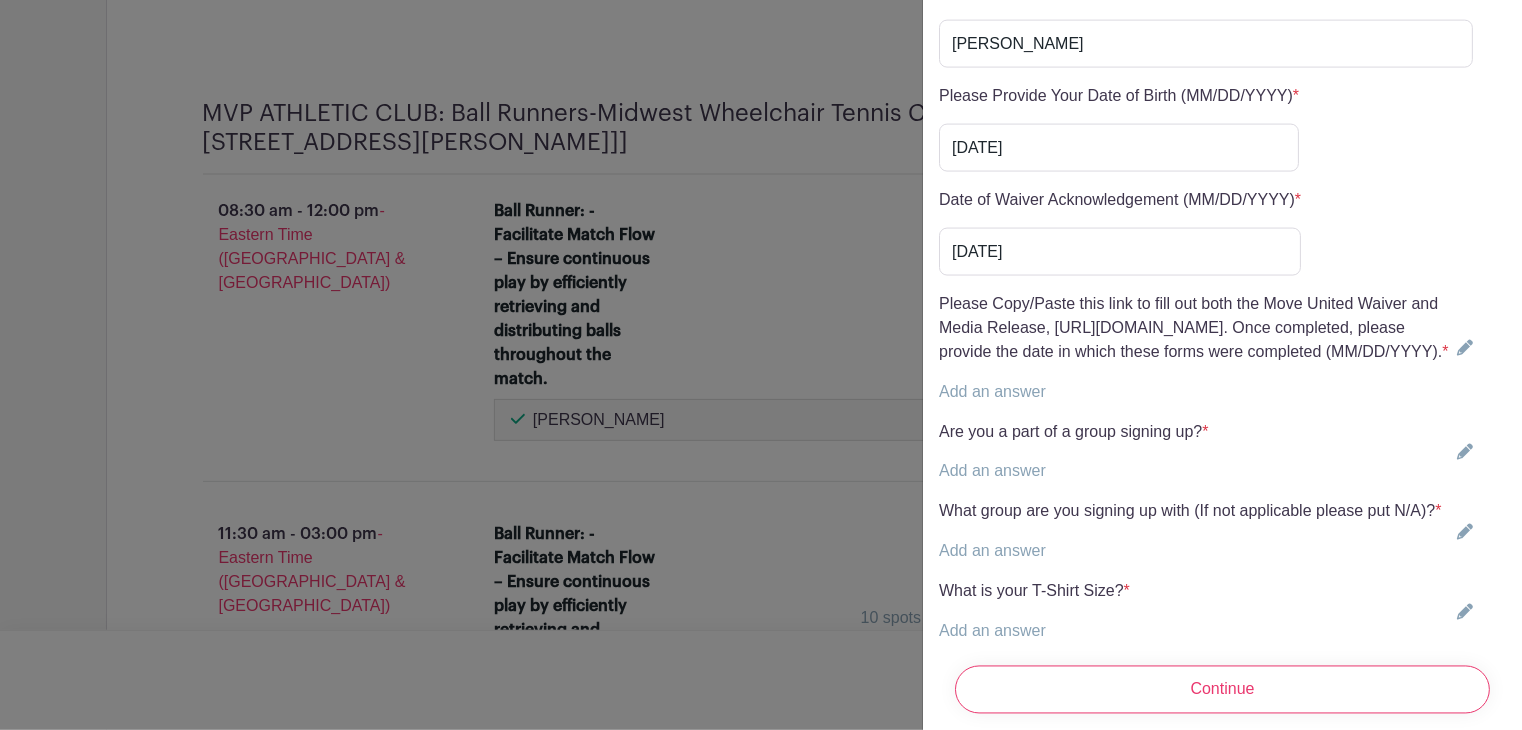 click on "Add an answer" at bounding box center (1194, 392) 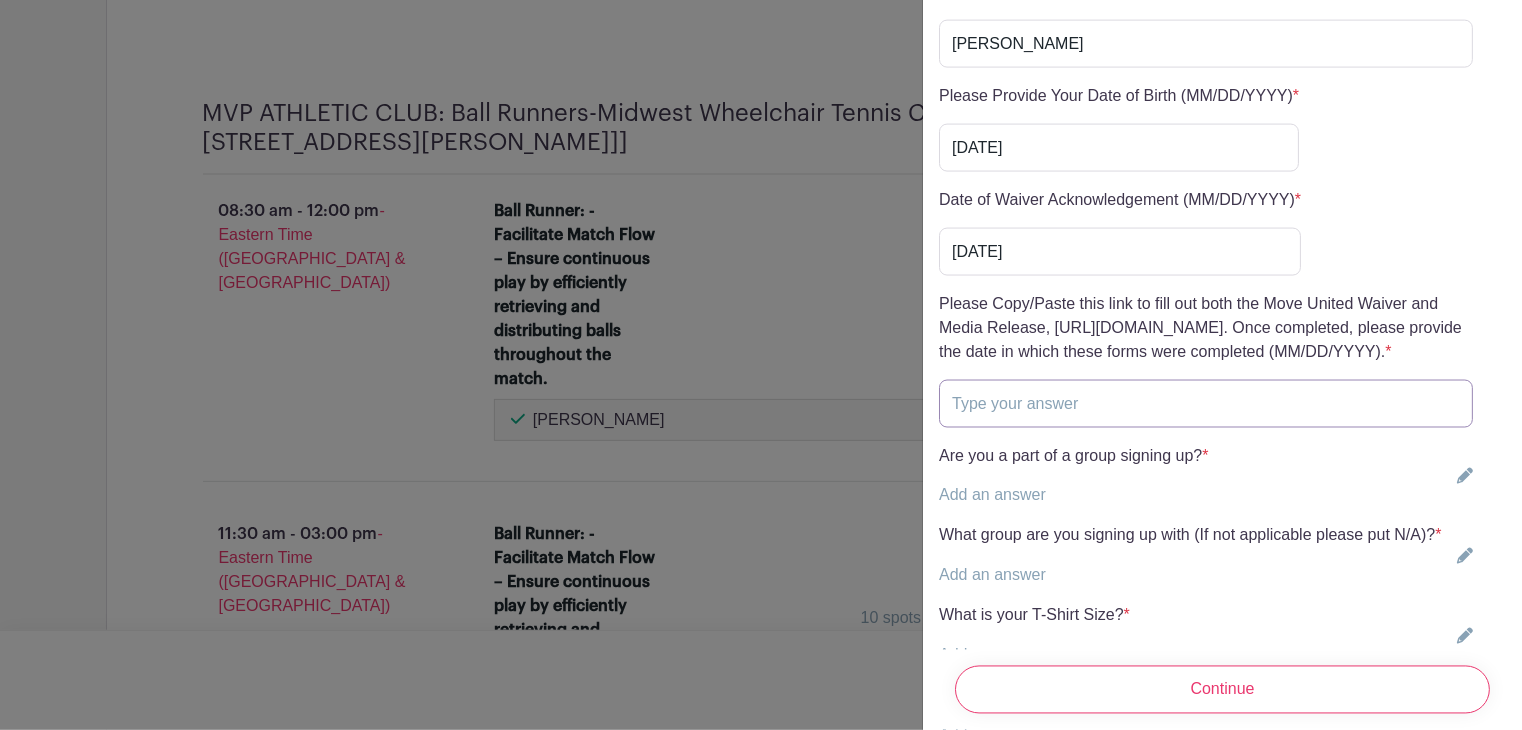 click at bounding box center (1206, 404) 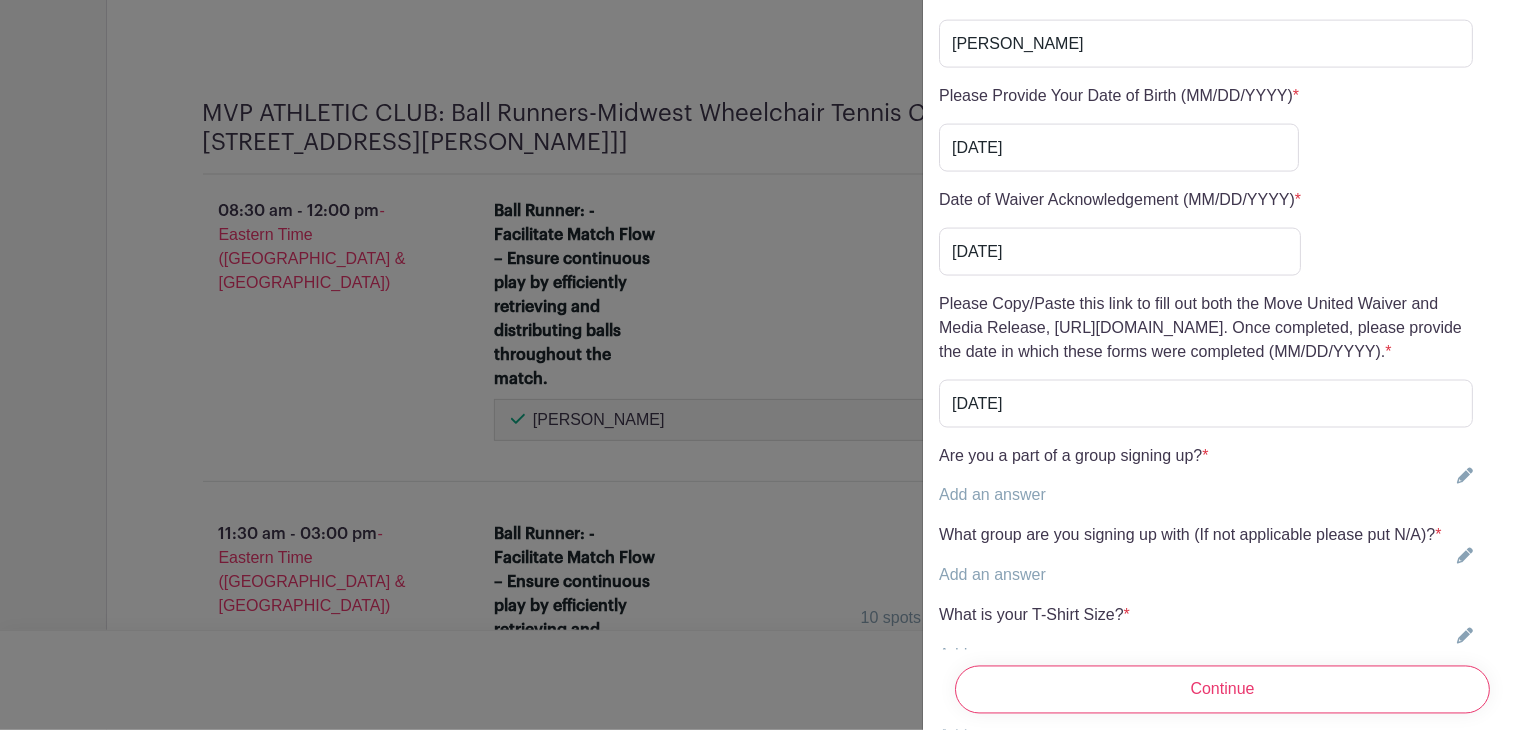 click on "Add an answer" at bounding box center [992, 495] 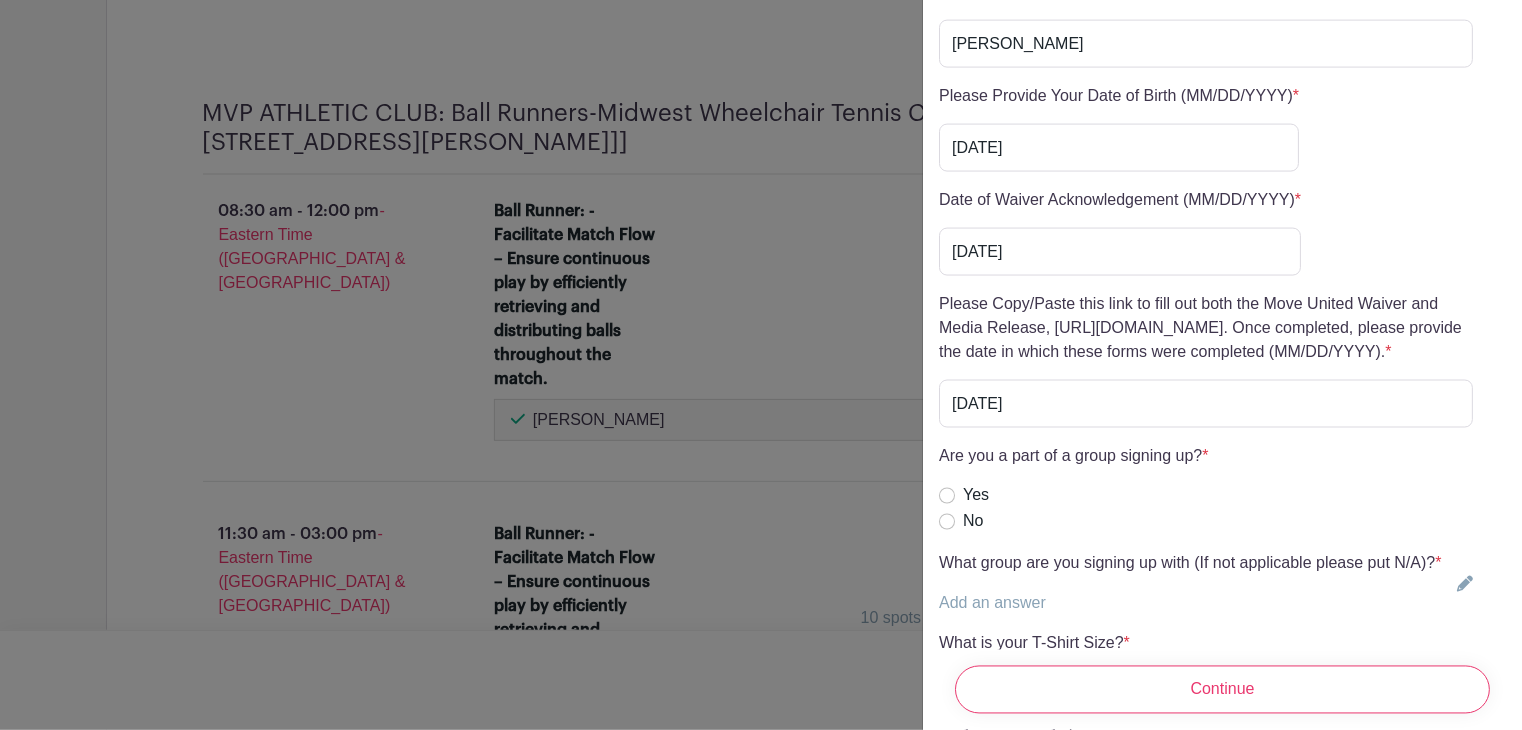 click on "Yes" at bounding box center [1074, 496] 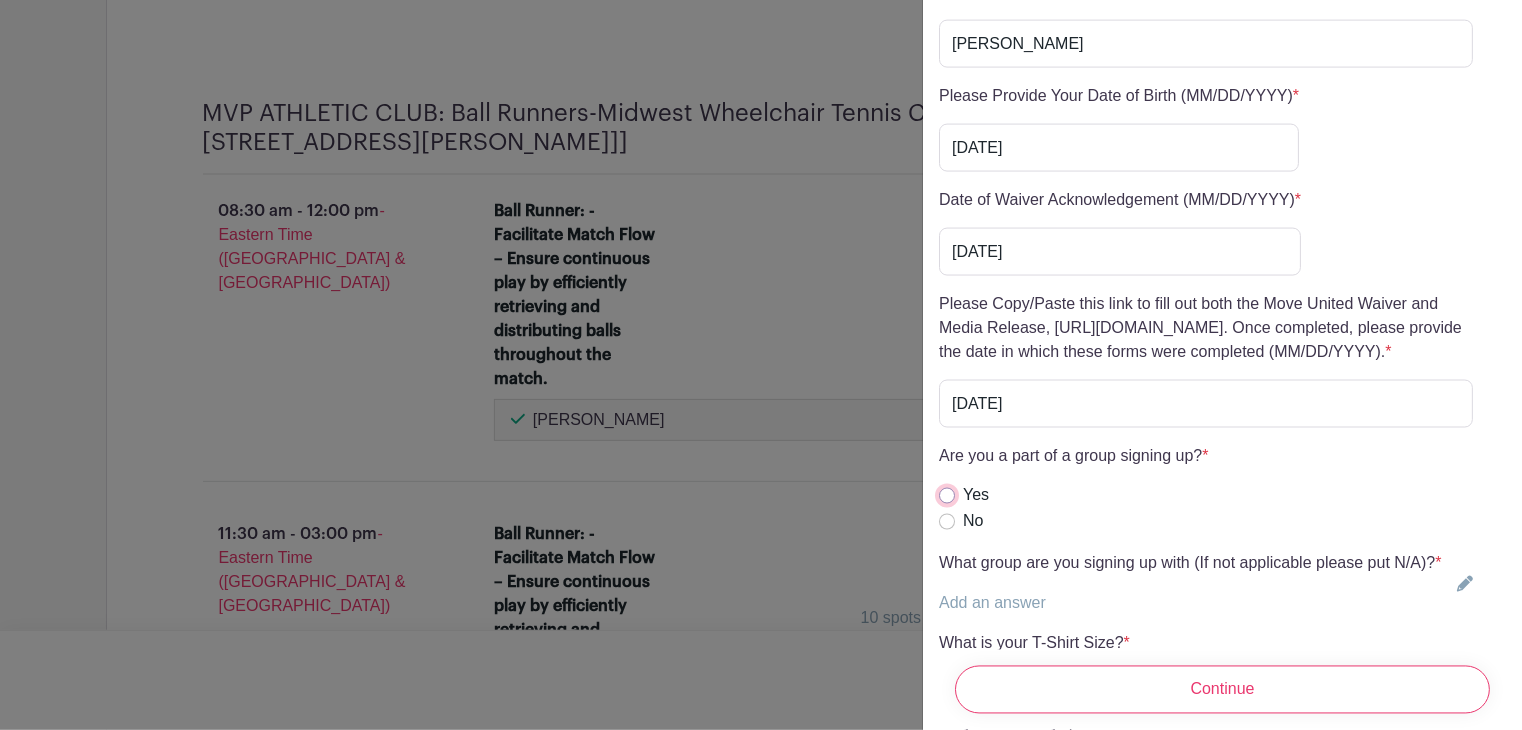 click on "Yes" at bounding box center [947, 496] 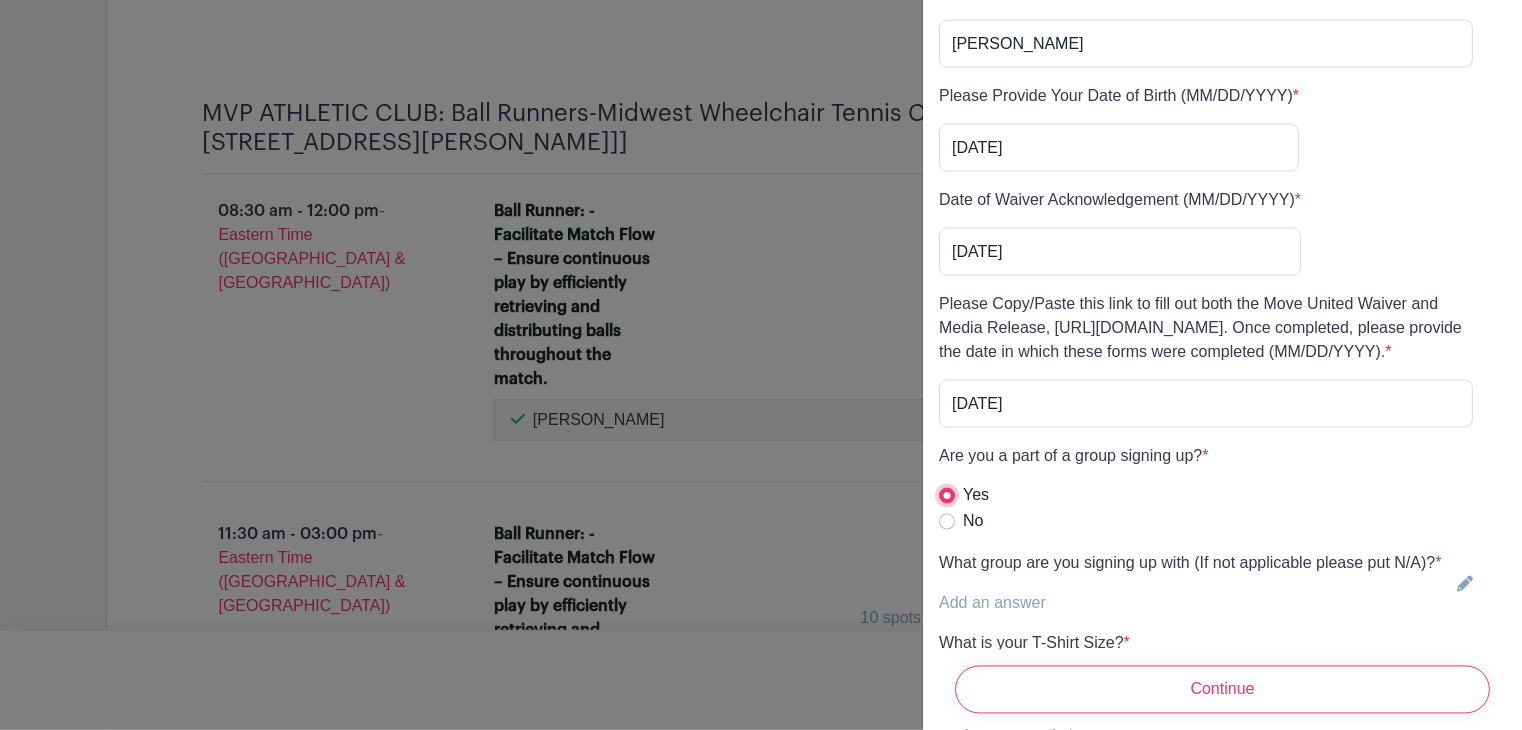 scroll, scrollTop: 5541, scrollLeft: 0, axis: vertical 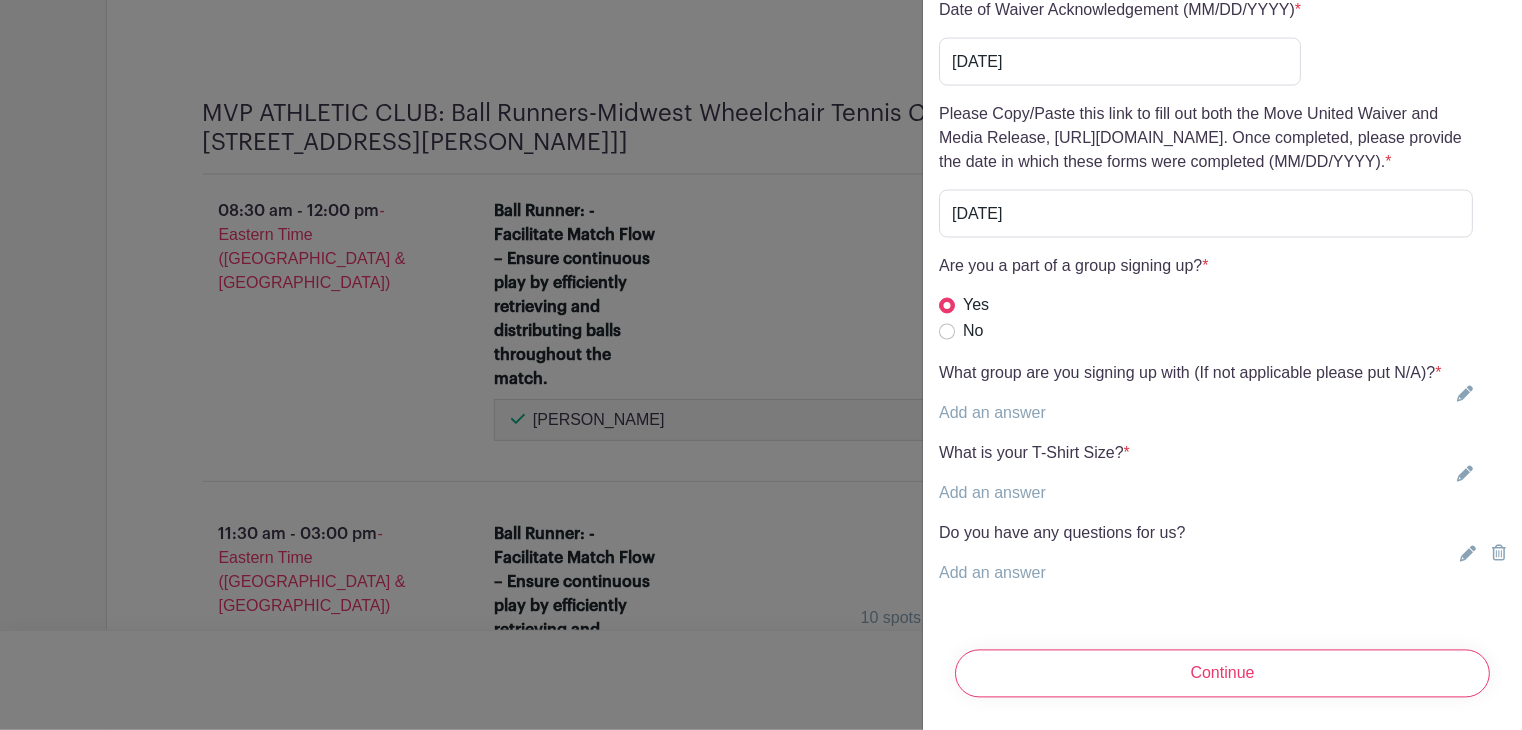click on "Add an answer" at bounding box center (992, 413) 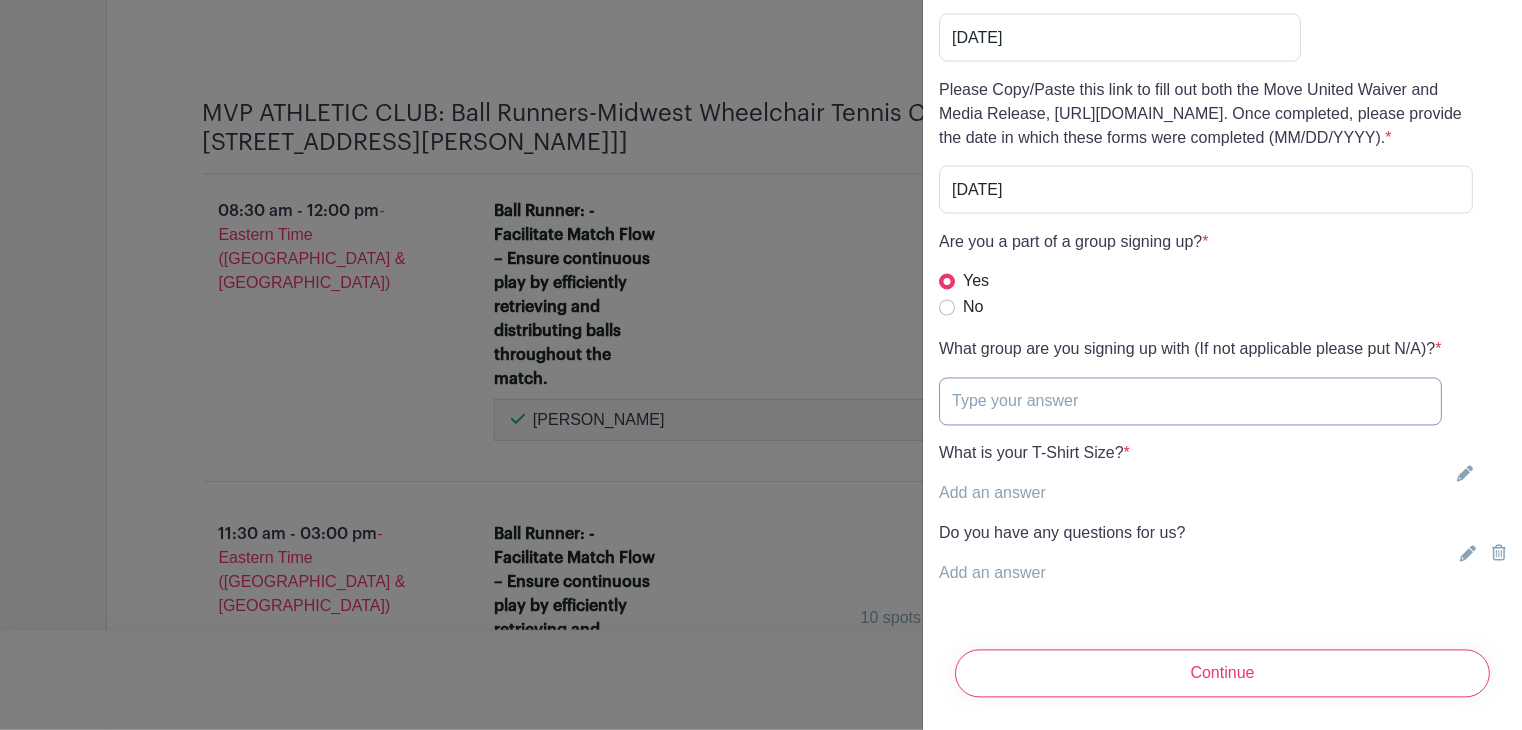click at bounding box center [1190, 402] 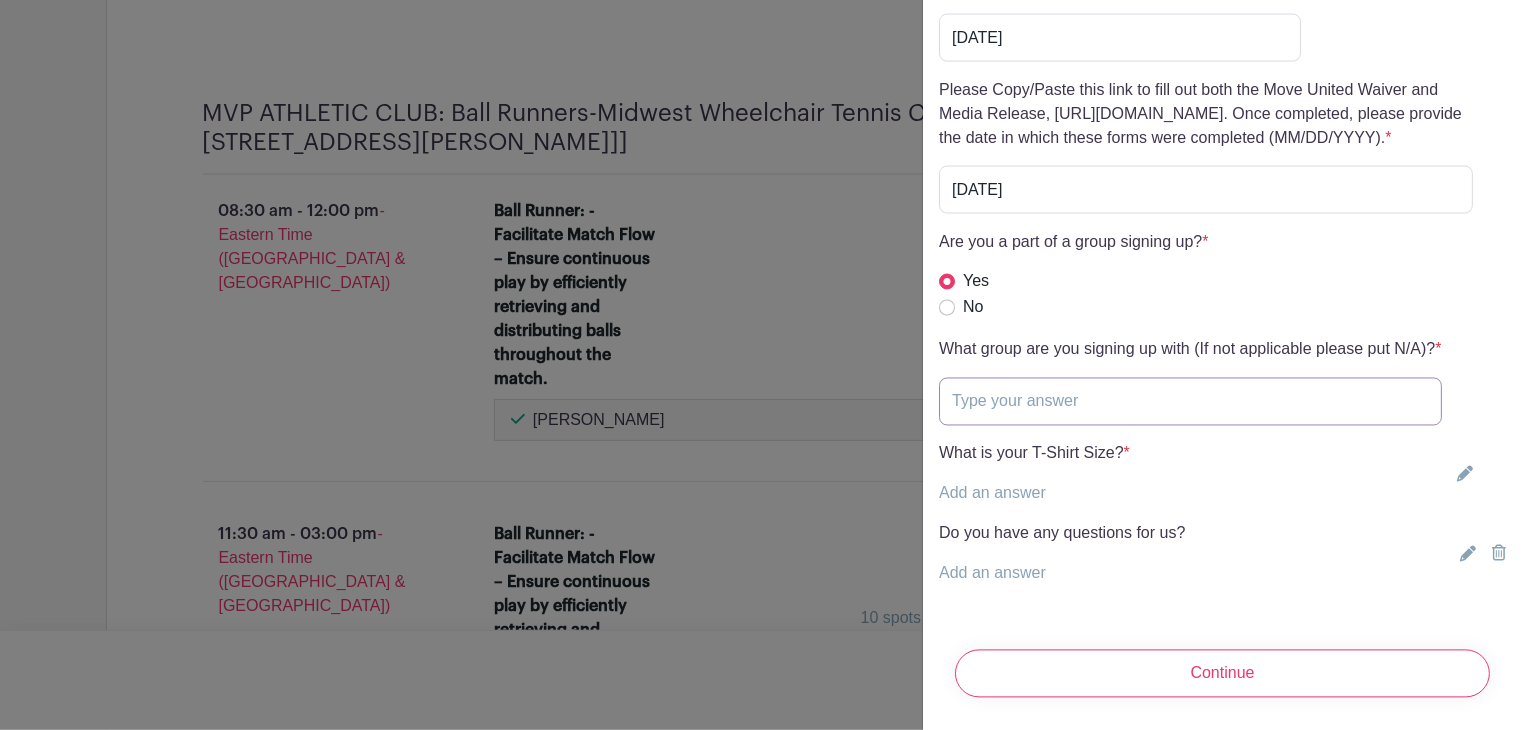type on "Guiding Light" 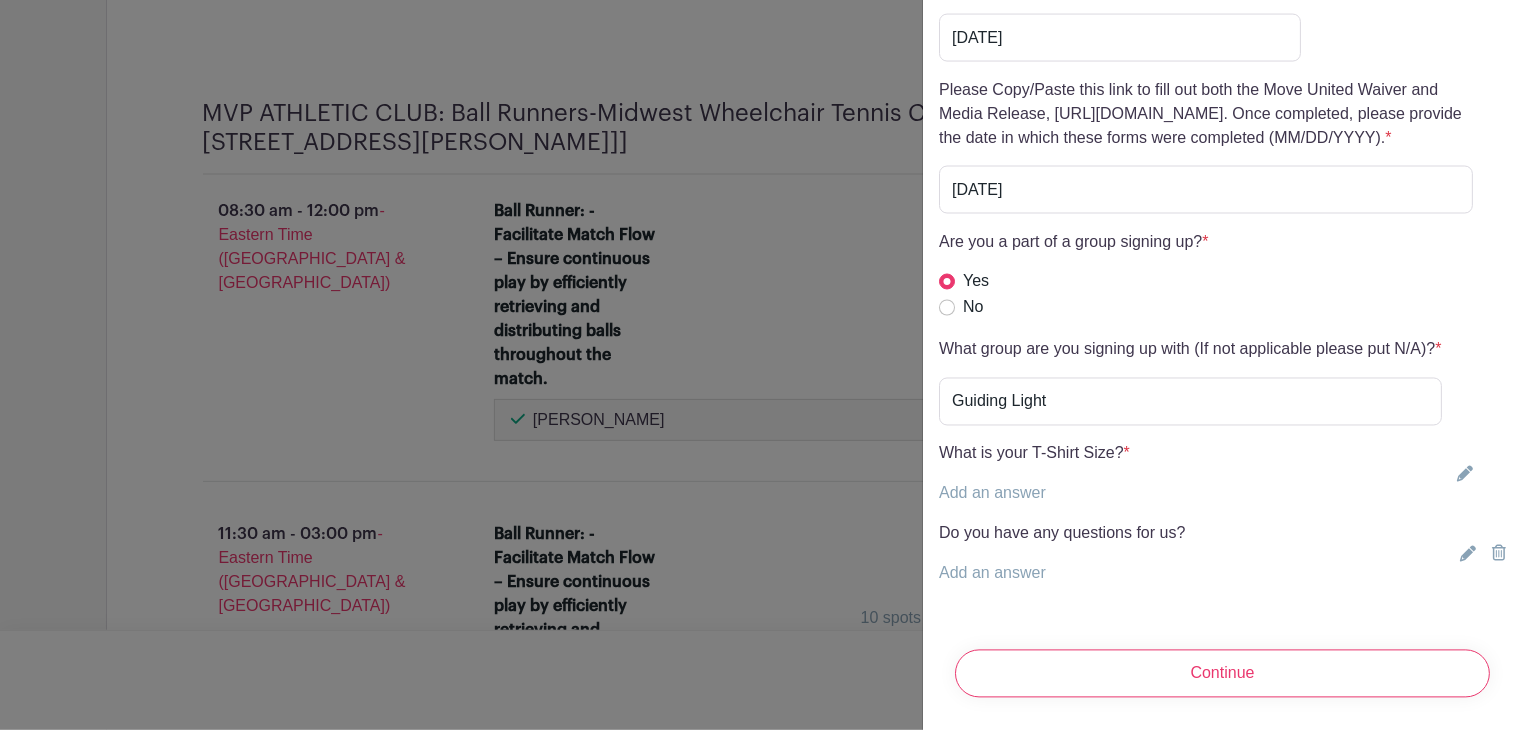 click on "Add an answer" at bounding box center [992, 493] 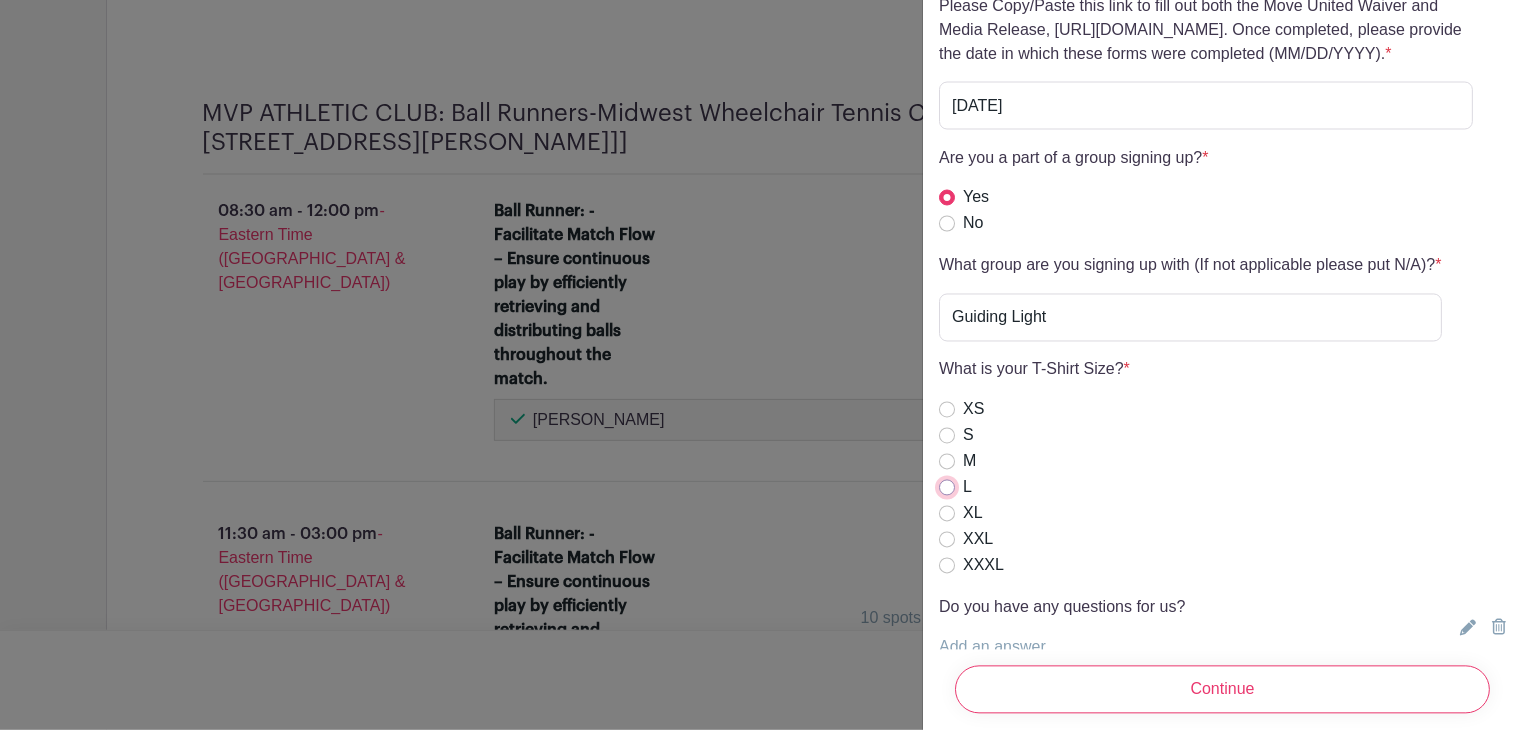 click on "L" at bounding box center [947, 488] 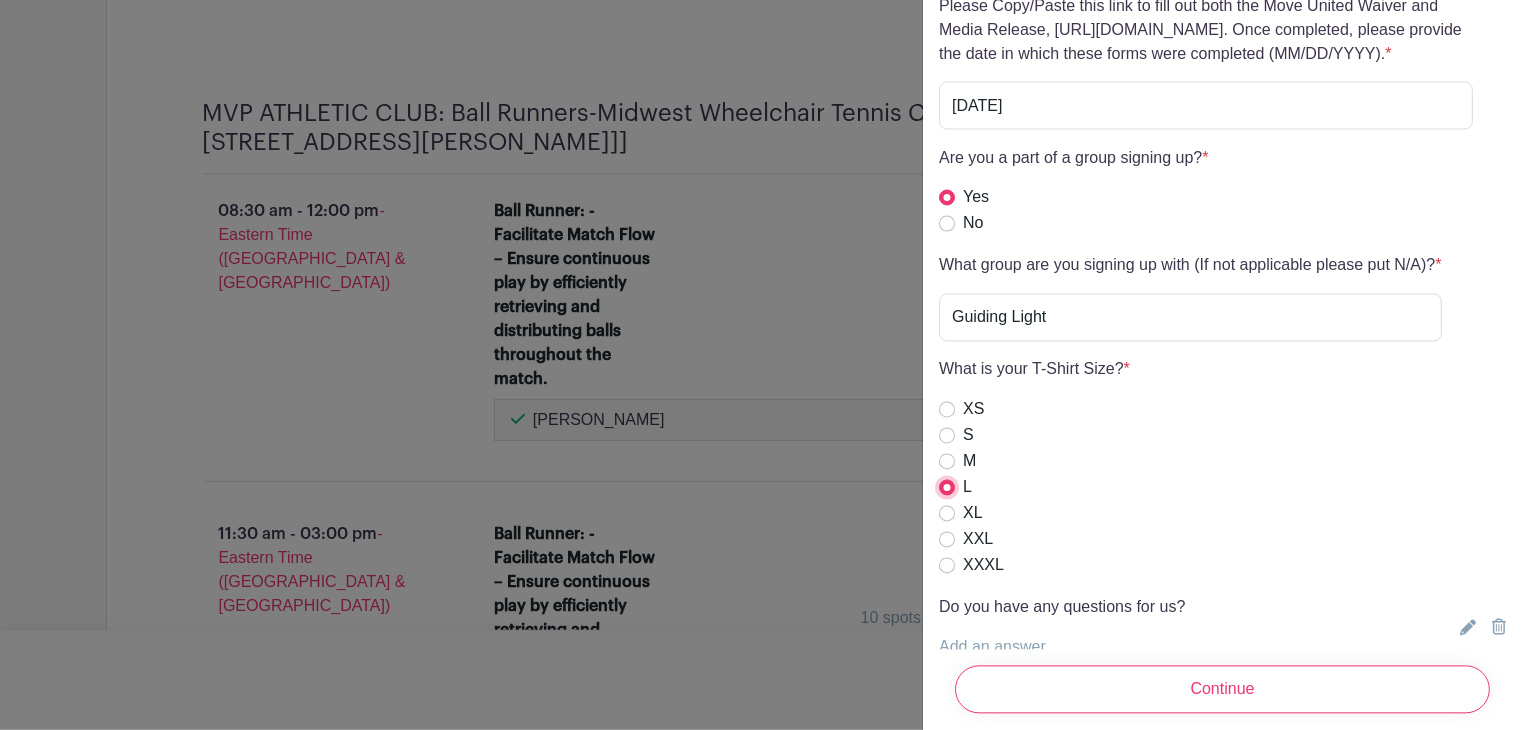 scroll, scrollTop: 5691, scrollLeft: 0, axis: vertical 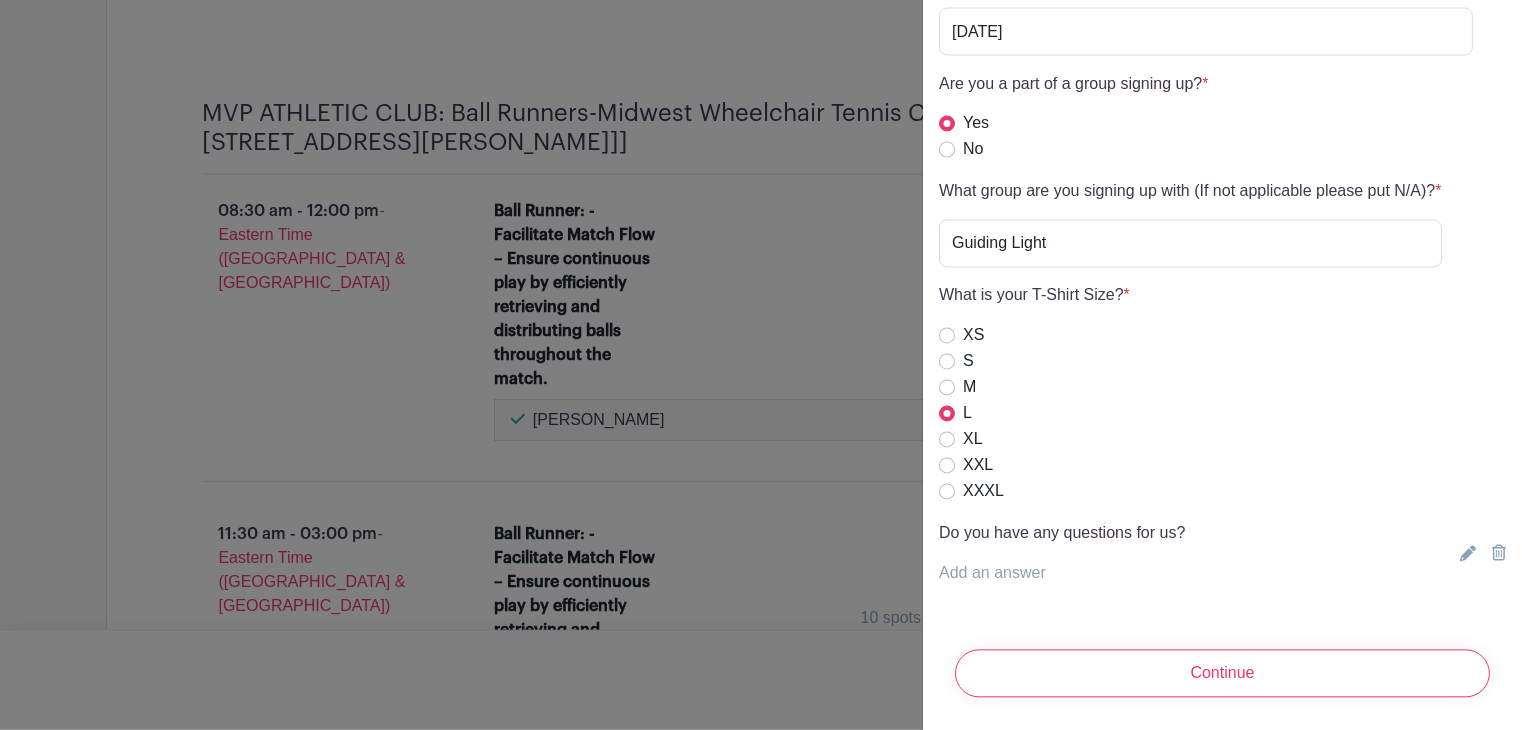 click on "Add an answer" at bounding box center (992, 573) 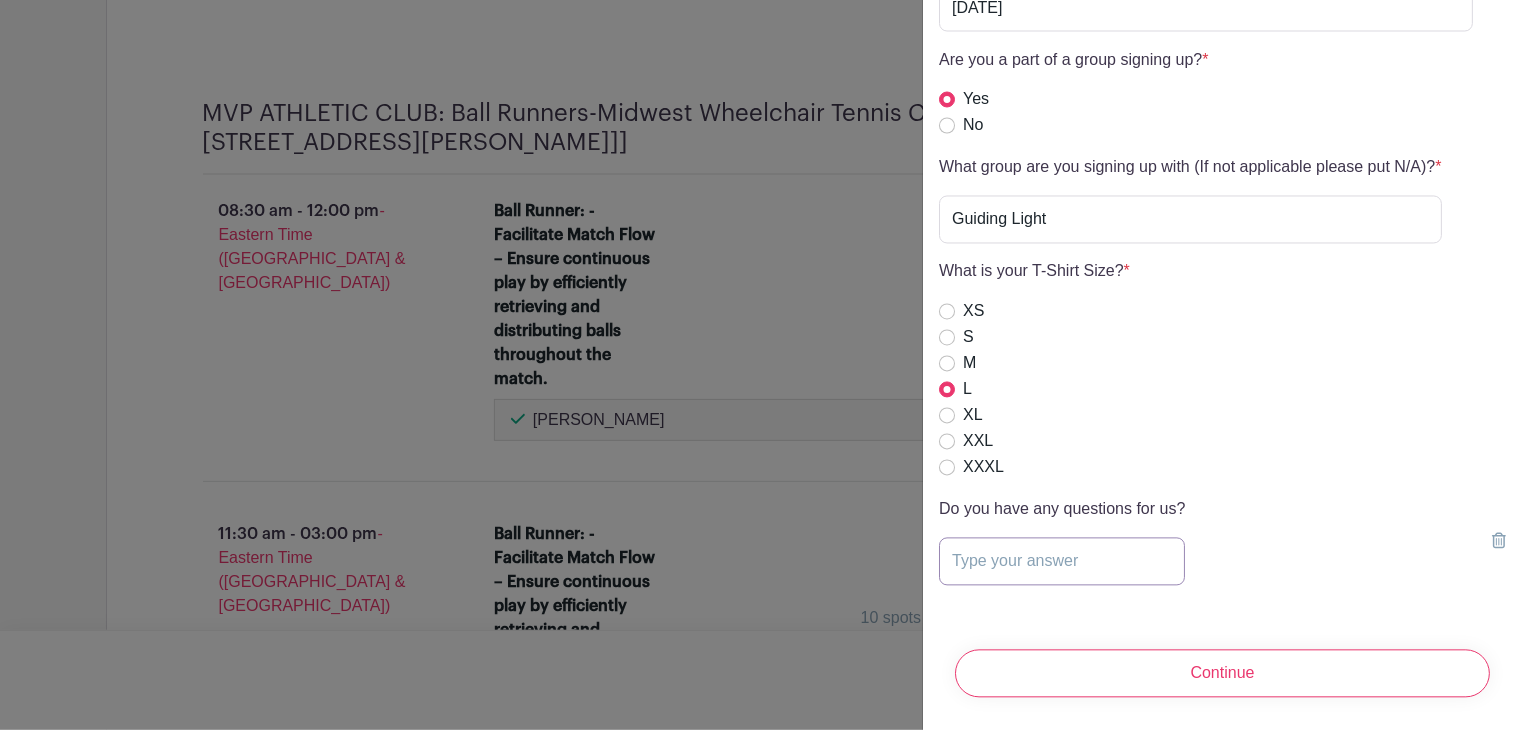 click at bounding box center (1062, 562) 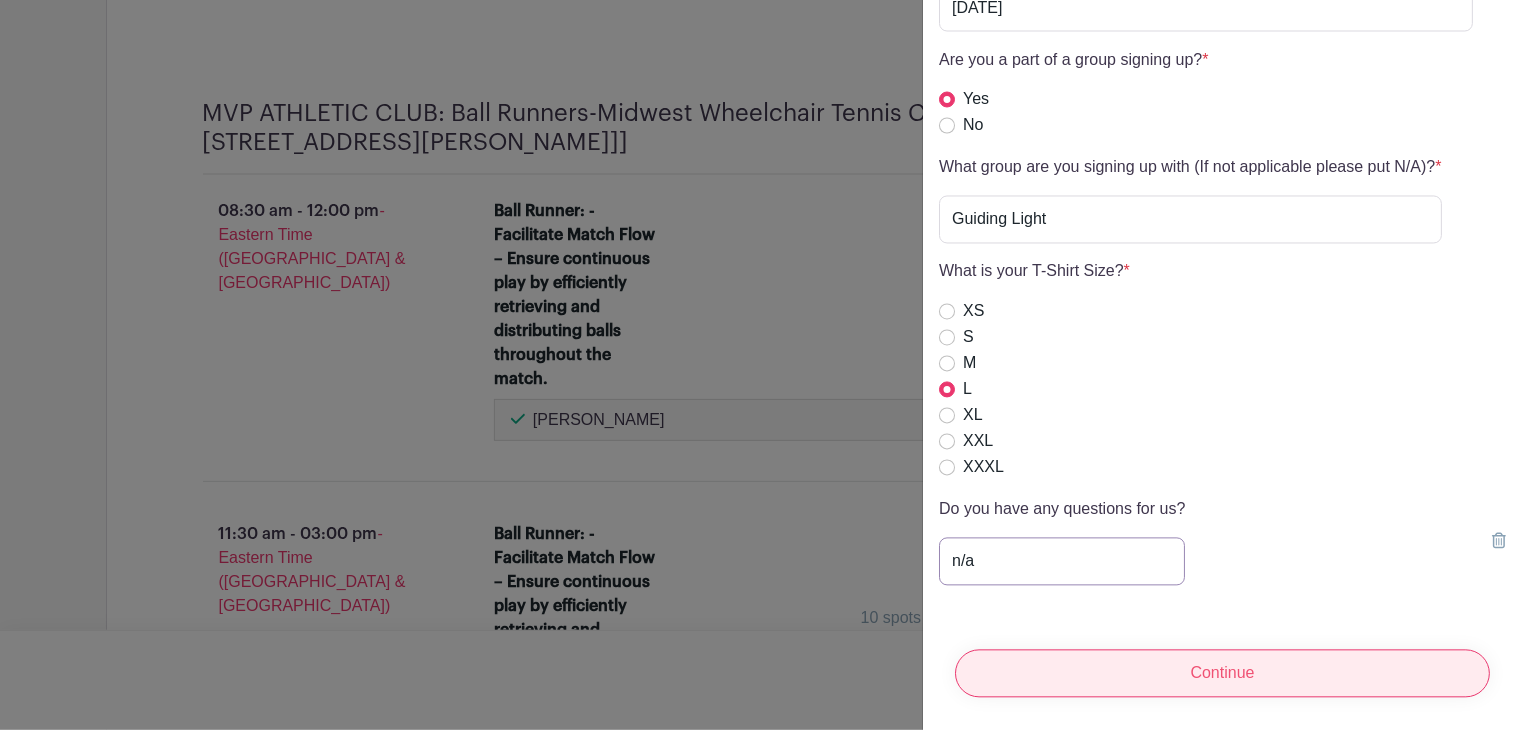 type on "n/a" 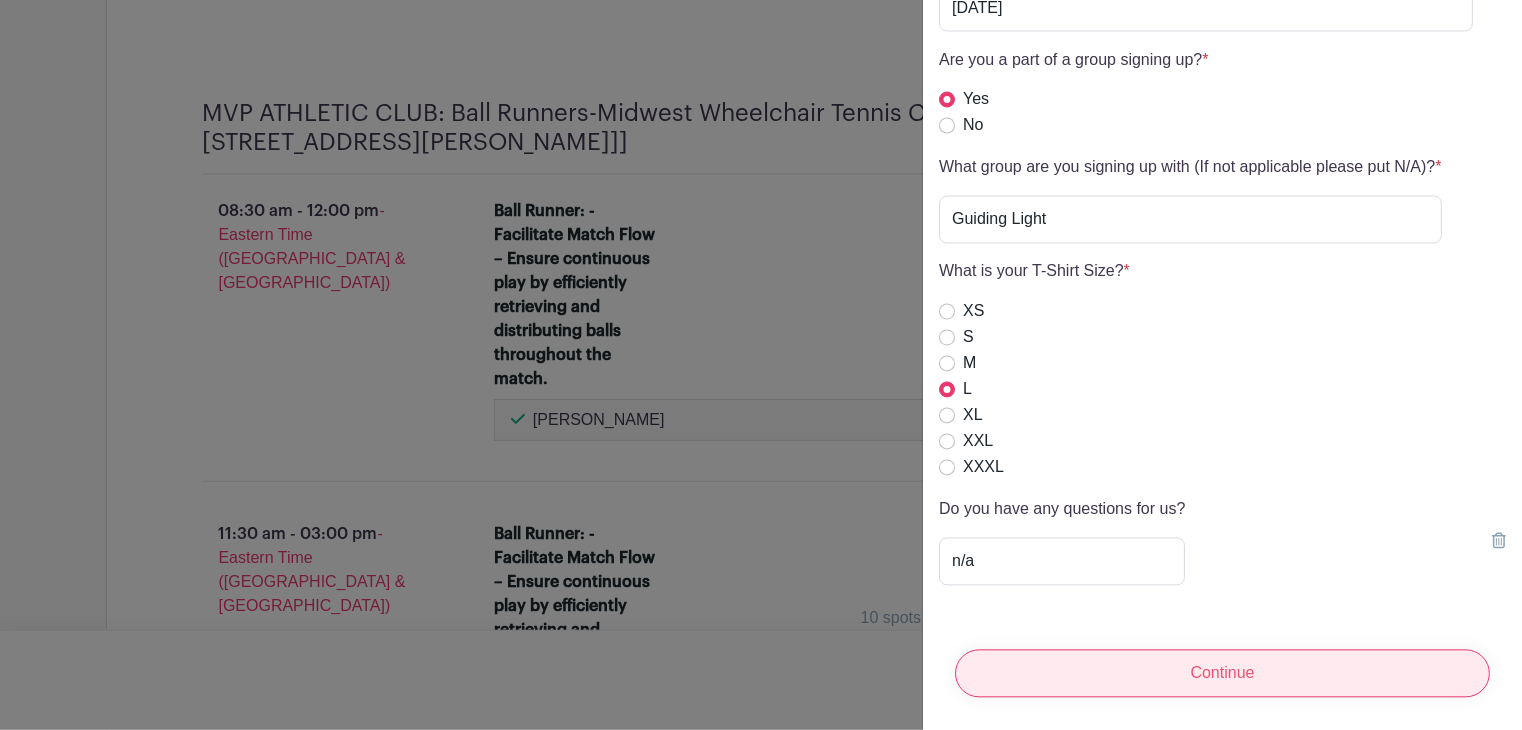 click on "Continue" at bounding box center (1222, 674) 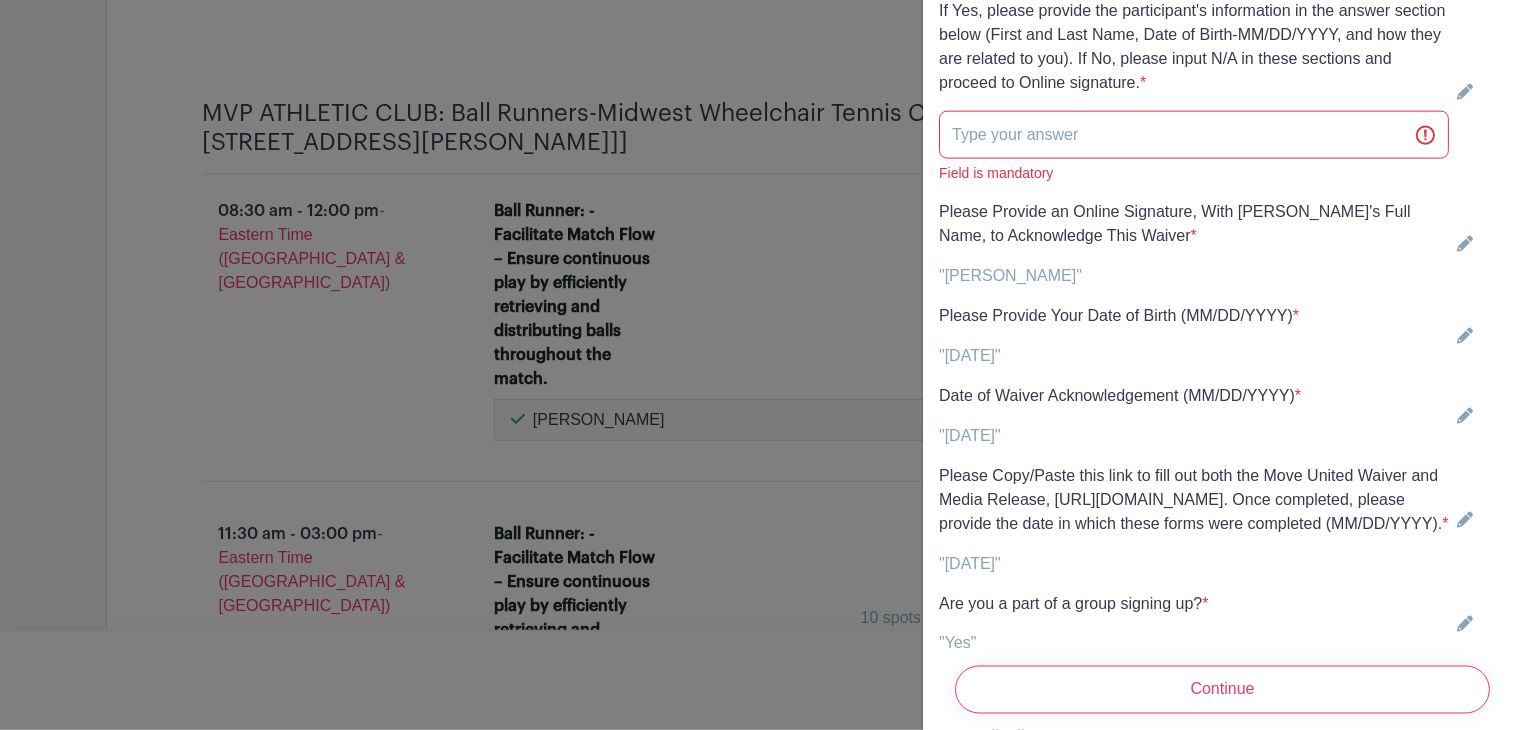 scroll, scrollTop: 5045, scrollLeft: 0, axis: vertical 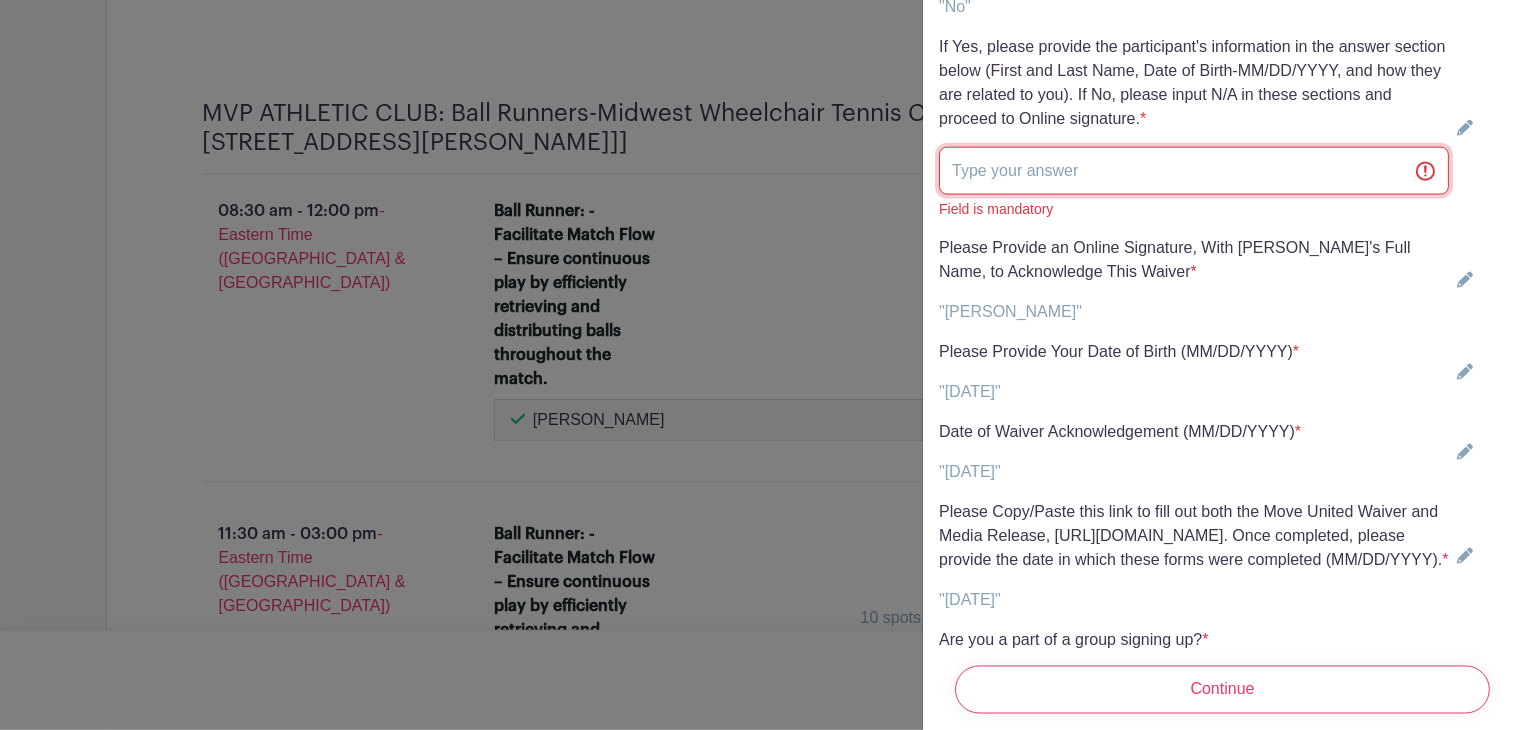 click at bounding box center (1194, 171) 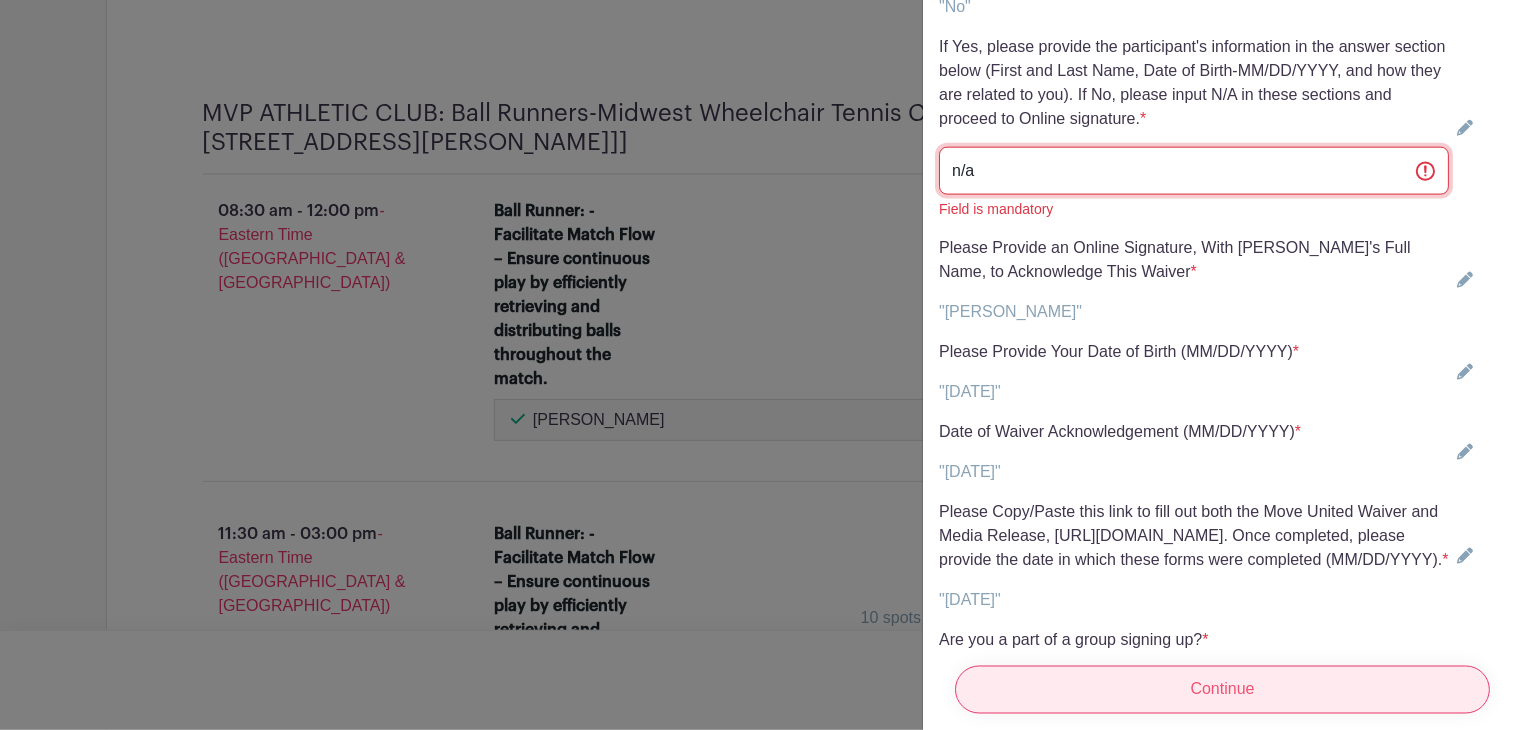 type on "n/a" 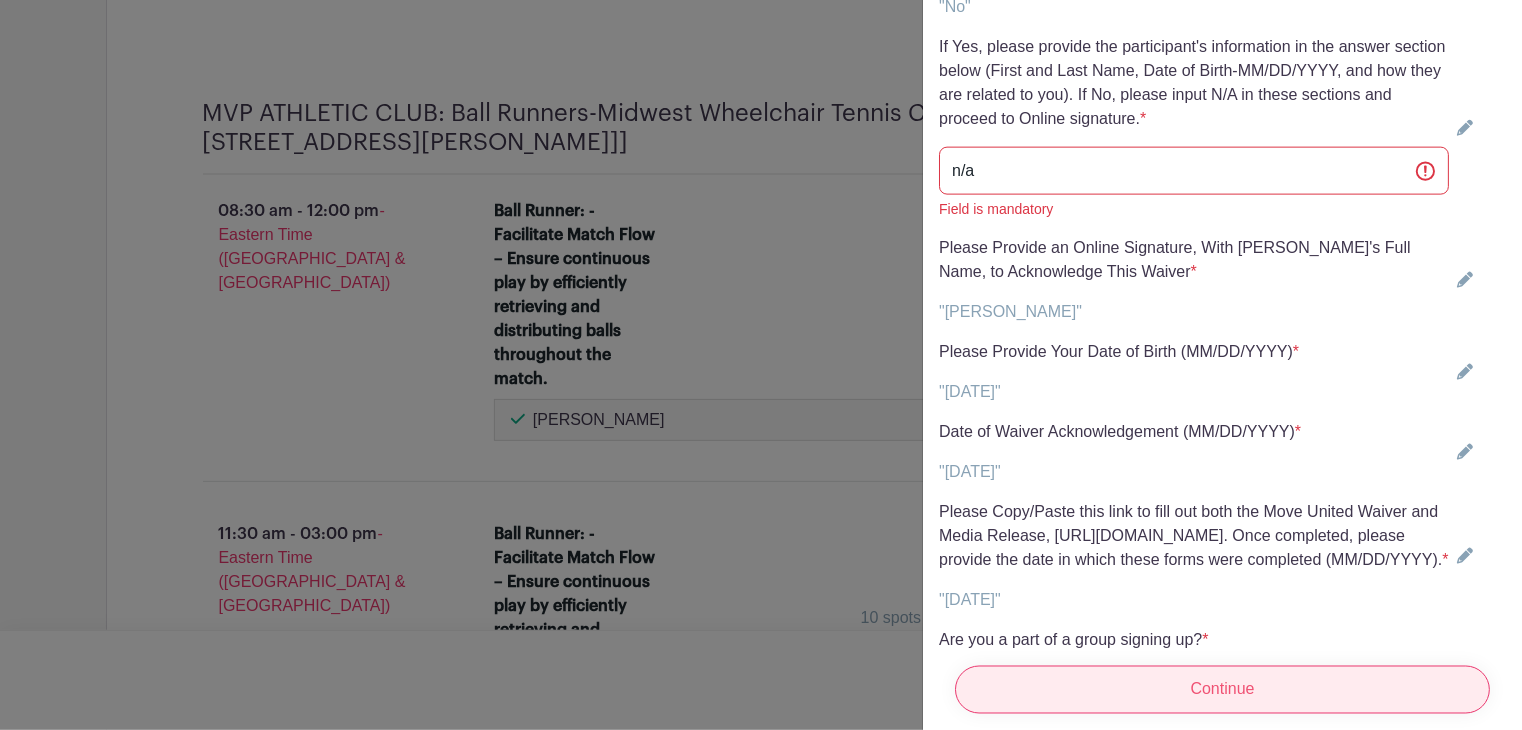click on "Continue" at bounding box center (1222, 690) 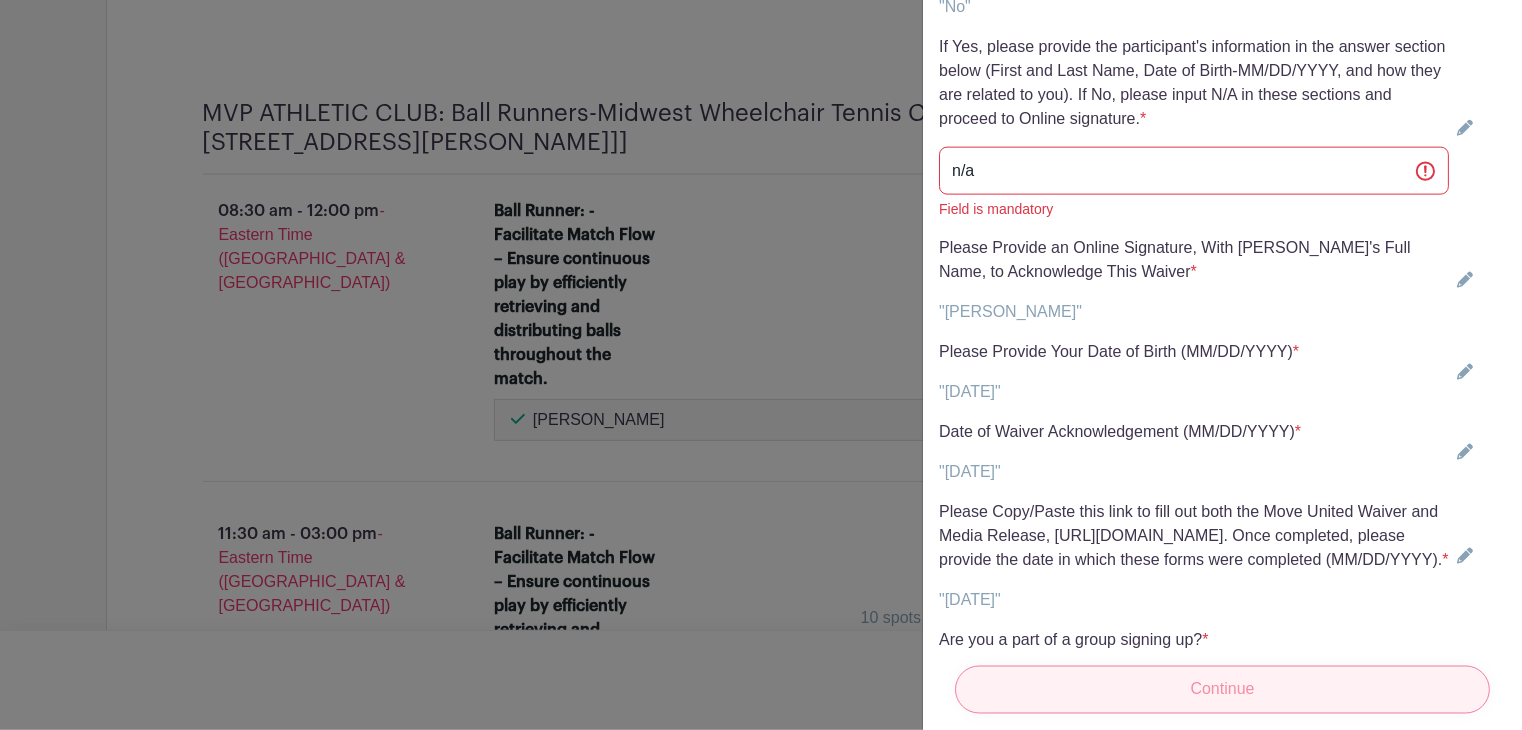 scroll, scrollTop: 31, scrollLeft: 0, axis: vertical 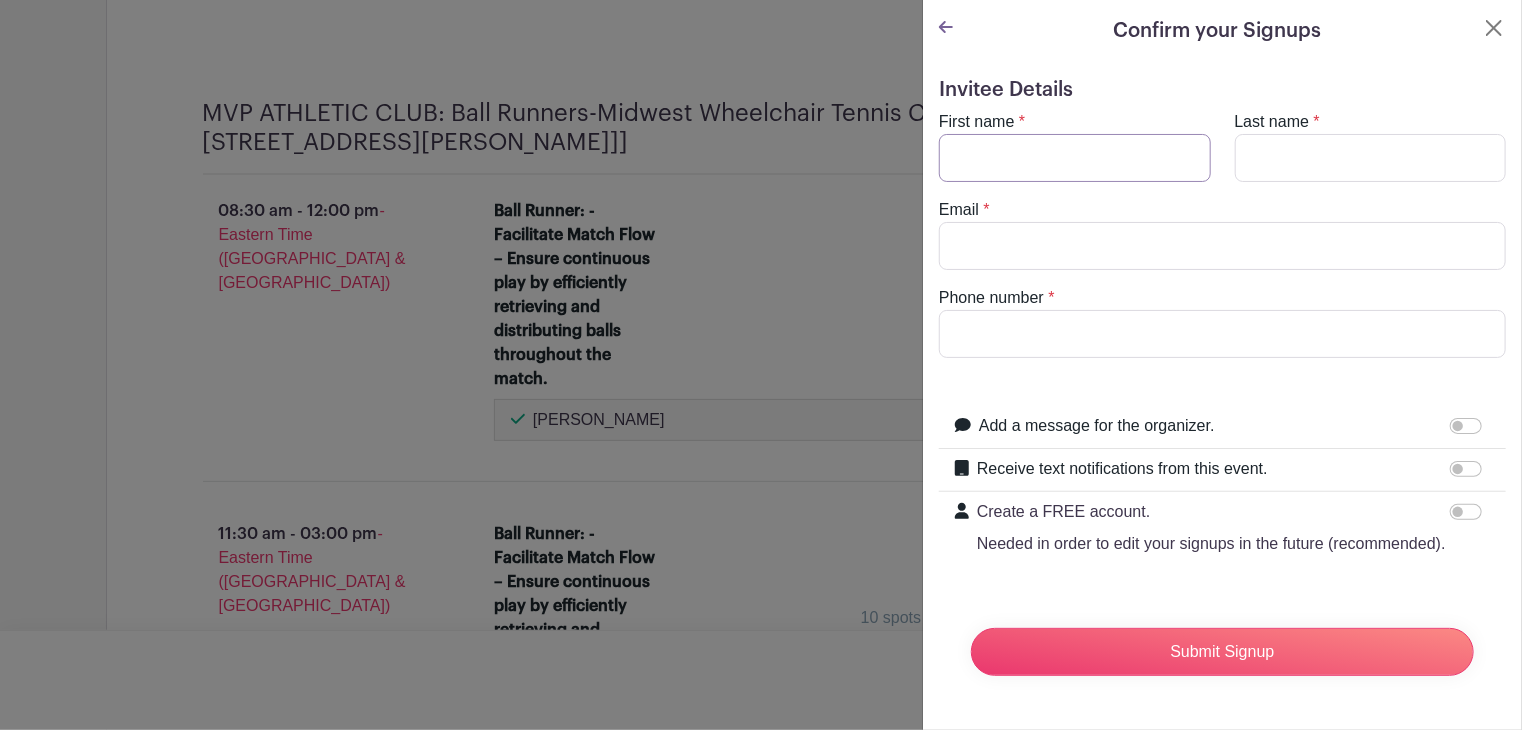 click on "First name" at bounding box center (1075, 158) 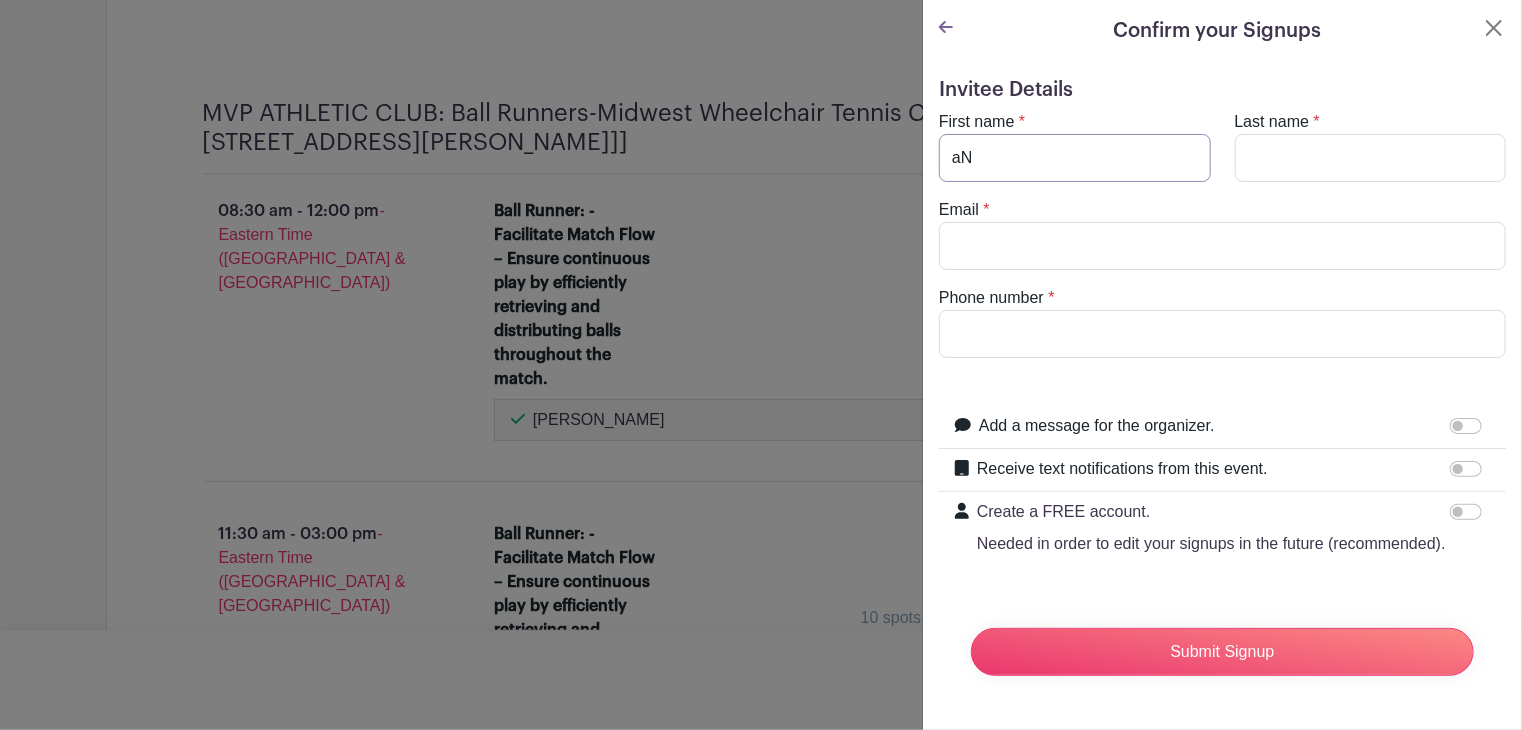 type on "a" 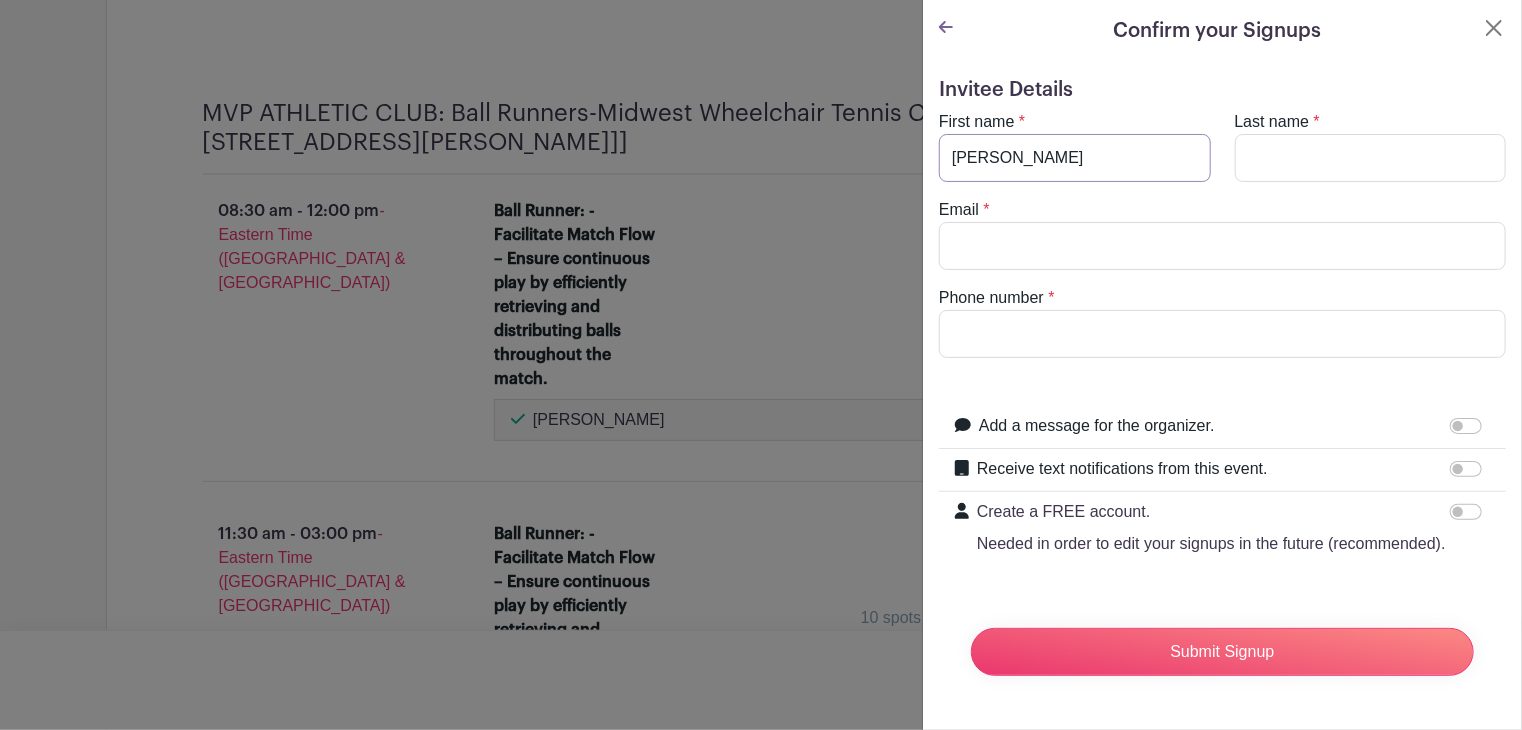 type on "[PERSON_NAME]" 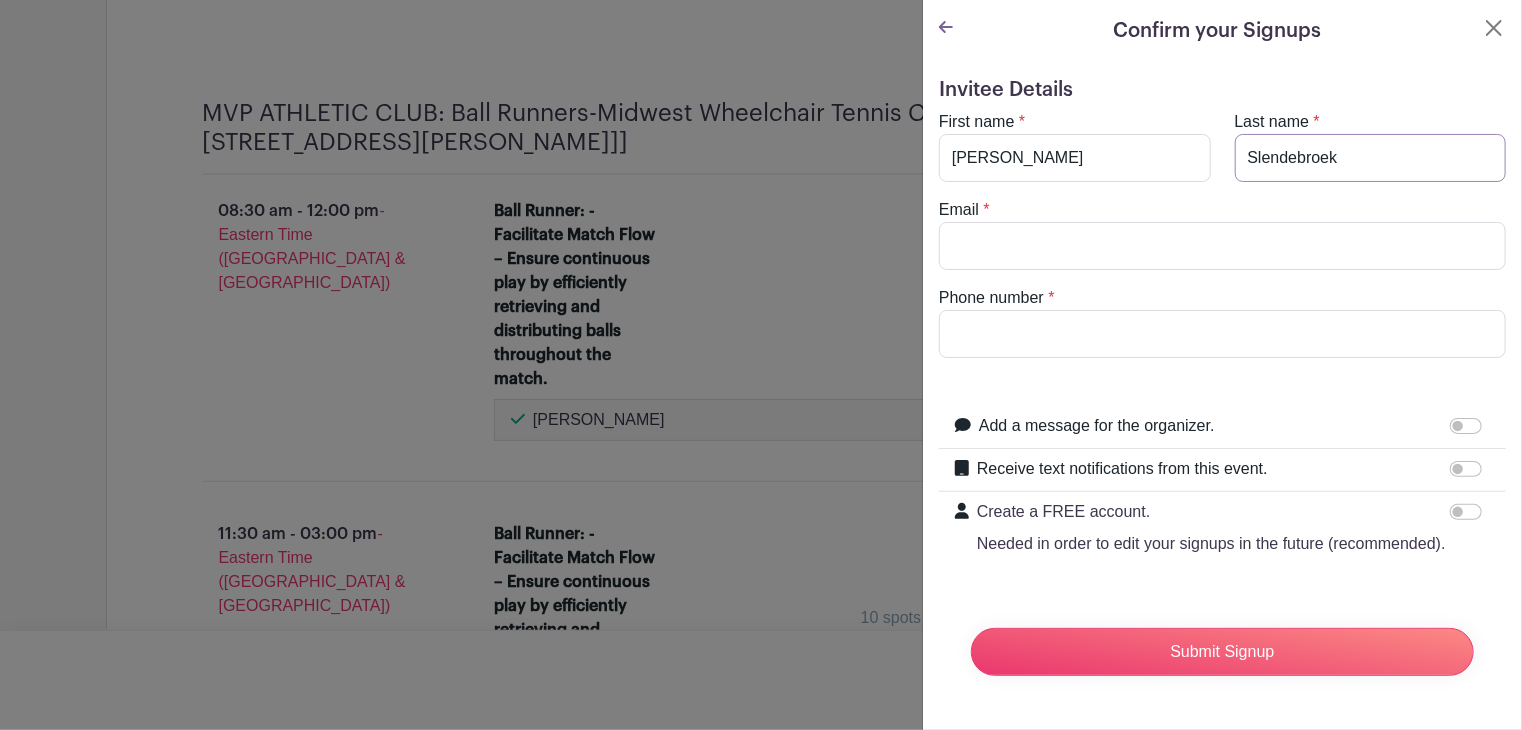 type on "Slendebroek" 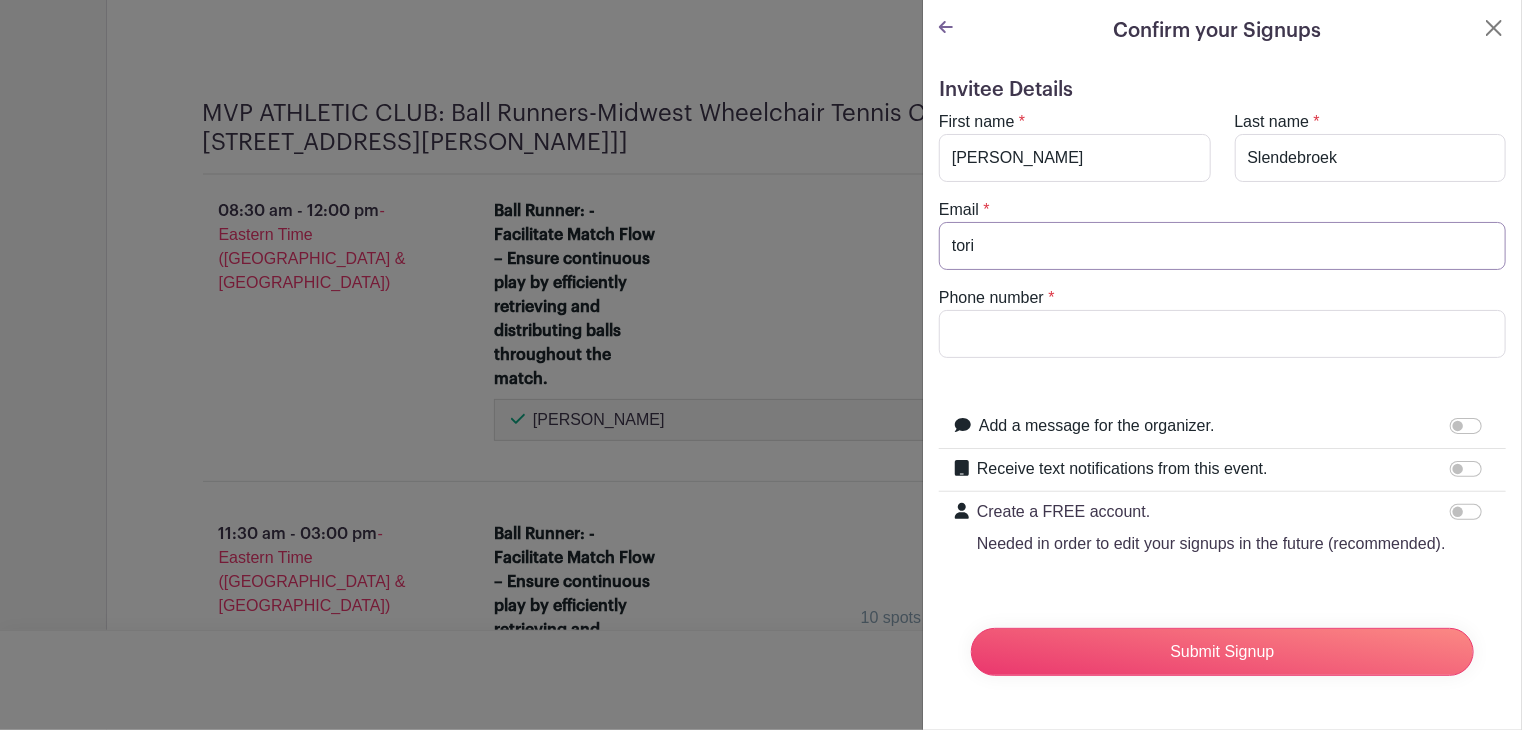 type on "[EMAIL_ADDRESS][DOMAIN_NAME]" 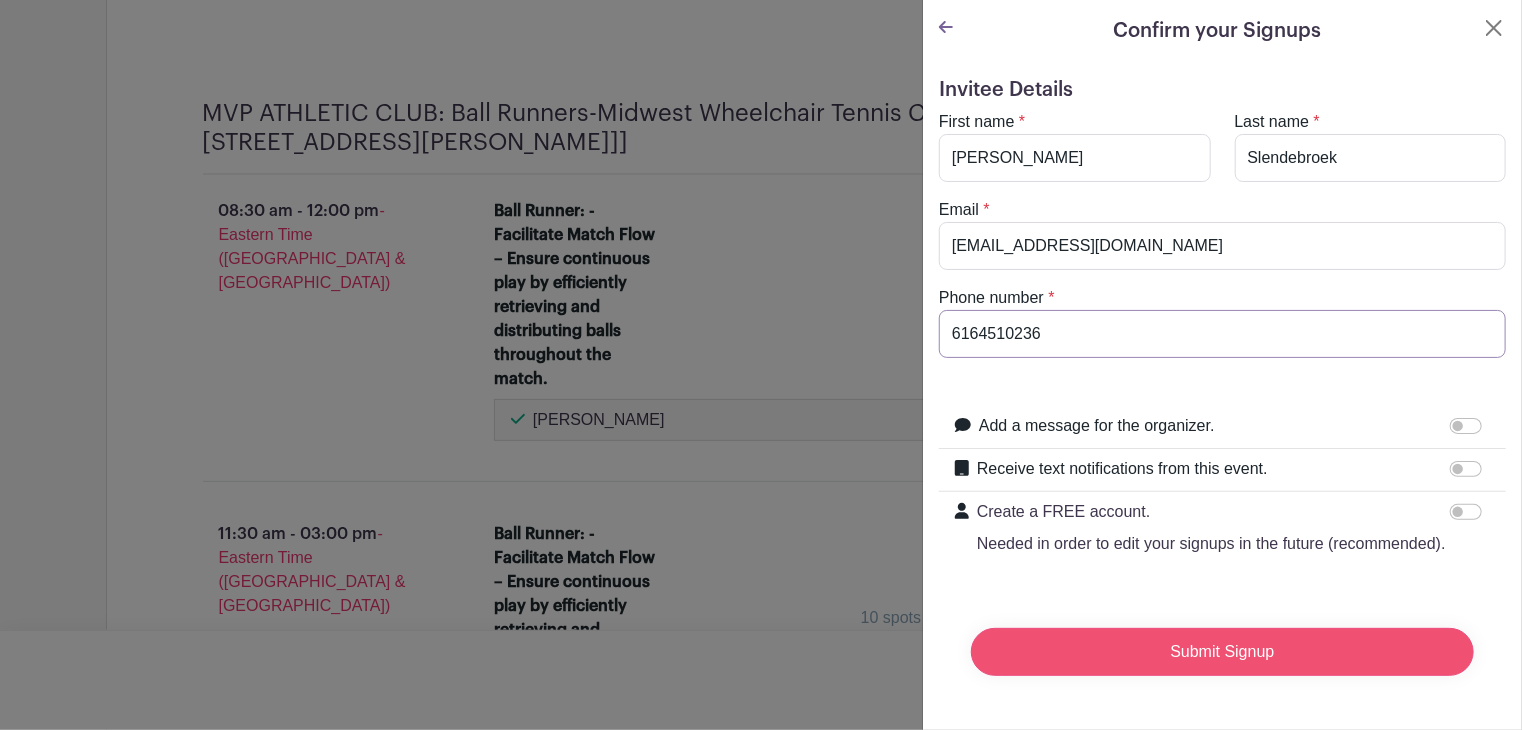 type on "6164510236" 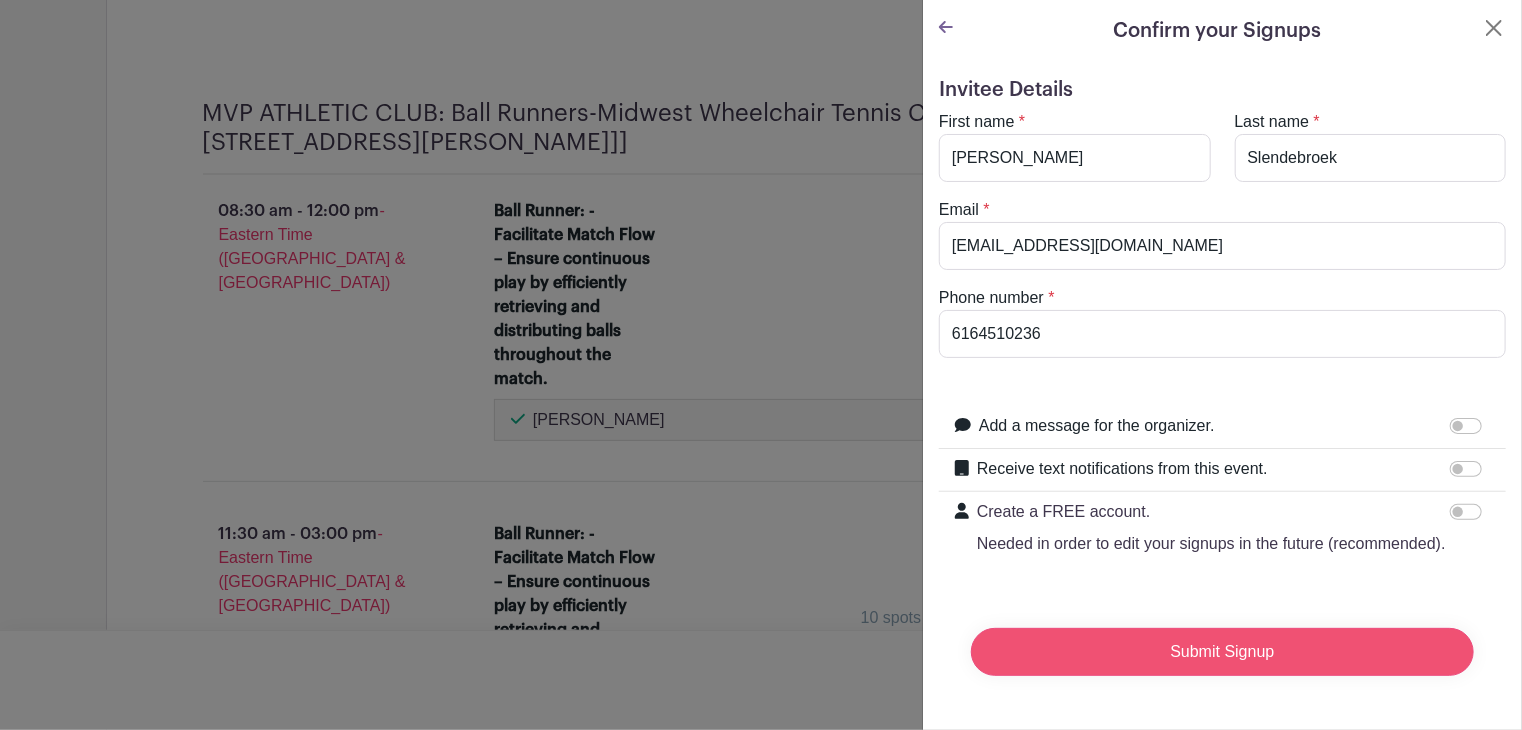 click on "Submit Signup" at bounding box center (1222, 652) 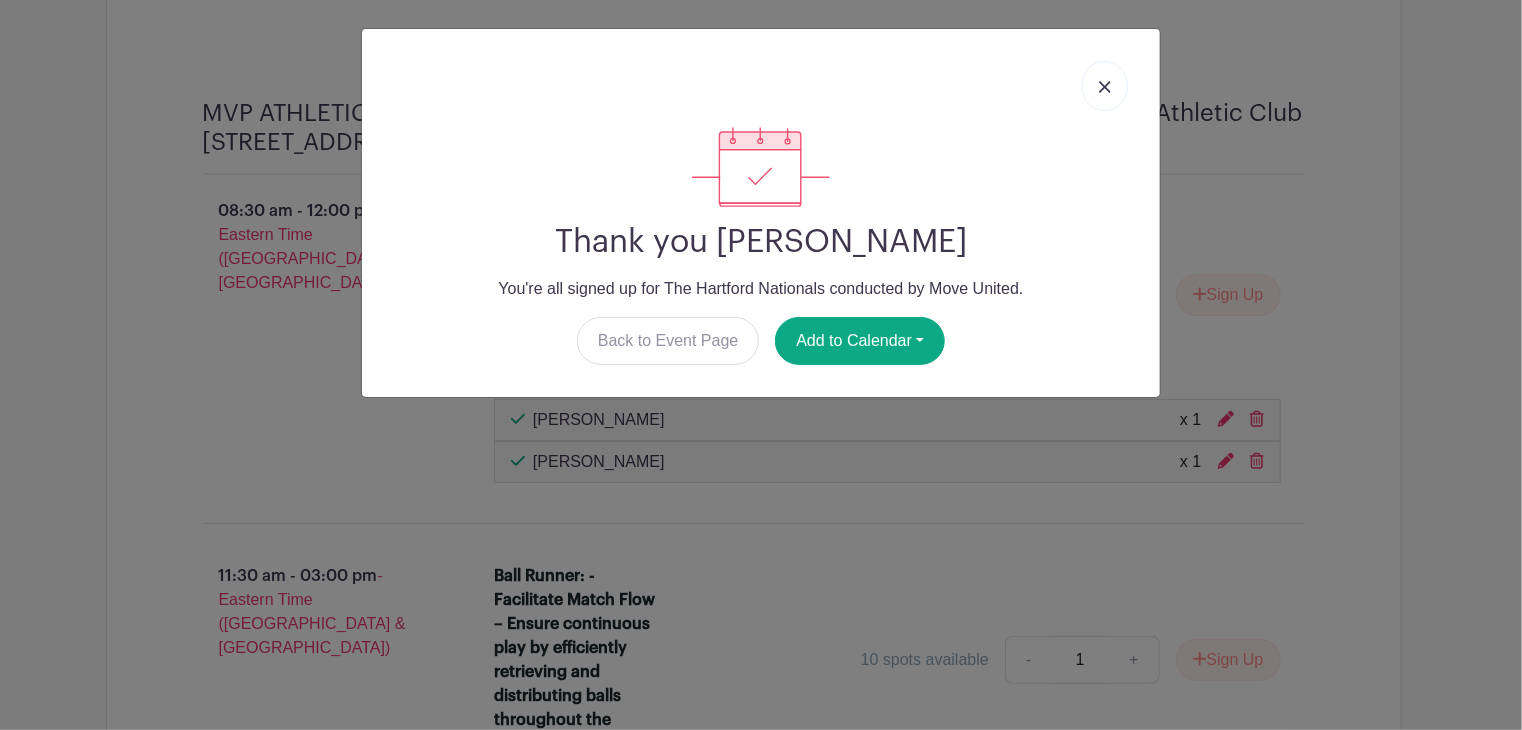 click at bounding box center [1105, 87] 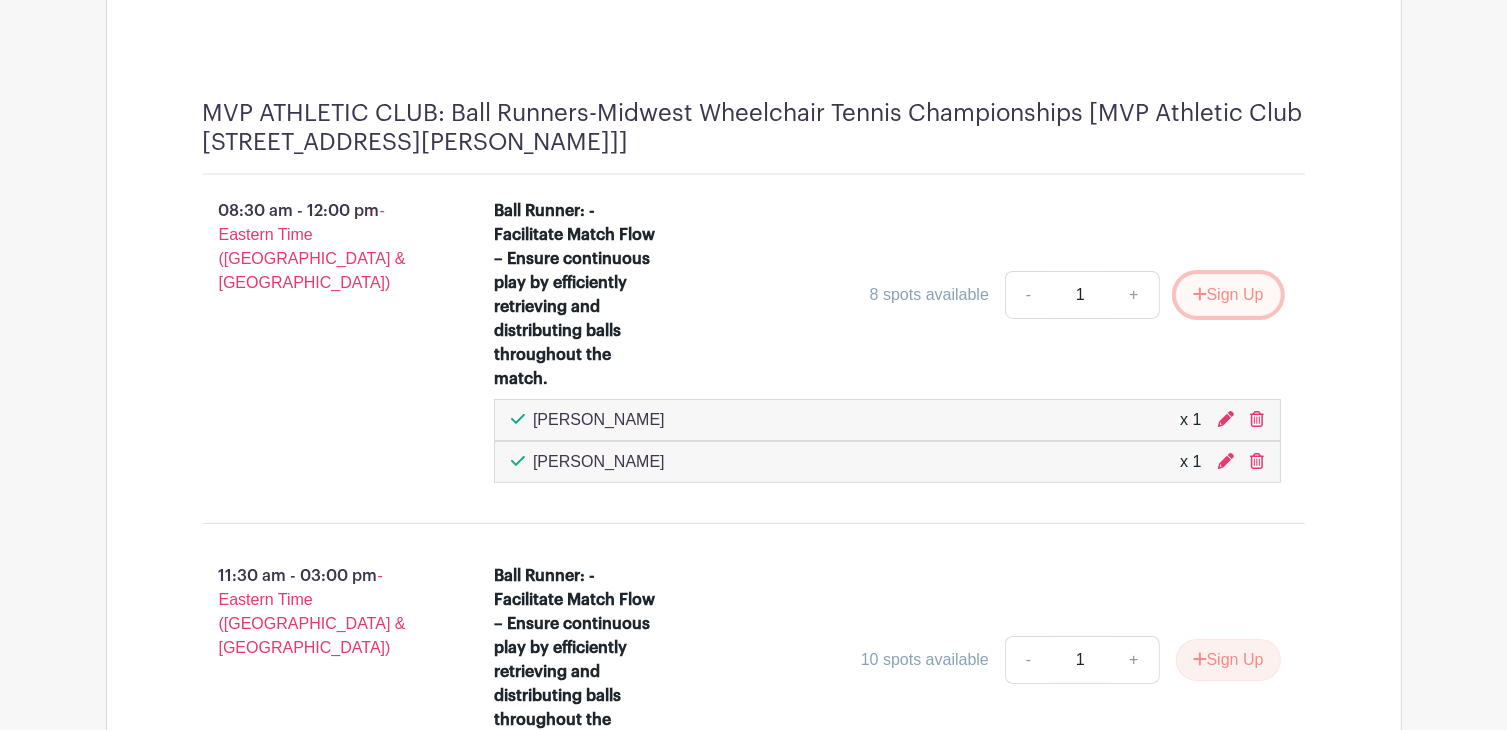 click on "Sign Up" at bounding box center [1228, 295] 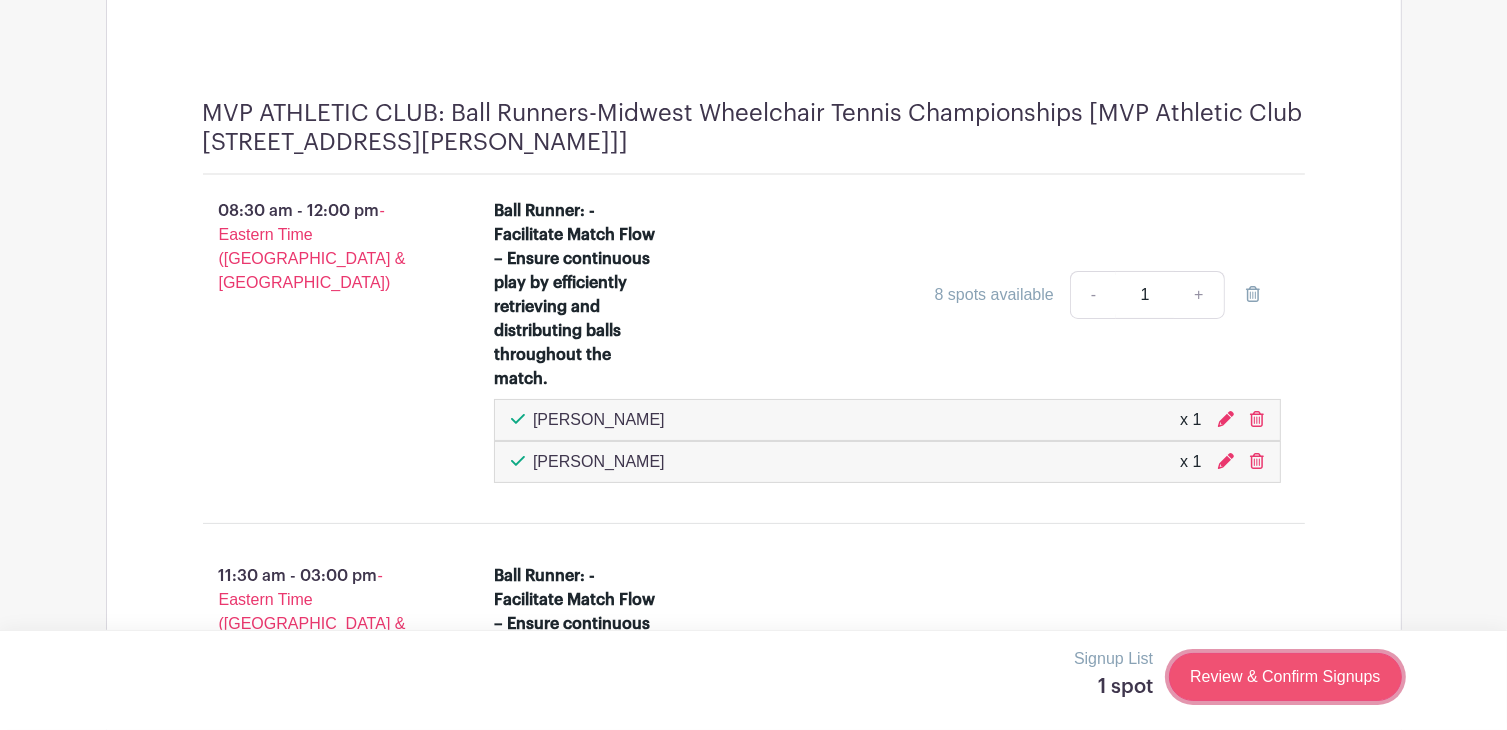 click on "Review & Confirm Signups" at bounding box center (1285, 677) 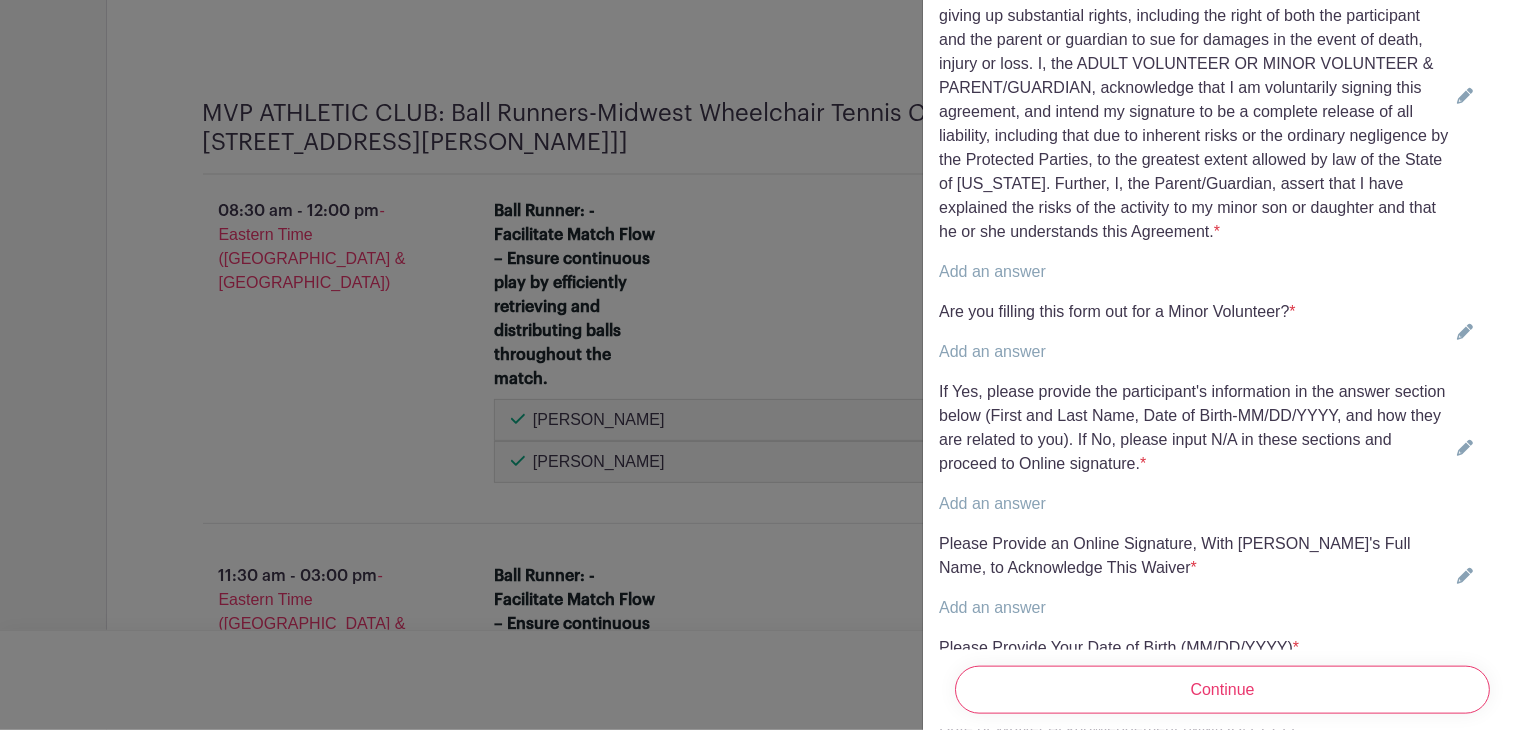 scroll, scrollTop: 724, scrollLeft: 0, axis: vertical 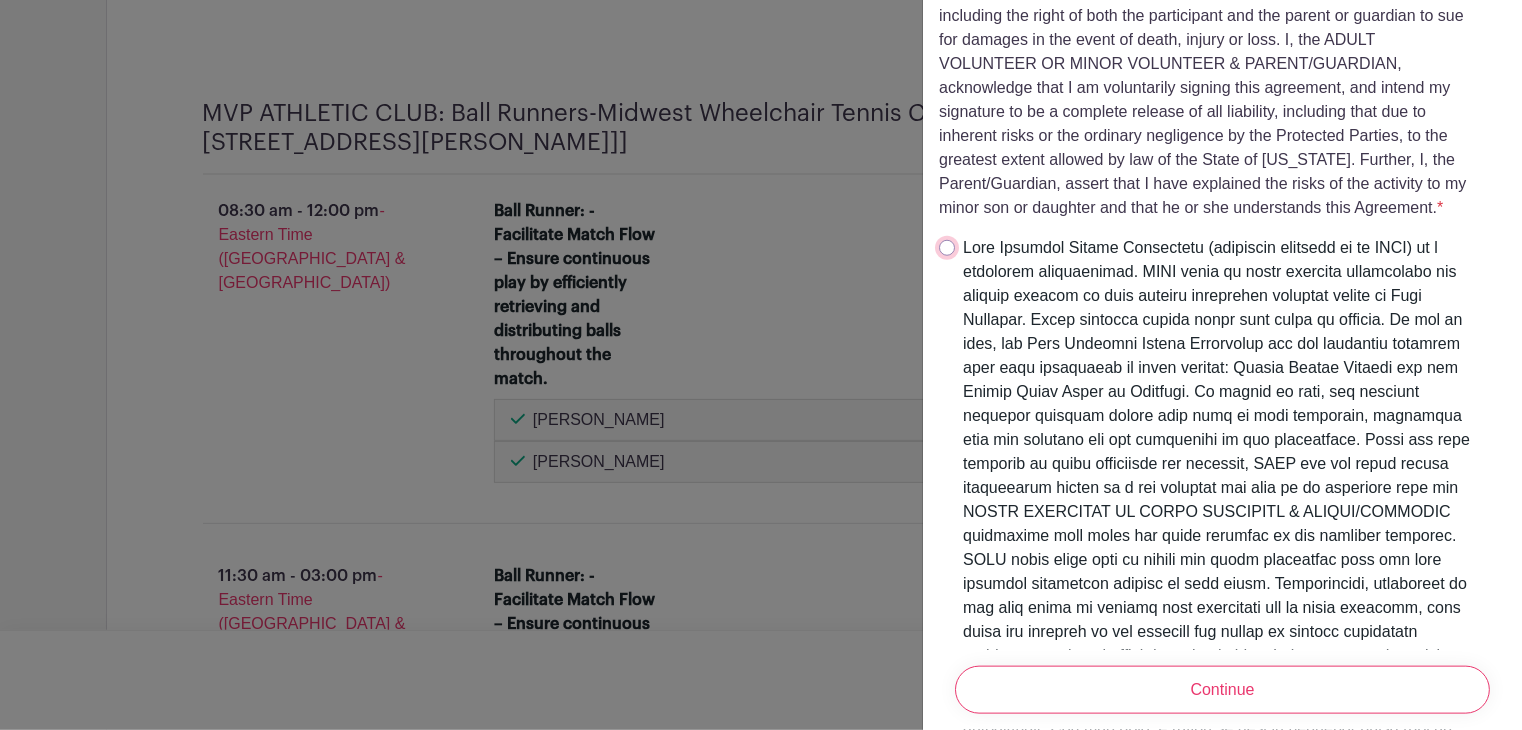 click at bounding box center [947, 248] 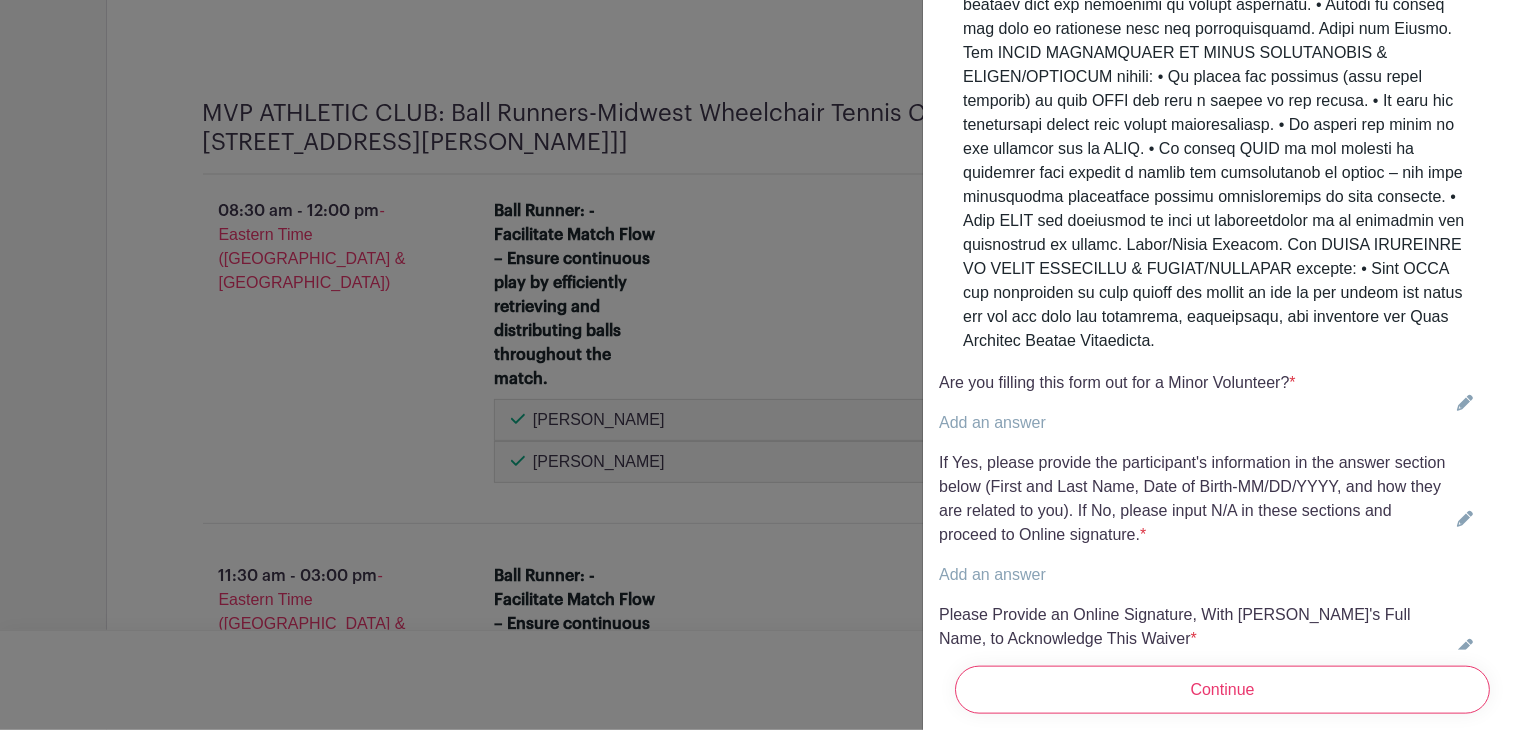 scroll, scrollTop: 4543, scrollLeft: 0, axis: vertical 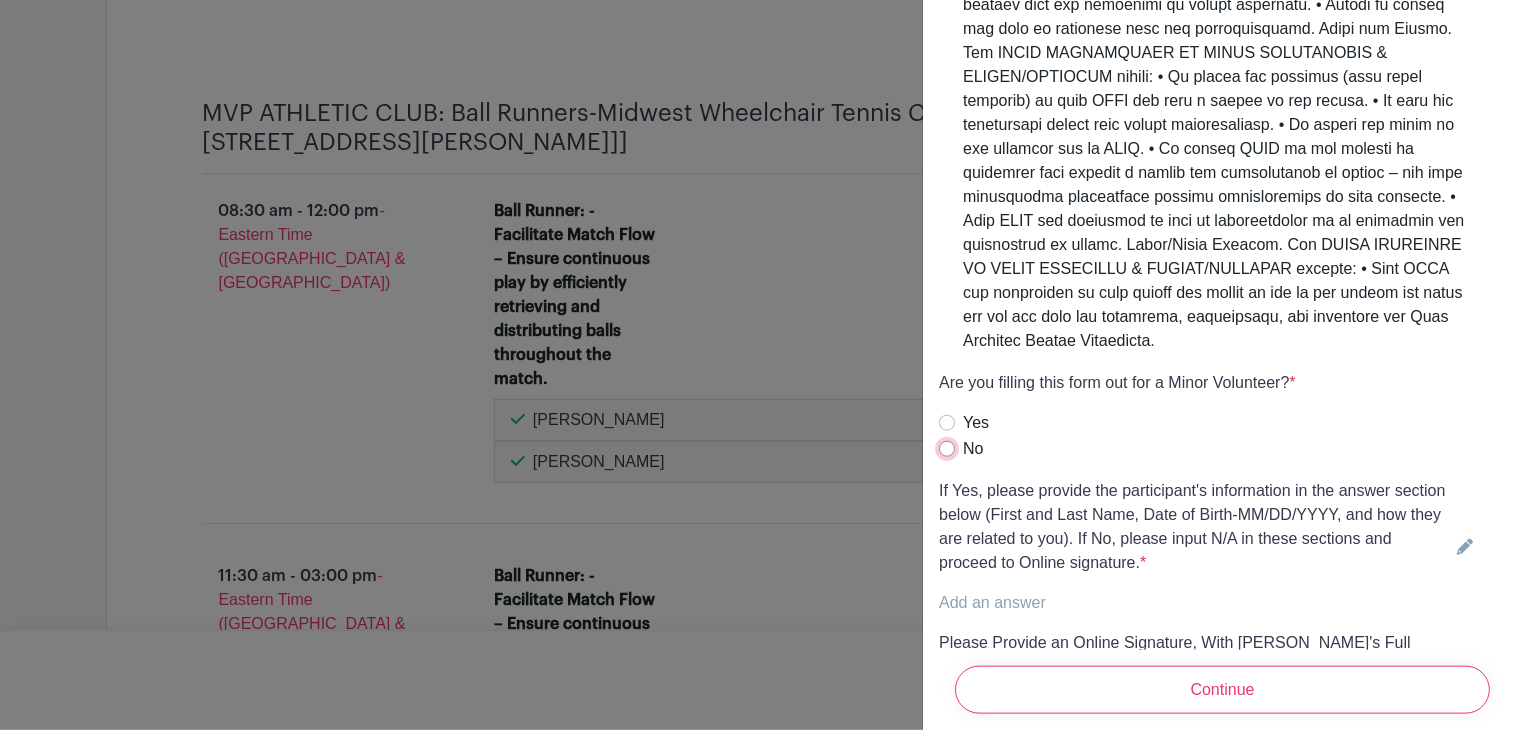 click on "No" at bounding box center [947, 449] 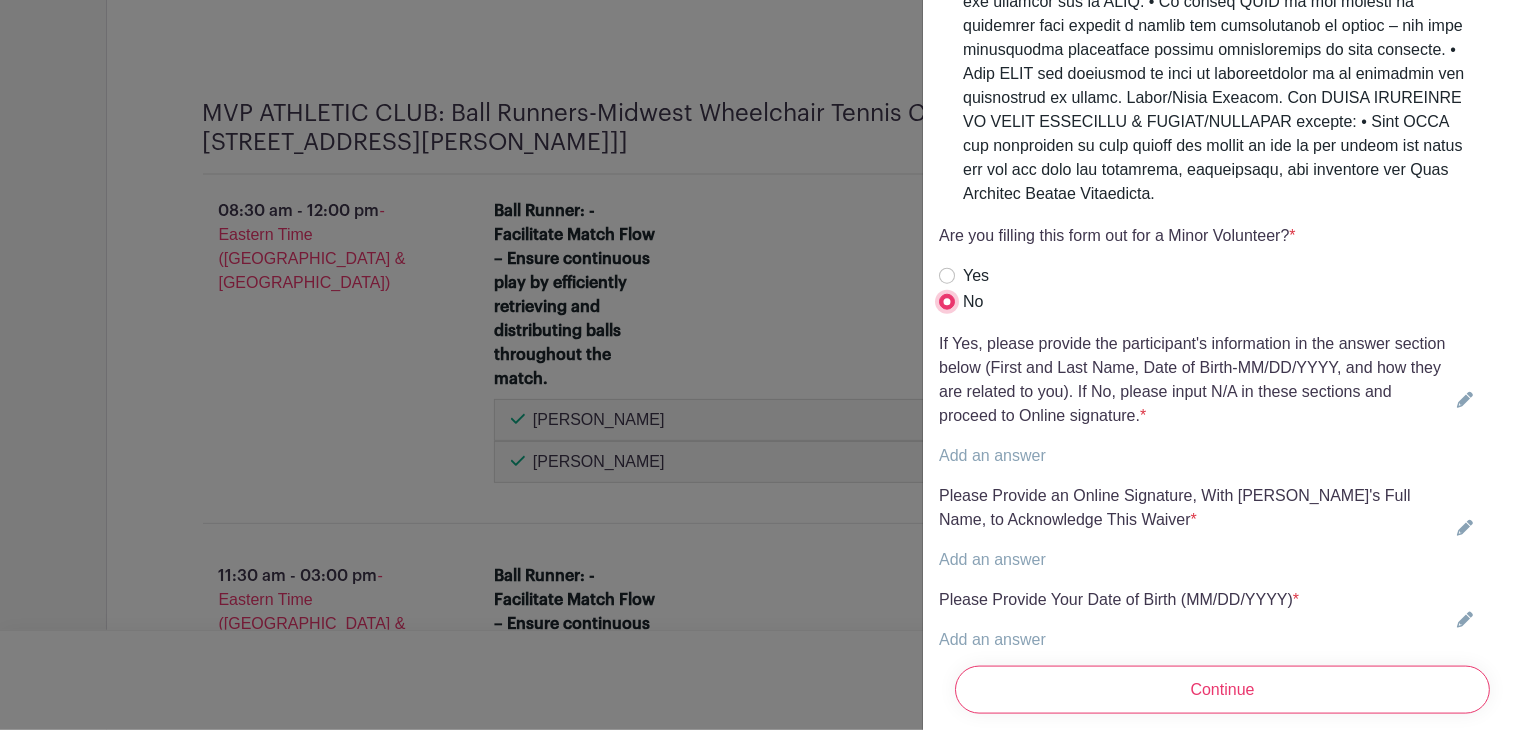 scroll, scrollTop: 4764, scrollLeft: 0, axis: vertical 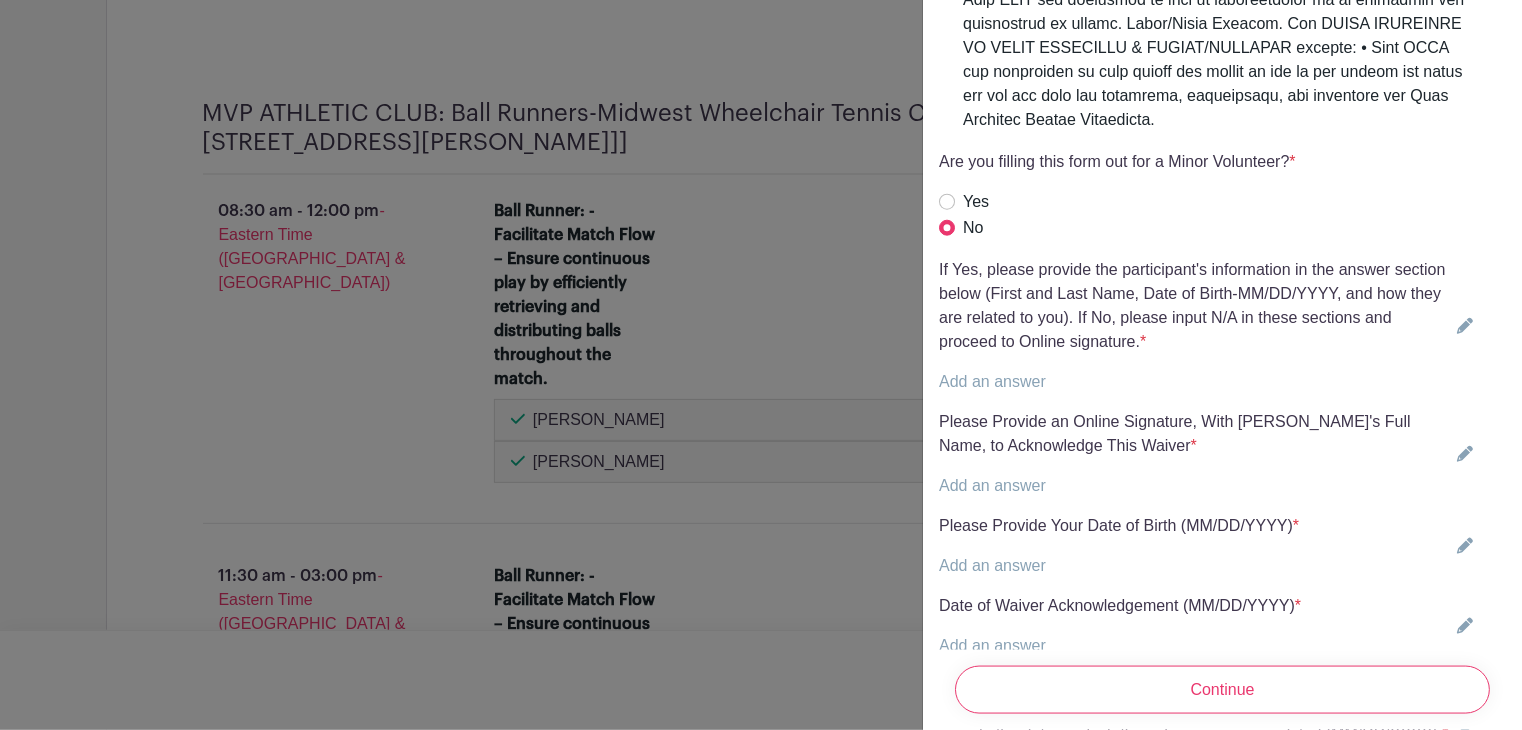 click on "Add an answer" at bounding box center (992, 381) 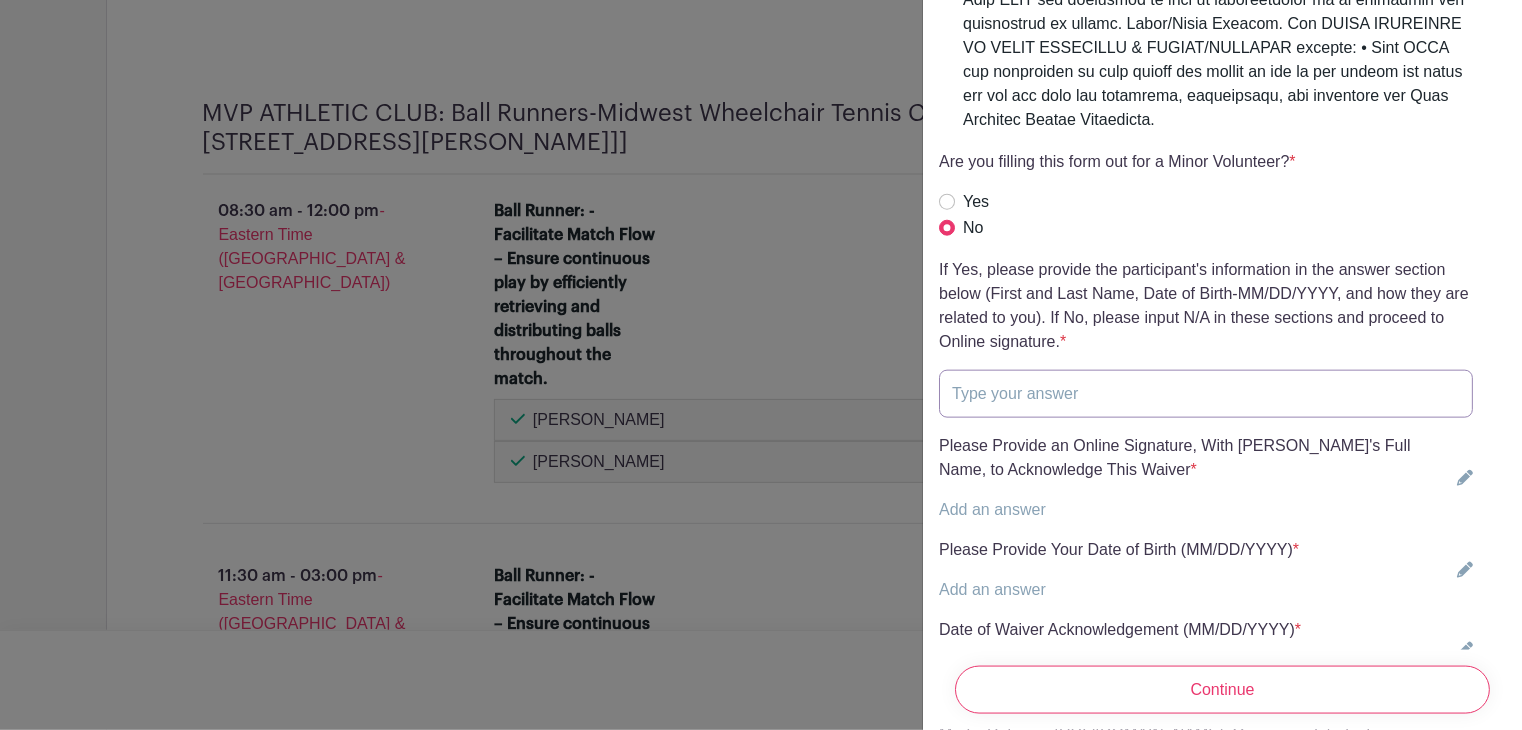 click at bounding box center (1206, 394) 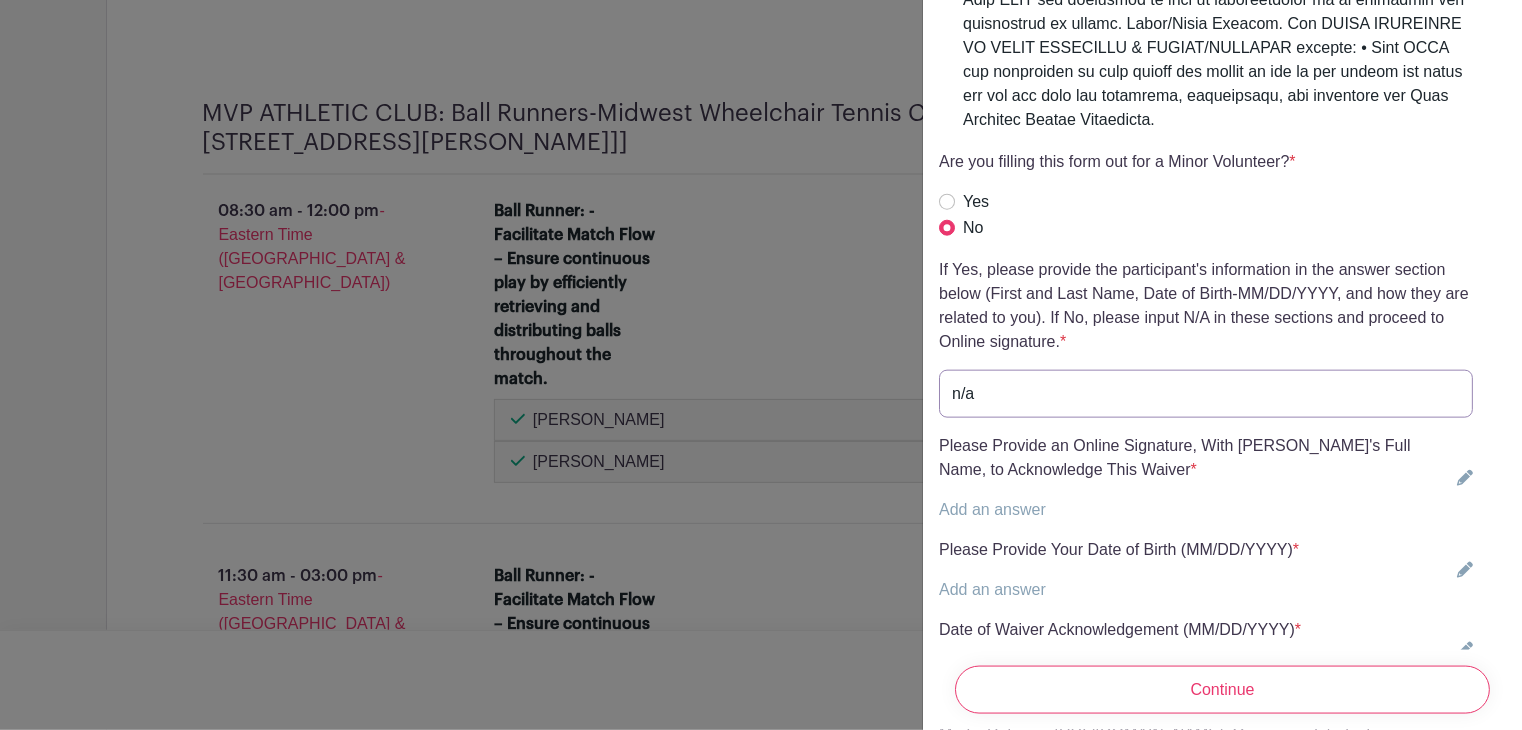 type on "n/a" 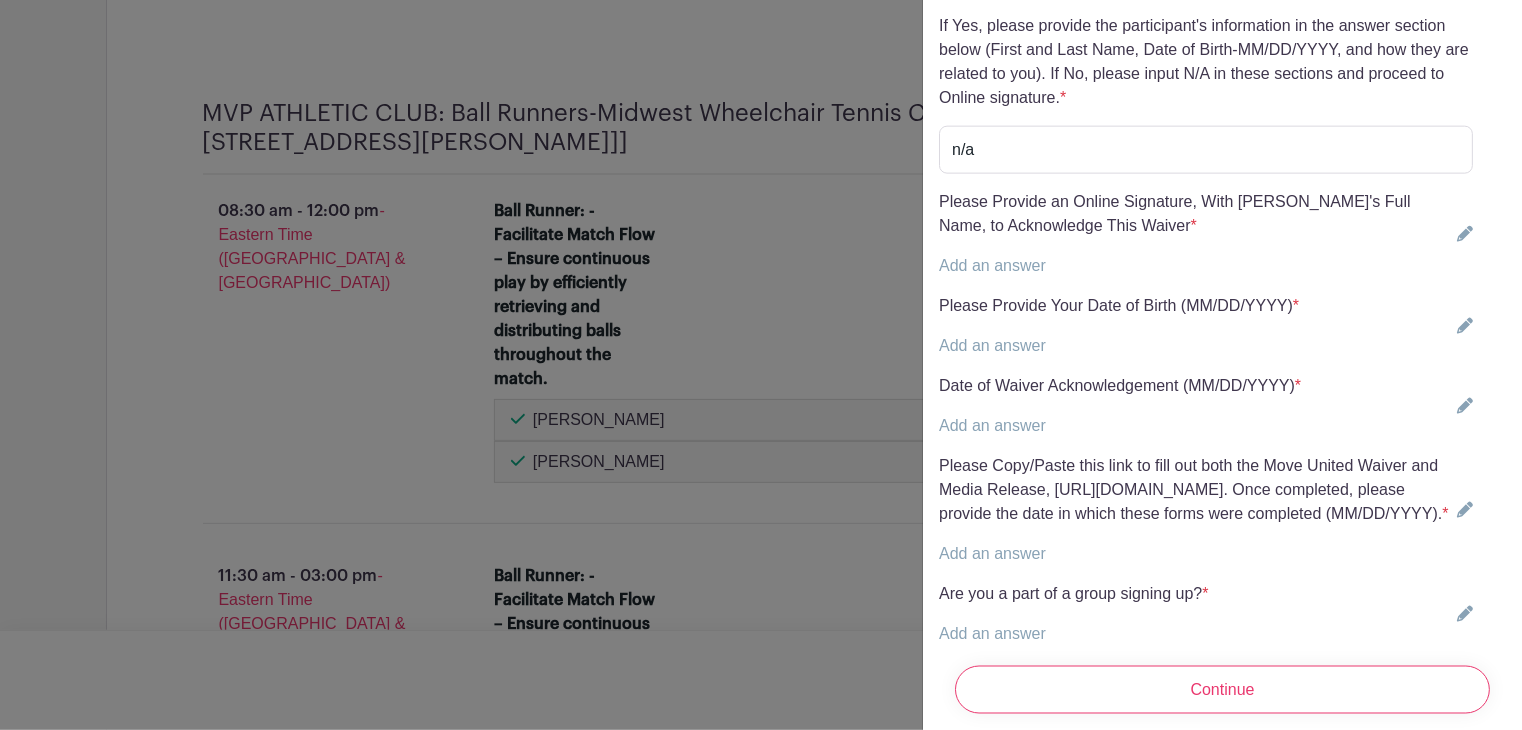 scroll, scrollTop: 5008, scrollLeft: 0, axis: vertical 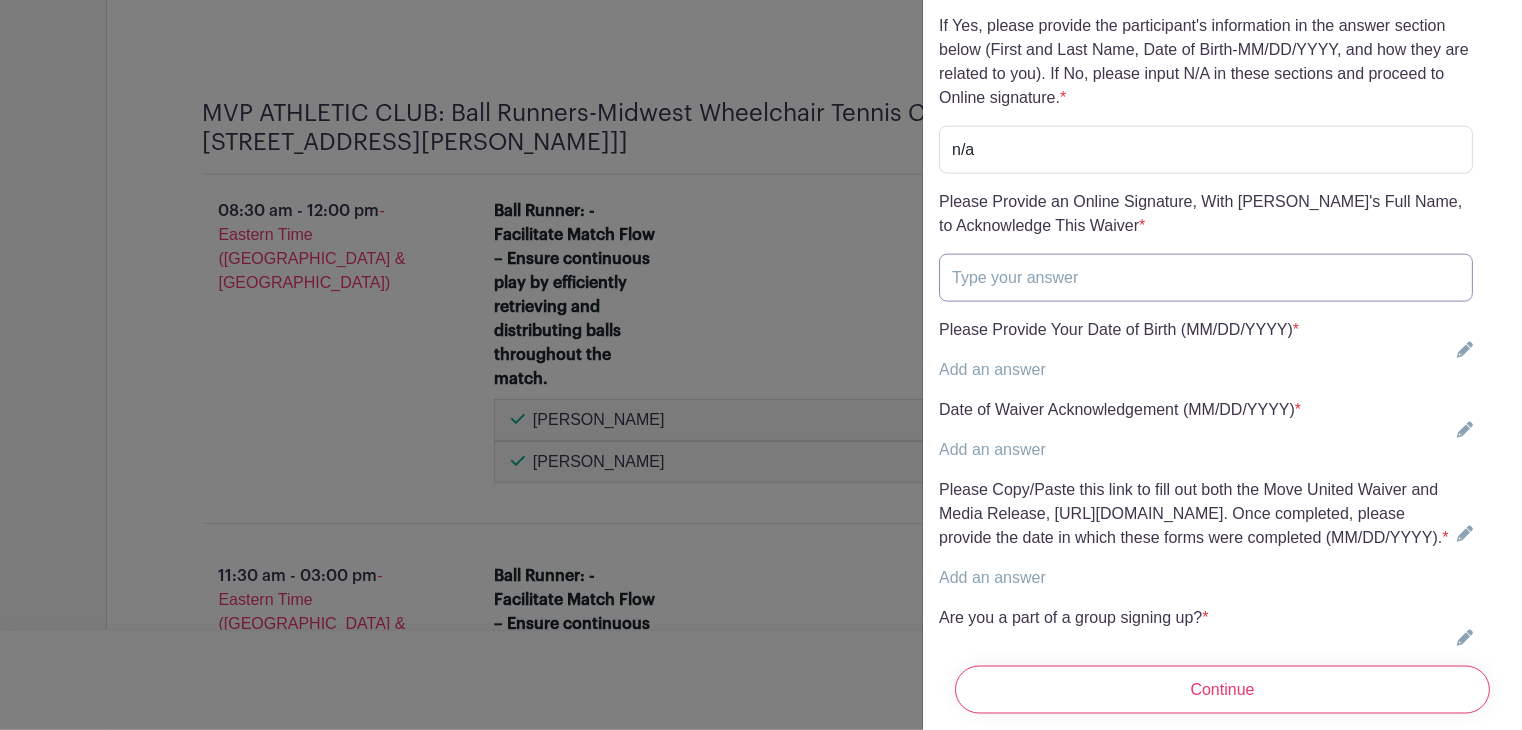 click at bounding box center (1206, 278) 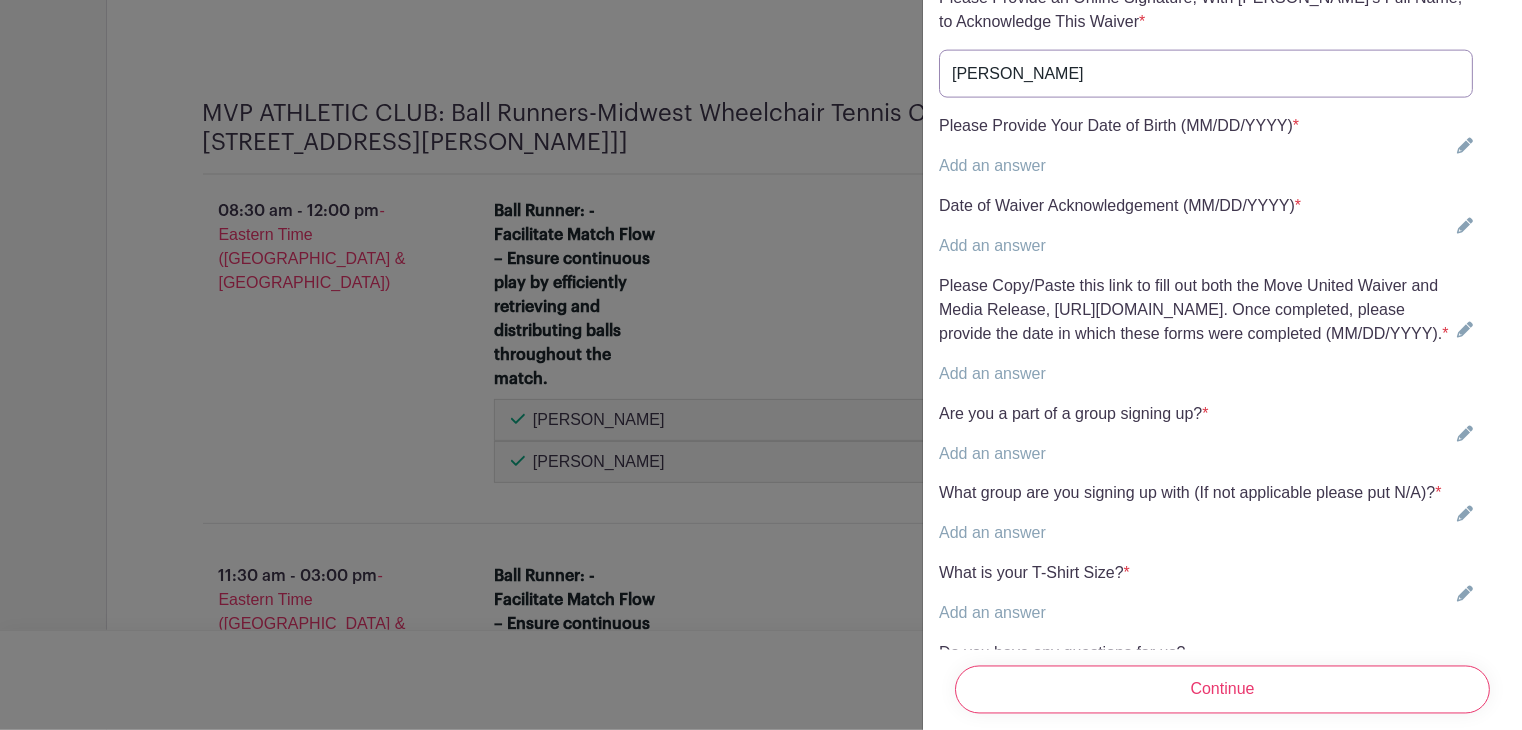 scroll, scrollTop: 5212, scrollLeft: 0, axis: vertical 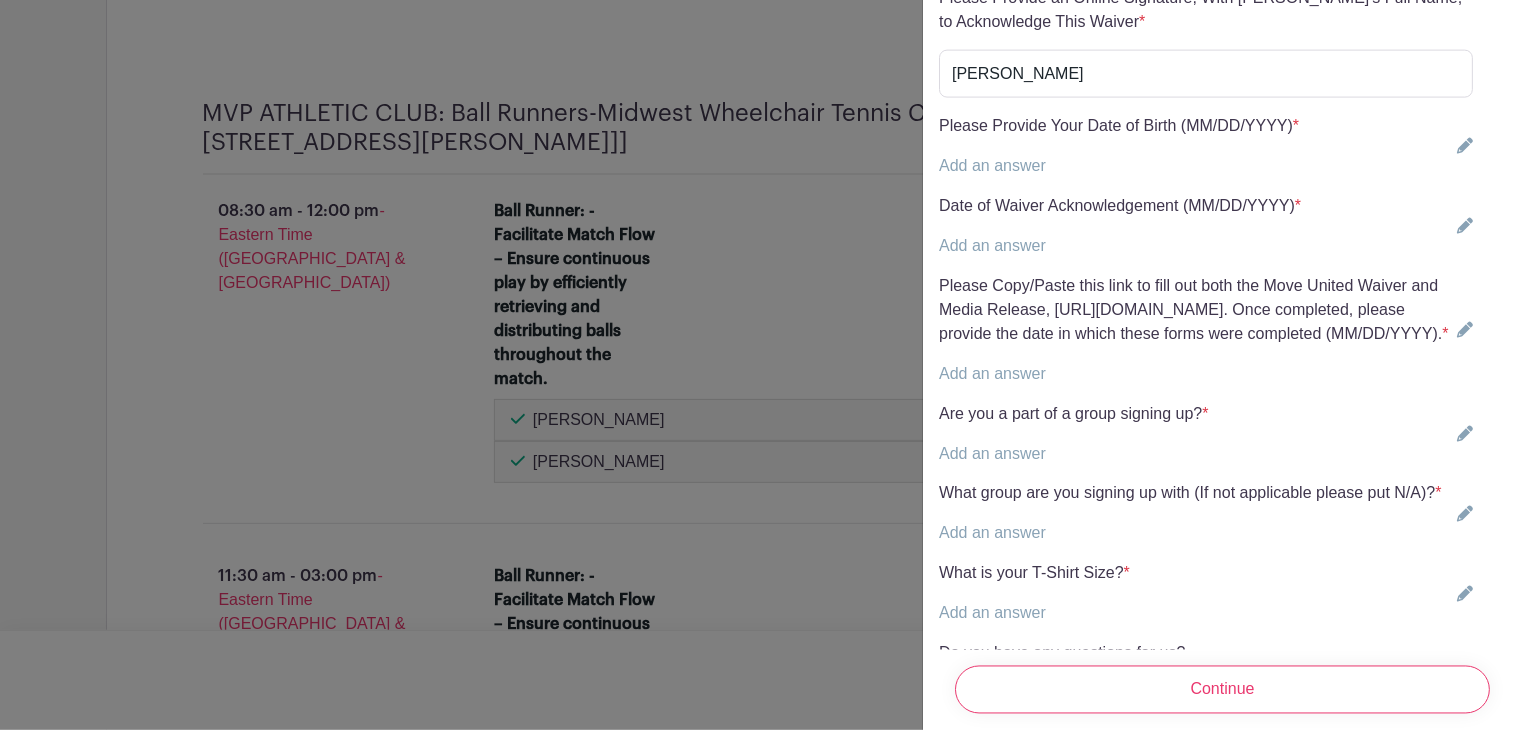 click on "Add an answer" at bounding box center [992, 165] 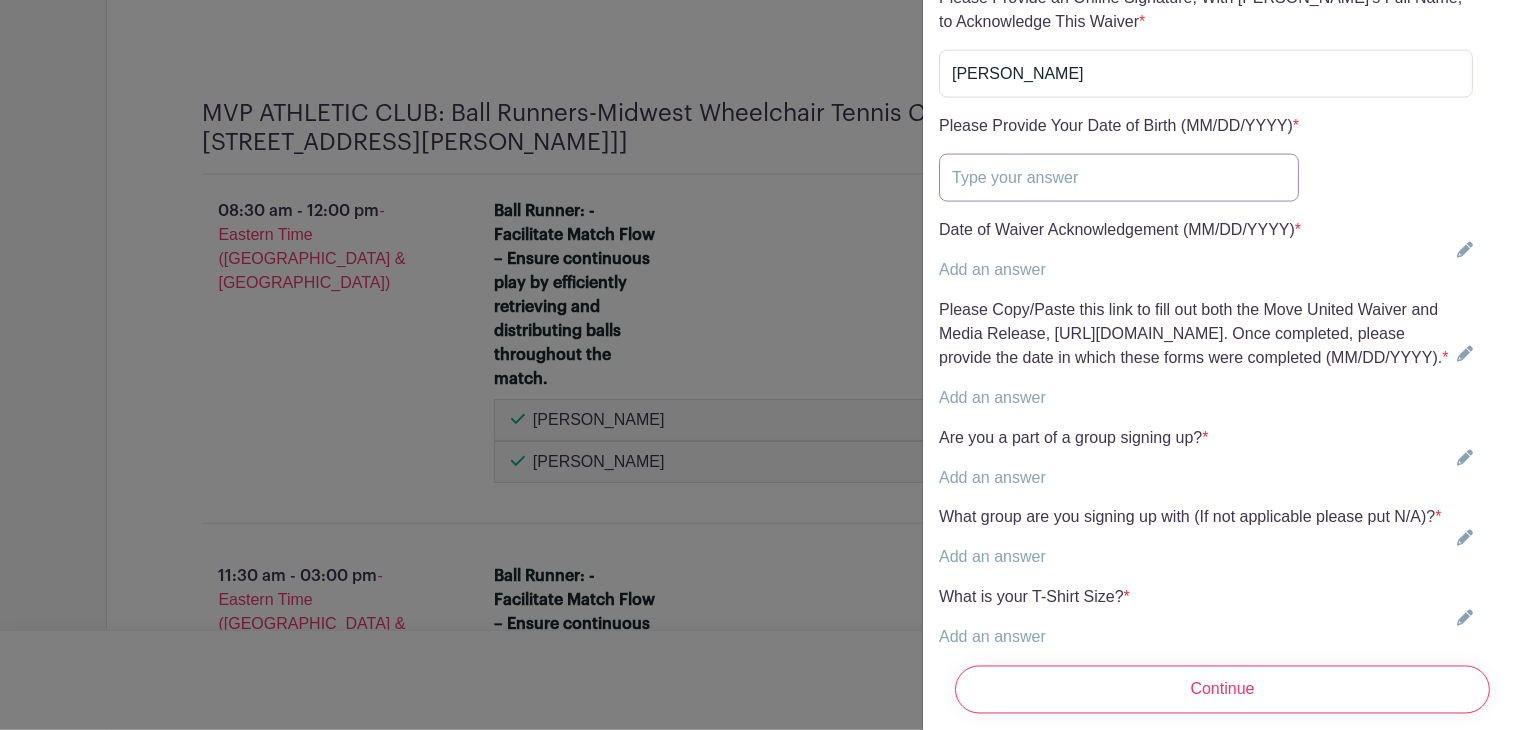 click at bounding box center (1119, 178) 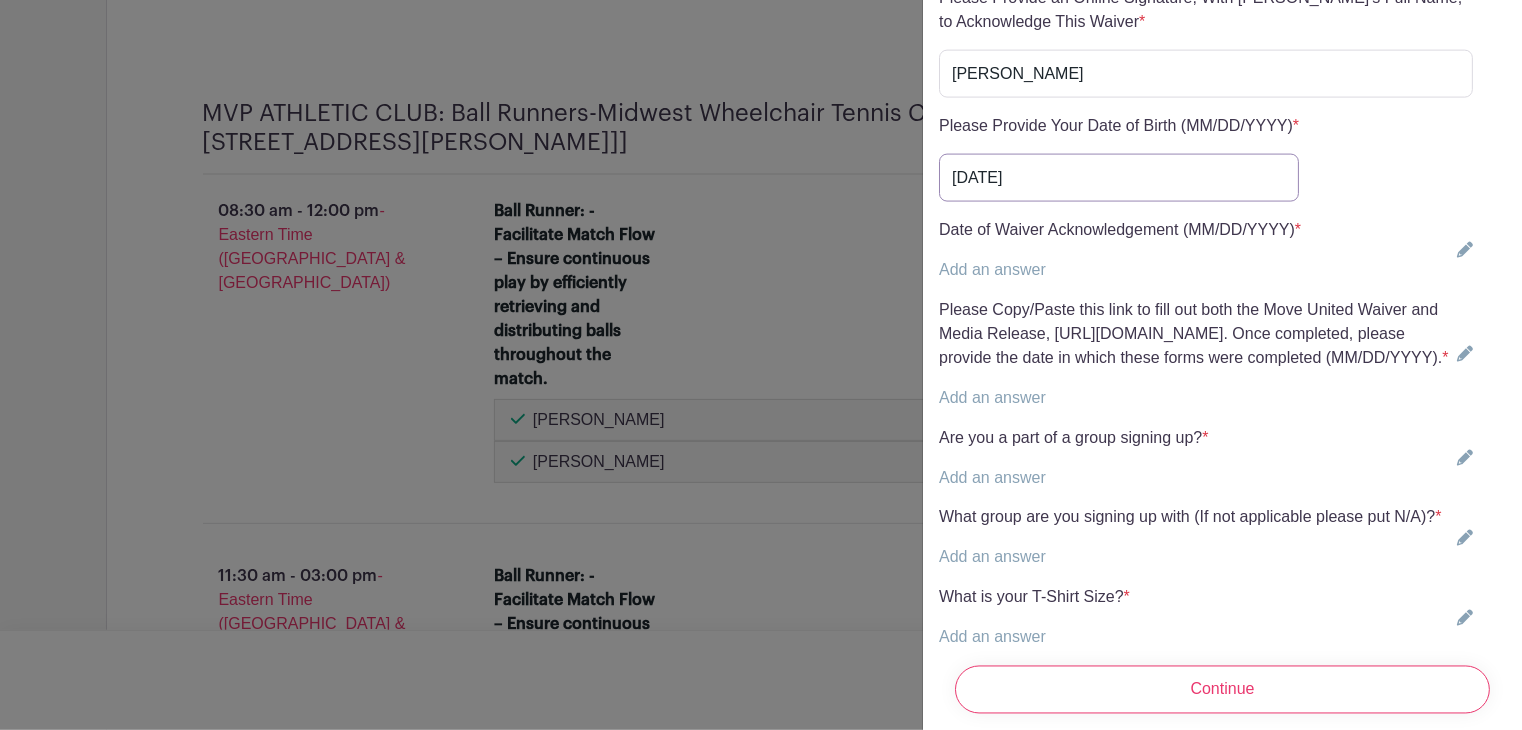 type on "[DATE]" 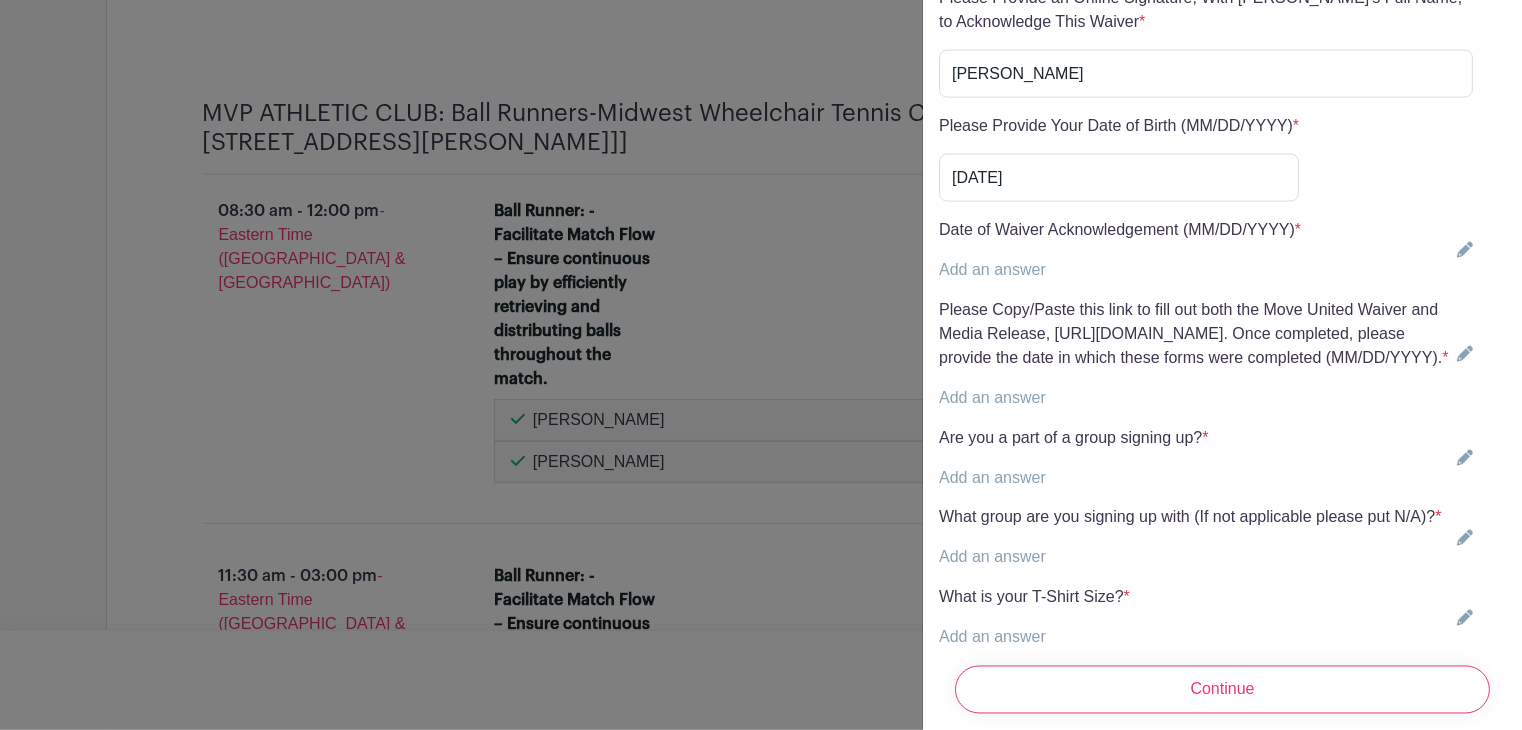 click on "Add an answer" at bounding box center [1120, 270] 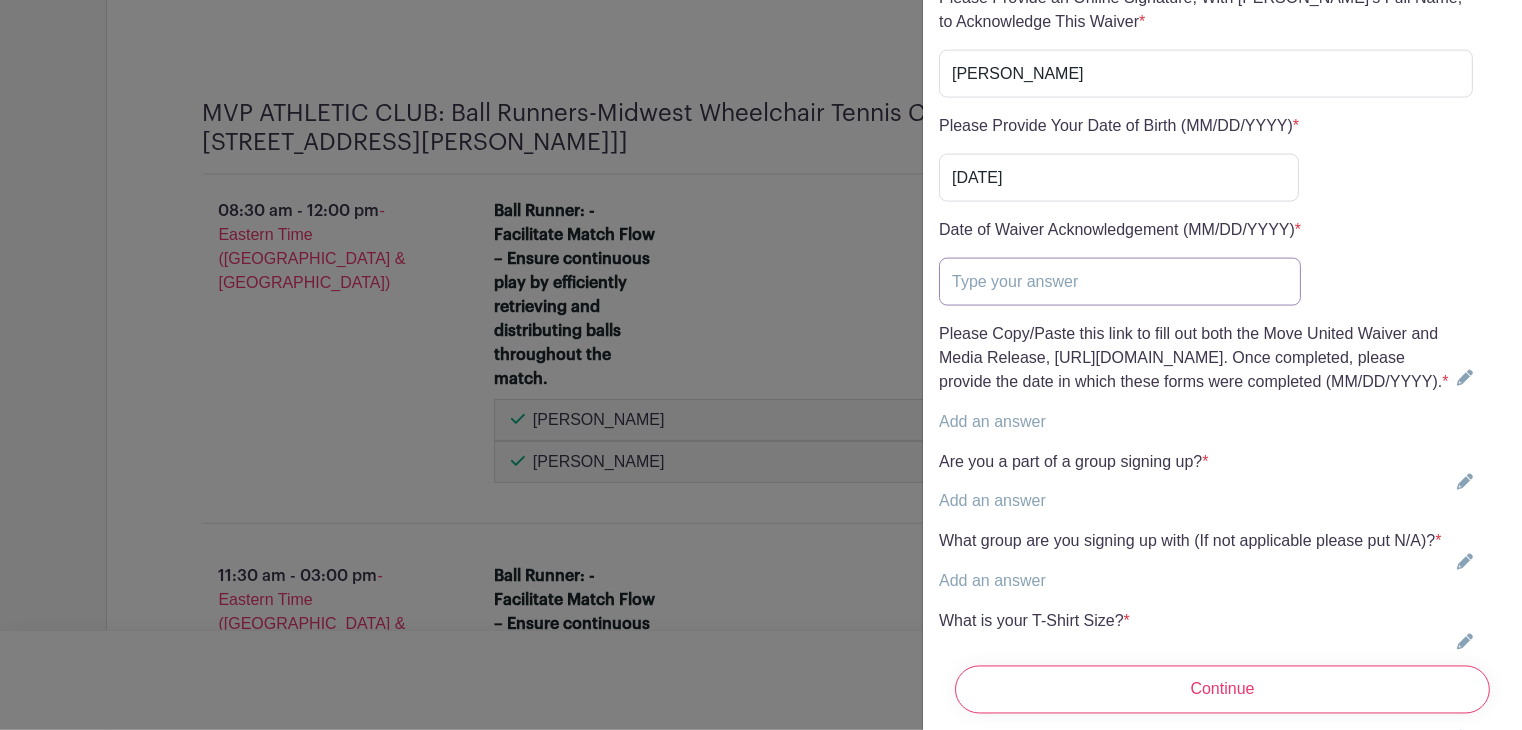 drag, startPoint x: 995, startPoint y: 317, endPoint x: 1078, endPoint y: 383, distance: 106.04244 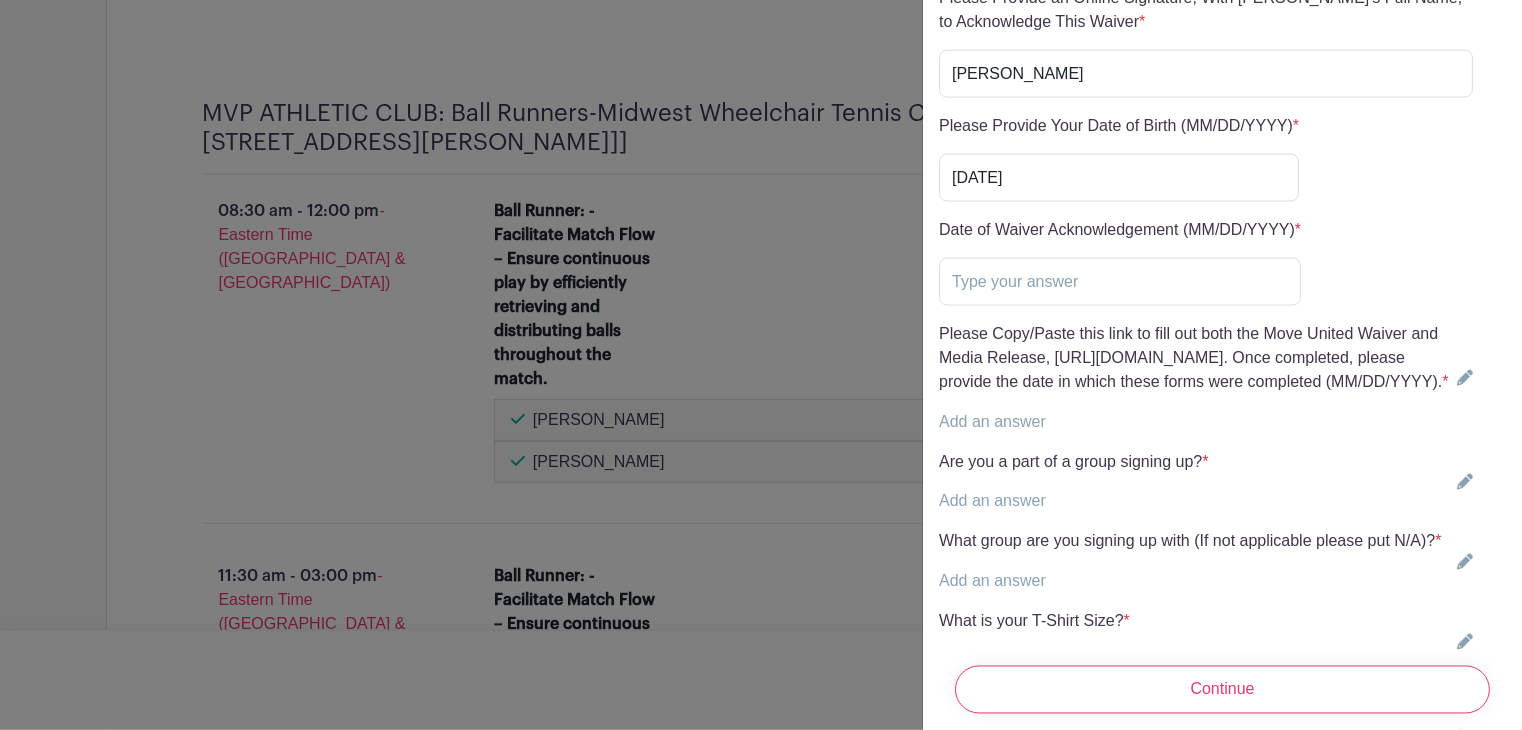 click on "Please Copy/Paste this link to fill out both the Move United Waiver and Media Release, [URL][DOMAIN_NAME]. Once completed, please provide the date in which these forms were completed (MM/DD/YYYY).
*
Add an answer" at bounding box center (1194, 378) 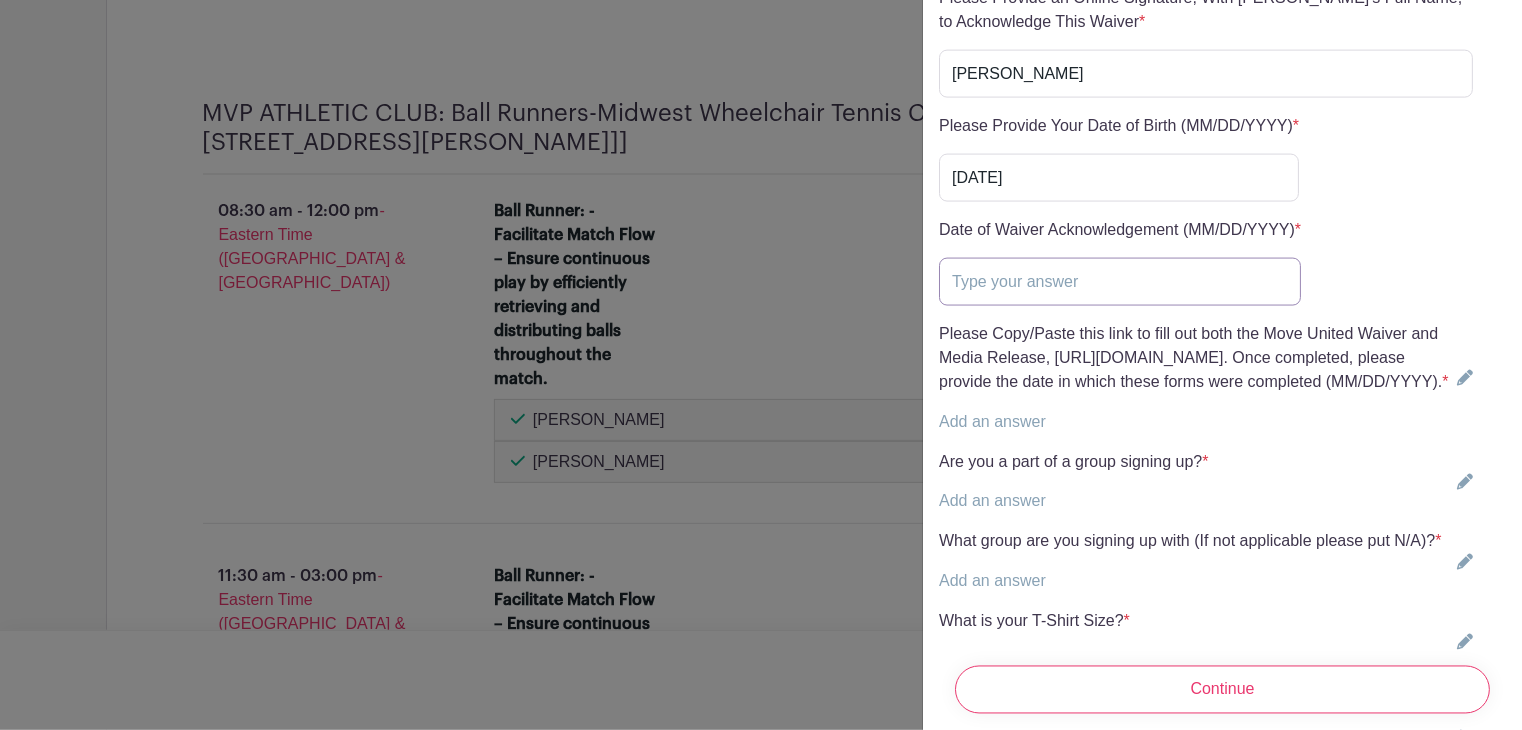 click at bounding box center (1120, 282) 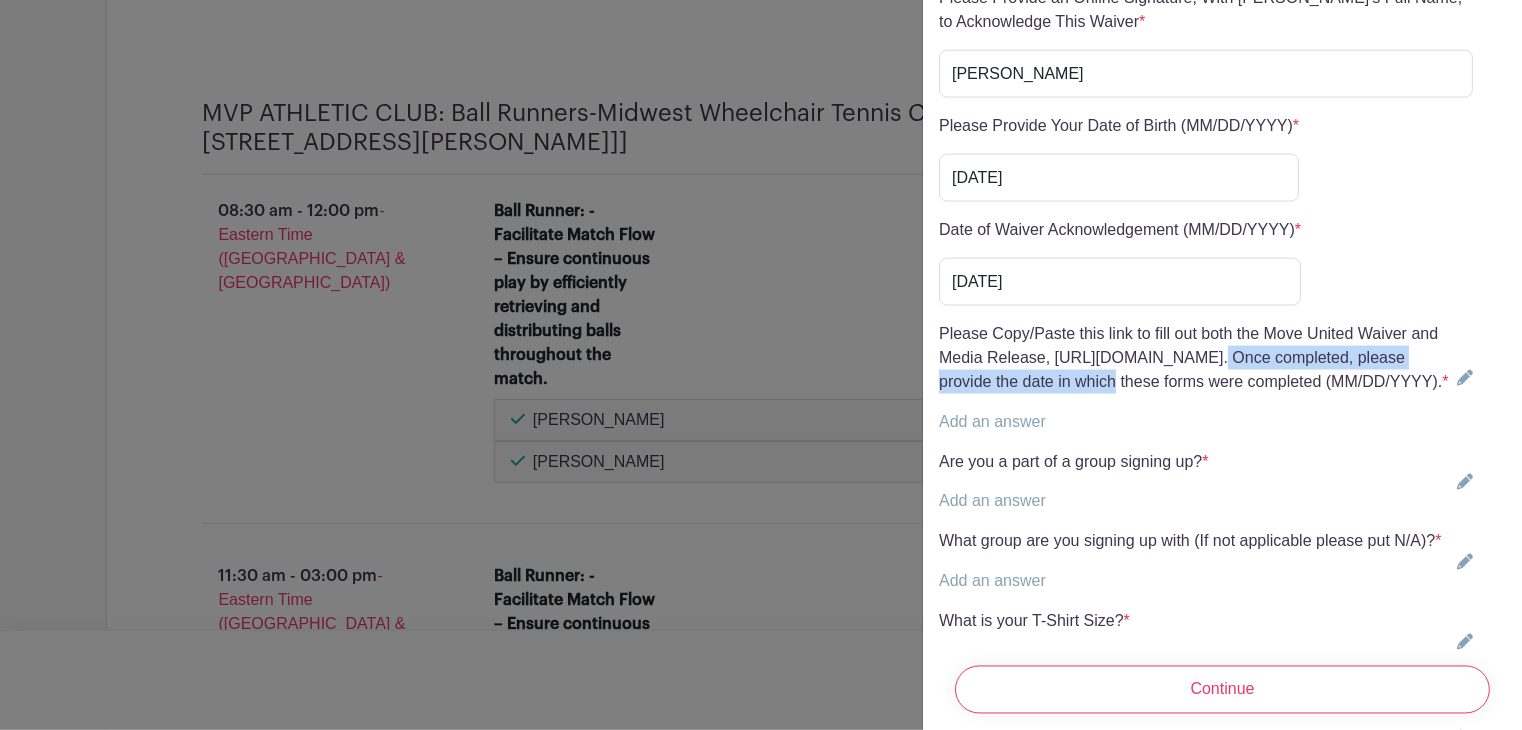 drag, startPoint x: 1305, startPoint y: 431, endPoint x: 940, endPoint y: 432, distance: 365.00137 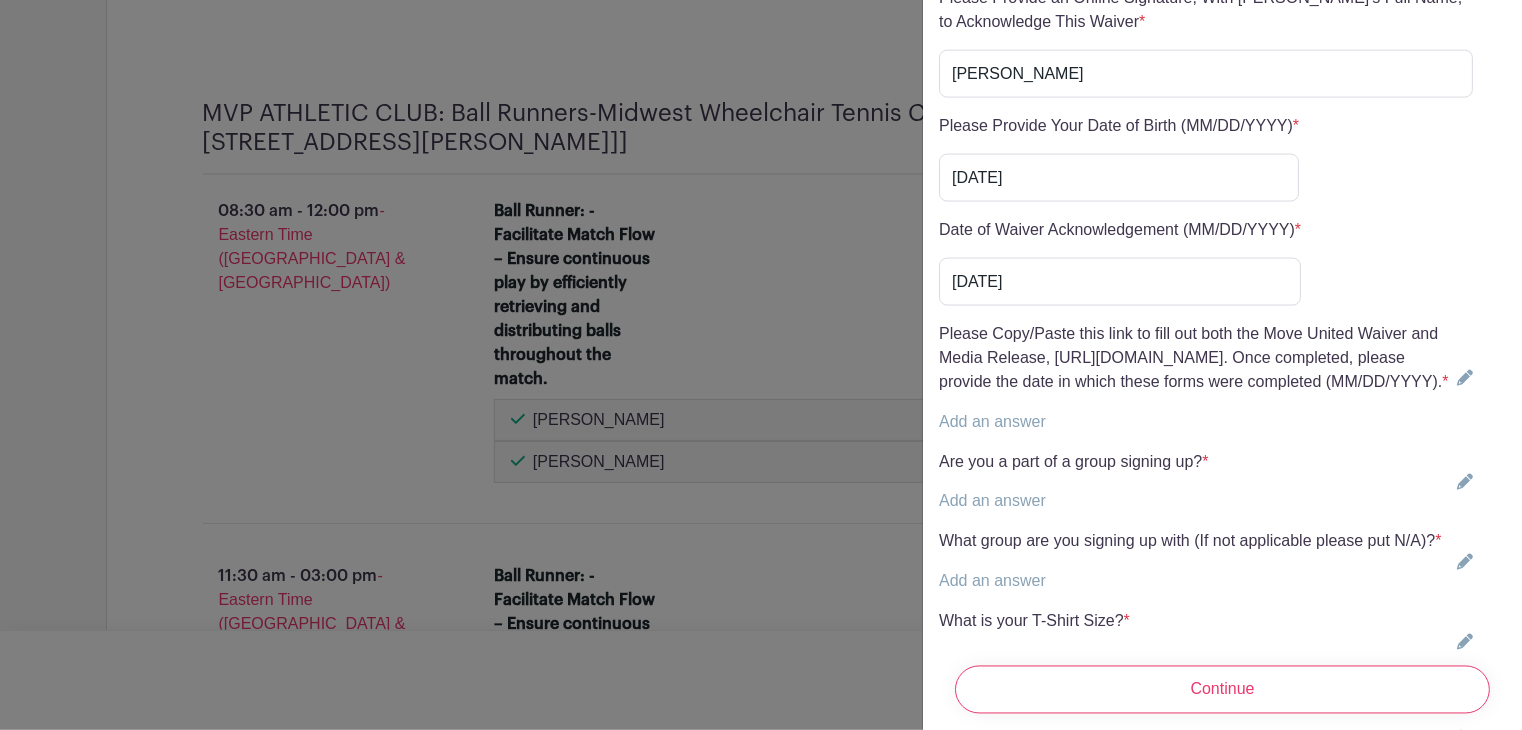 click on "Add an answer" at bounding box center (1194, 422) 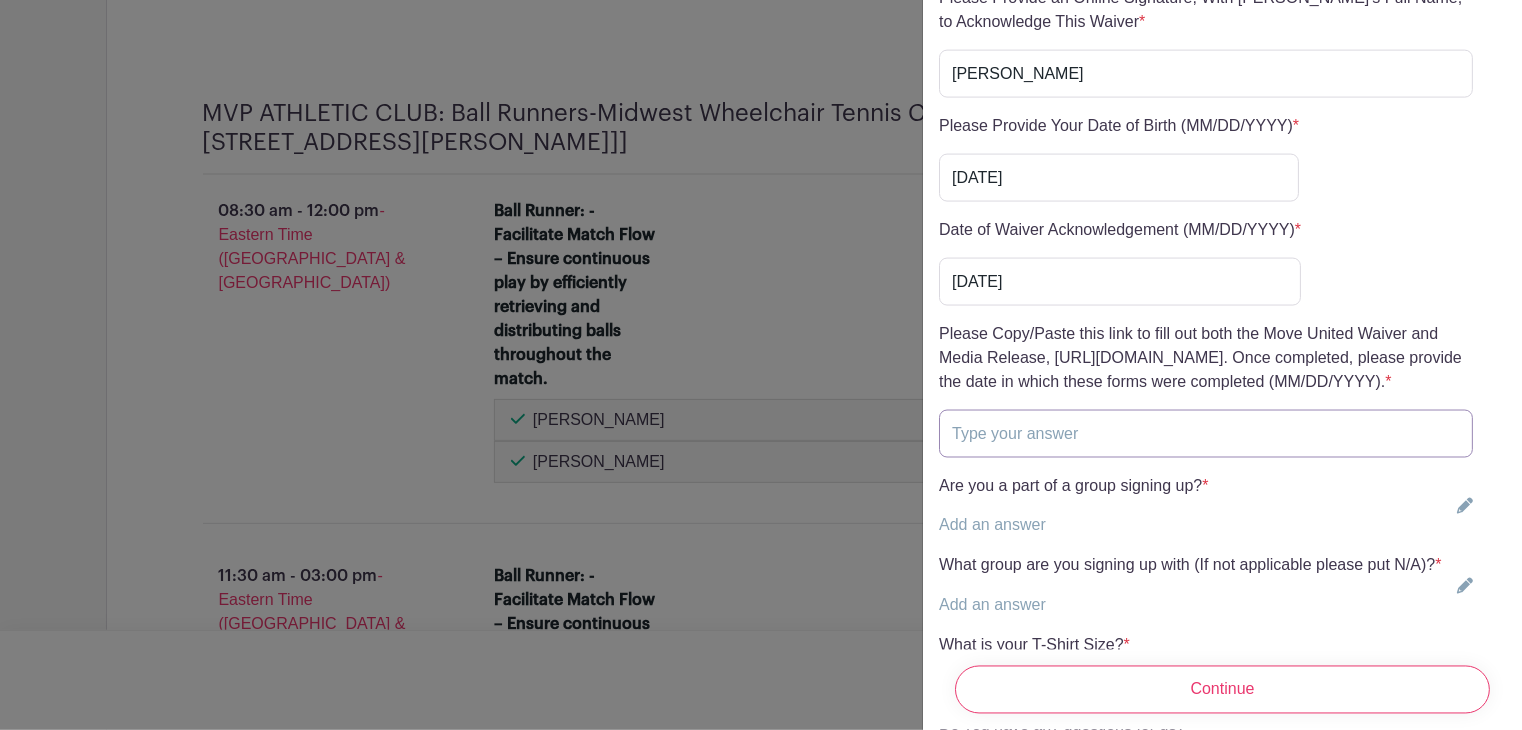 click at bounding box center [1206, 434] 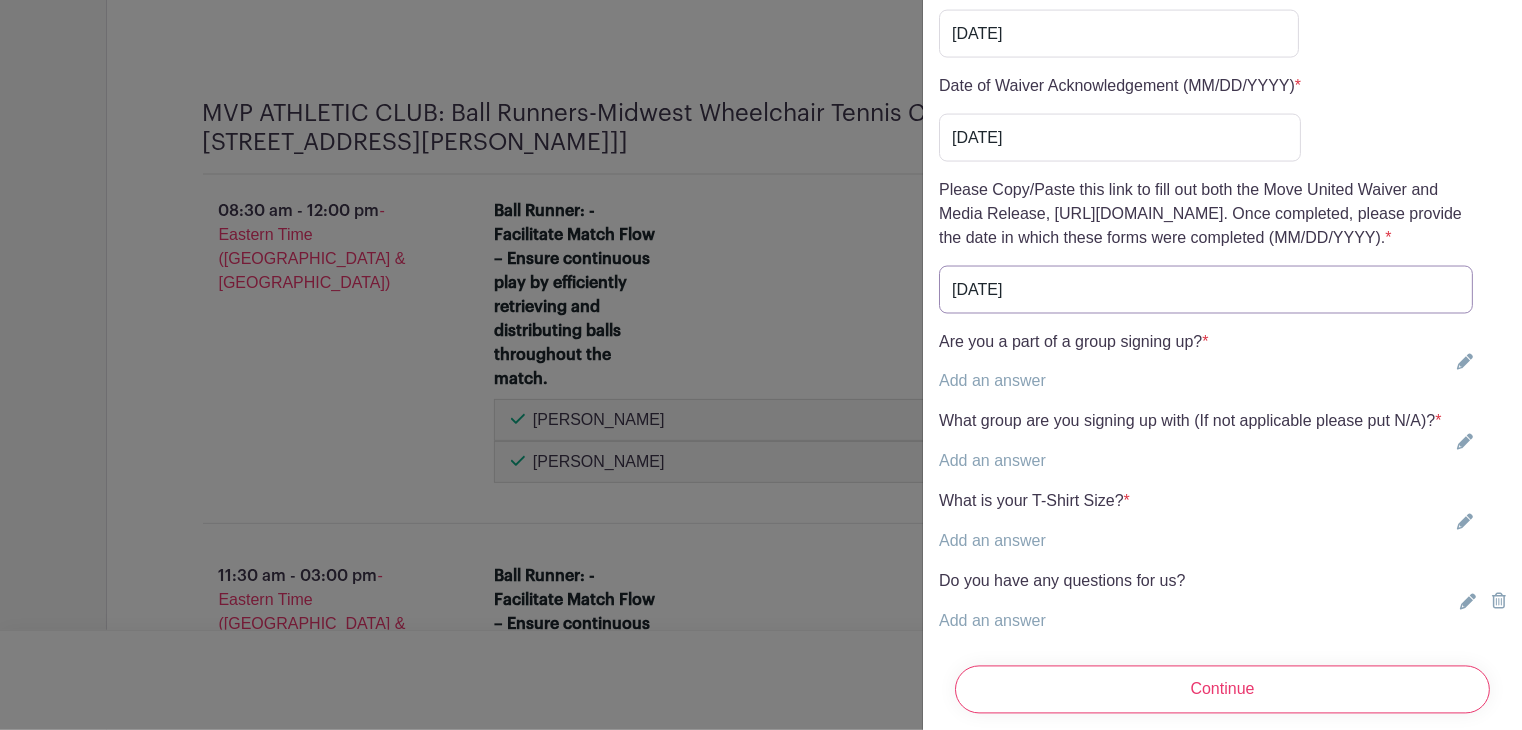 scroll, scrollTop: 5360, scrollLeft: 0, axis: vertical 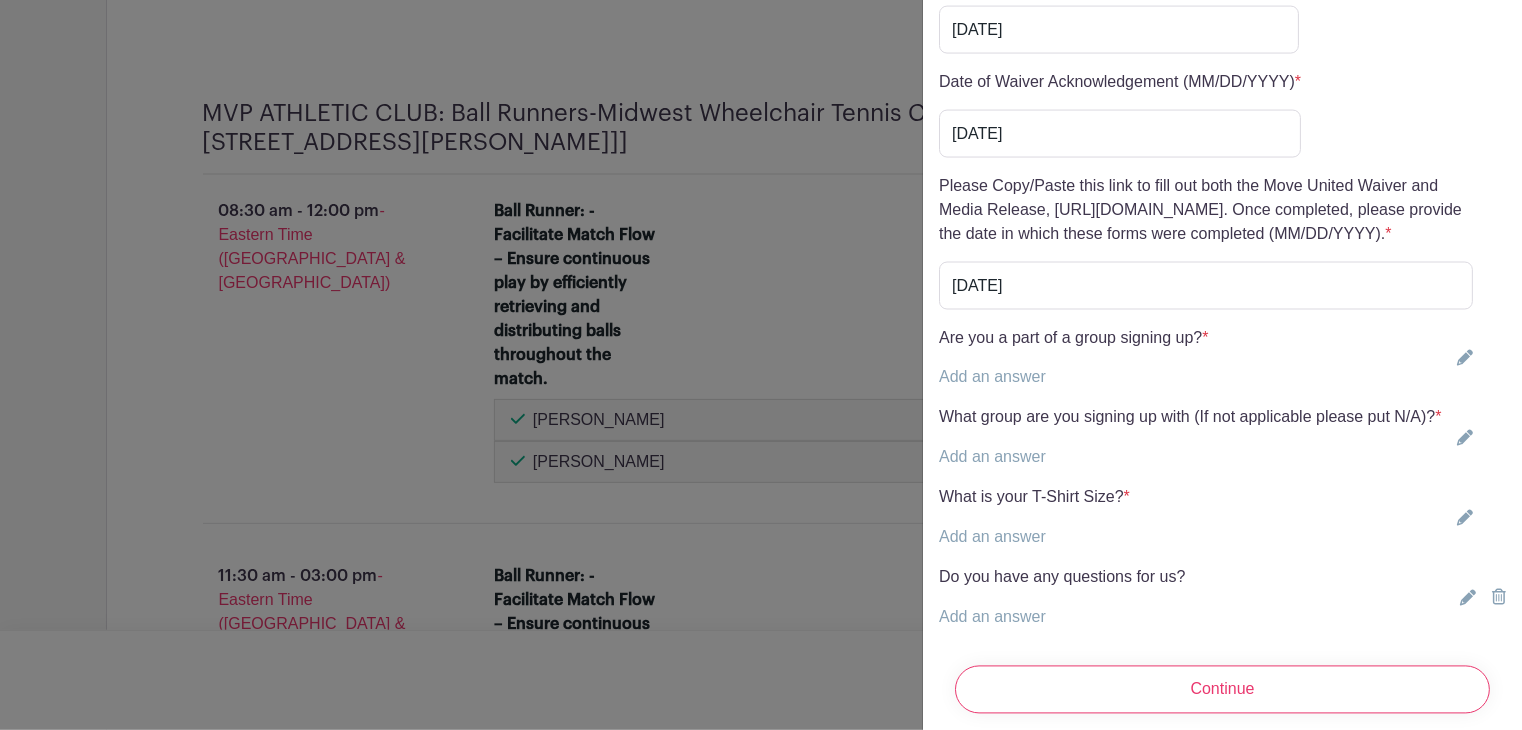 click on "Add an answer" at bounding box center (992, 377) 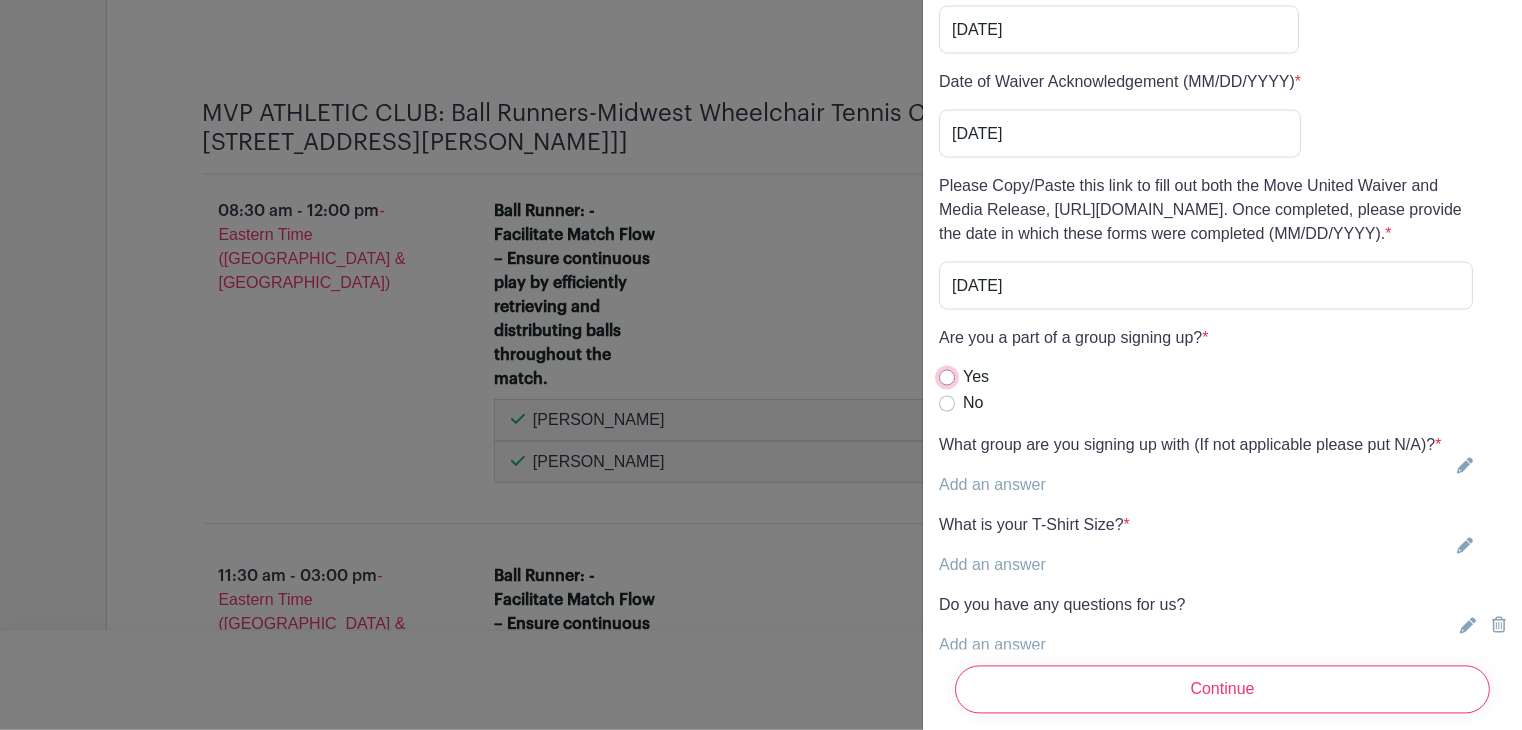 click on "Yes" at bounding box center (947, 378) 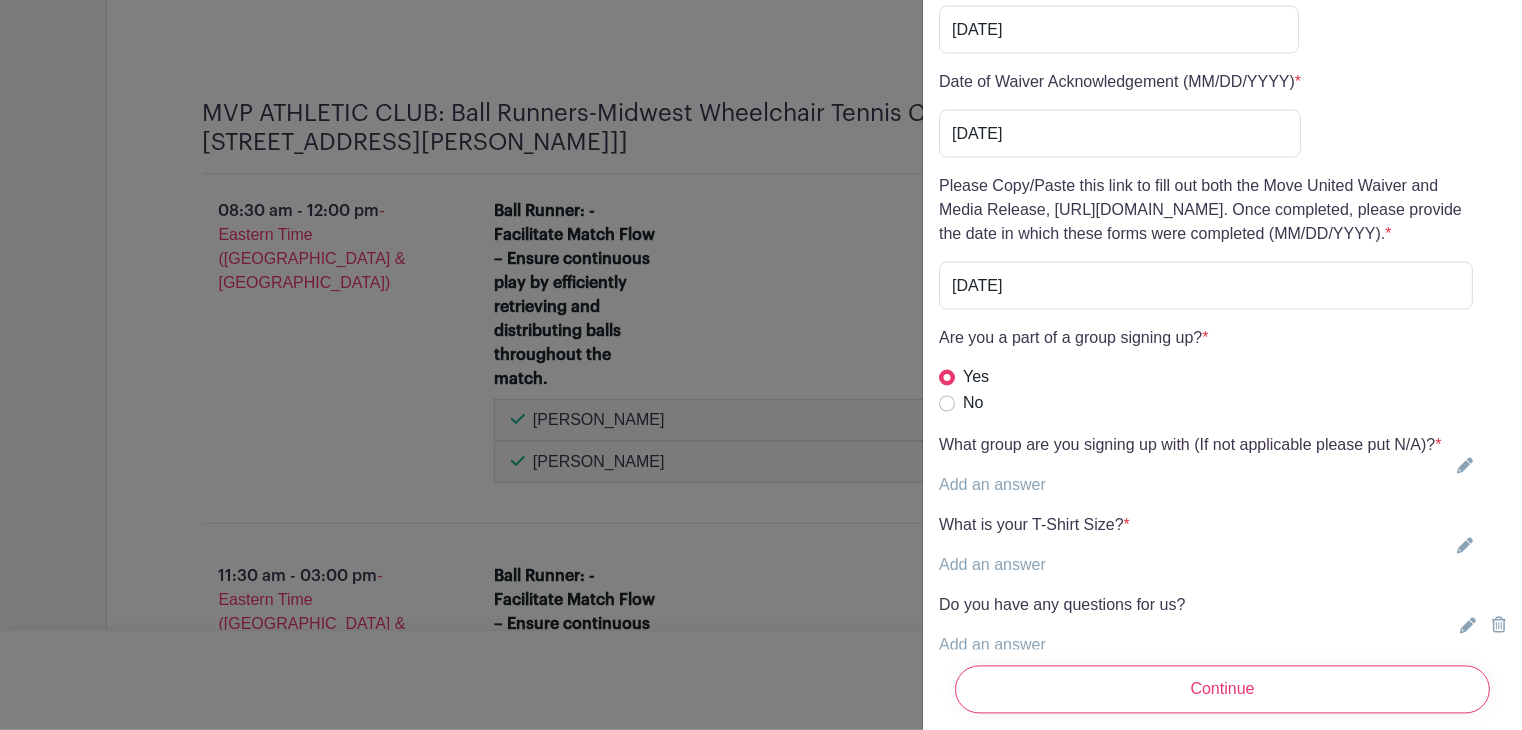 drag, startPoint x: 979, startPoint y: 569, endPoint x: 982, endPoint y: 584, distance: 15.297058 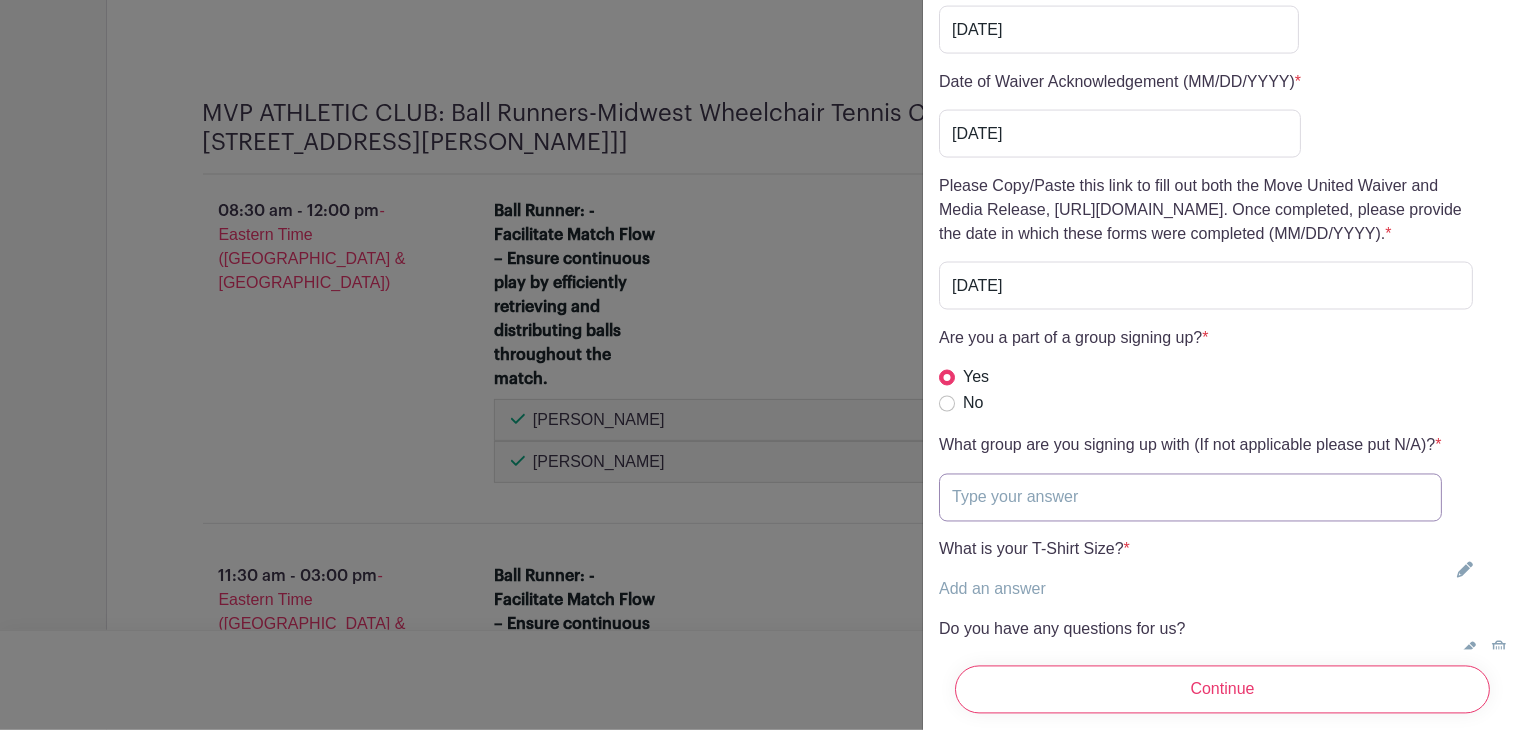click at bounding box center (1190, 498) 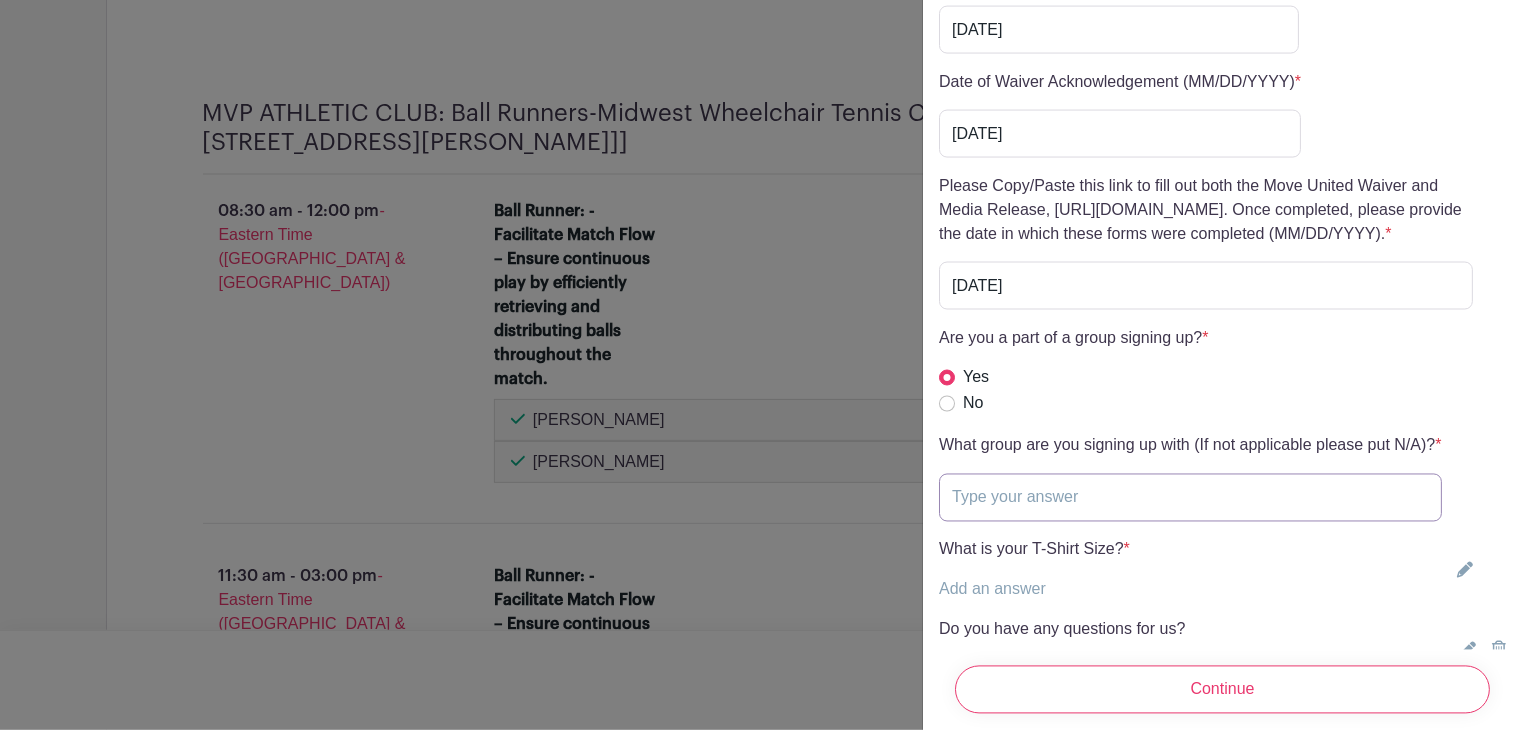 type on "Guiding Light" 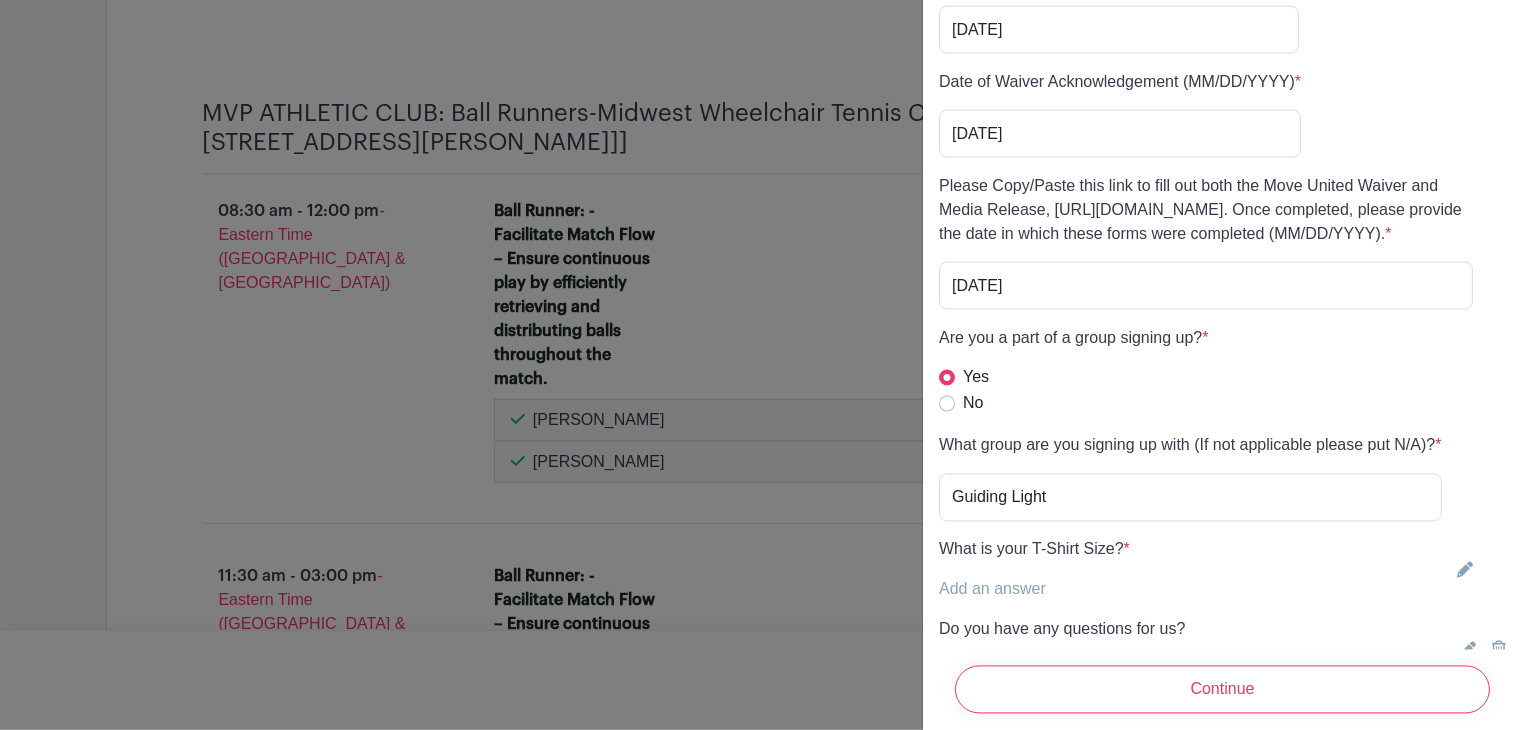 scroll, scrollTop: 5540, scrollLeft: 0, axis: vertical 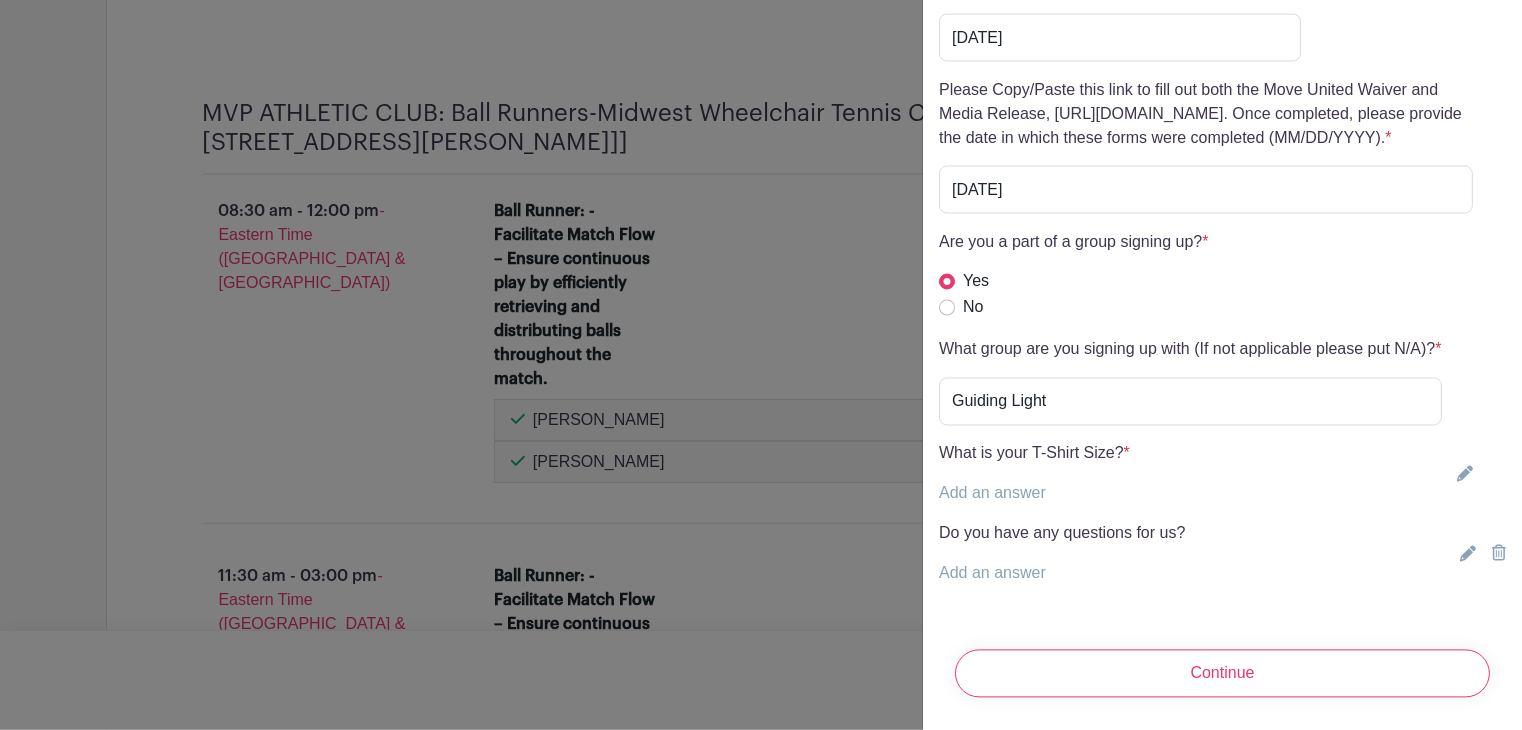 click 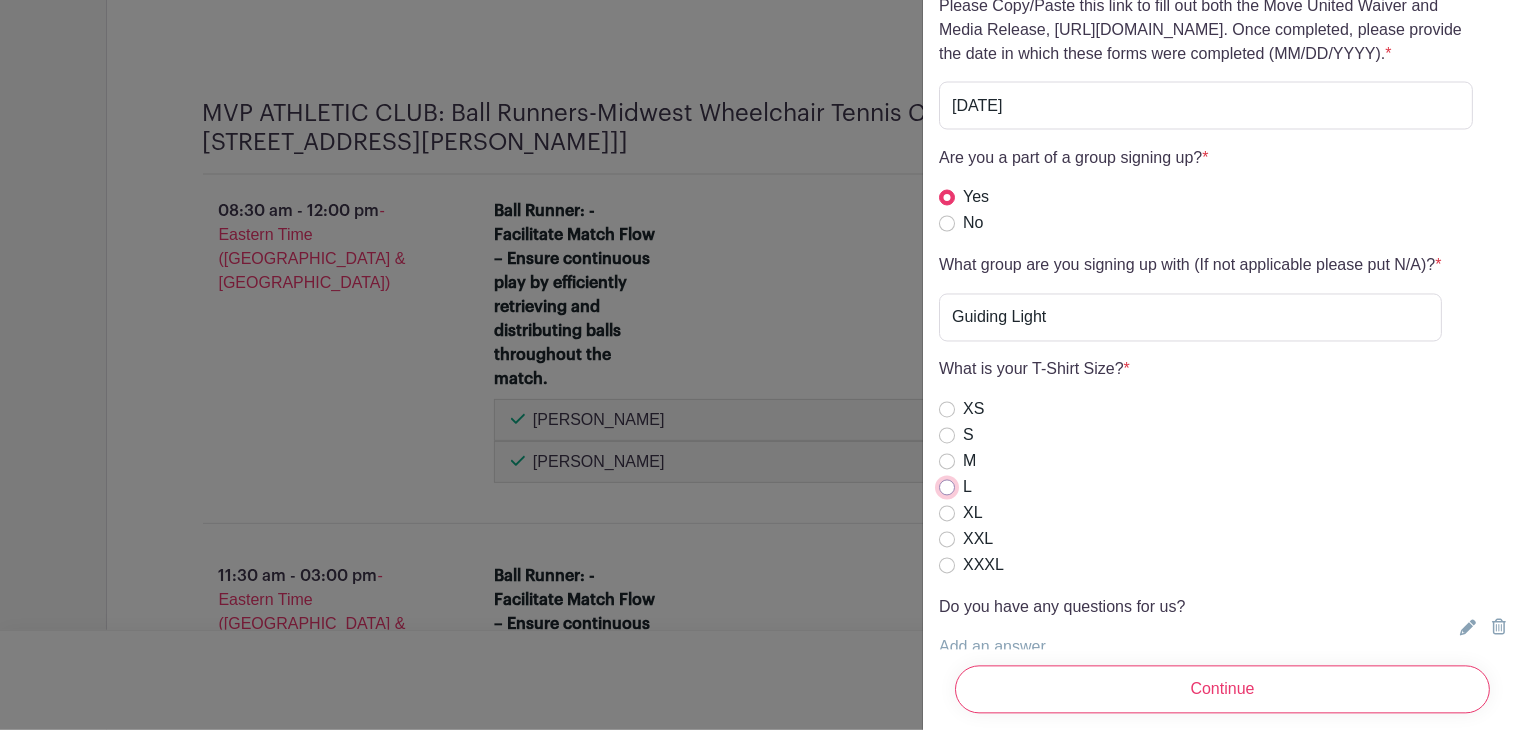 click on "L" at bounding box center [947, 488] 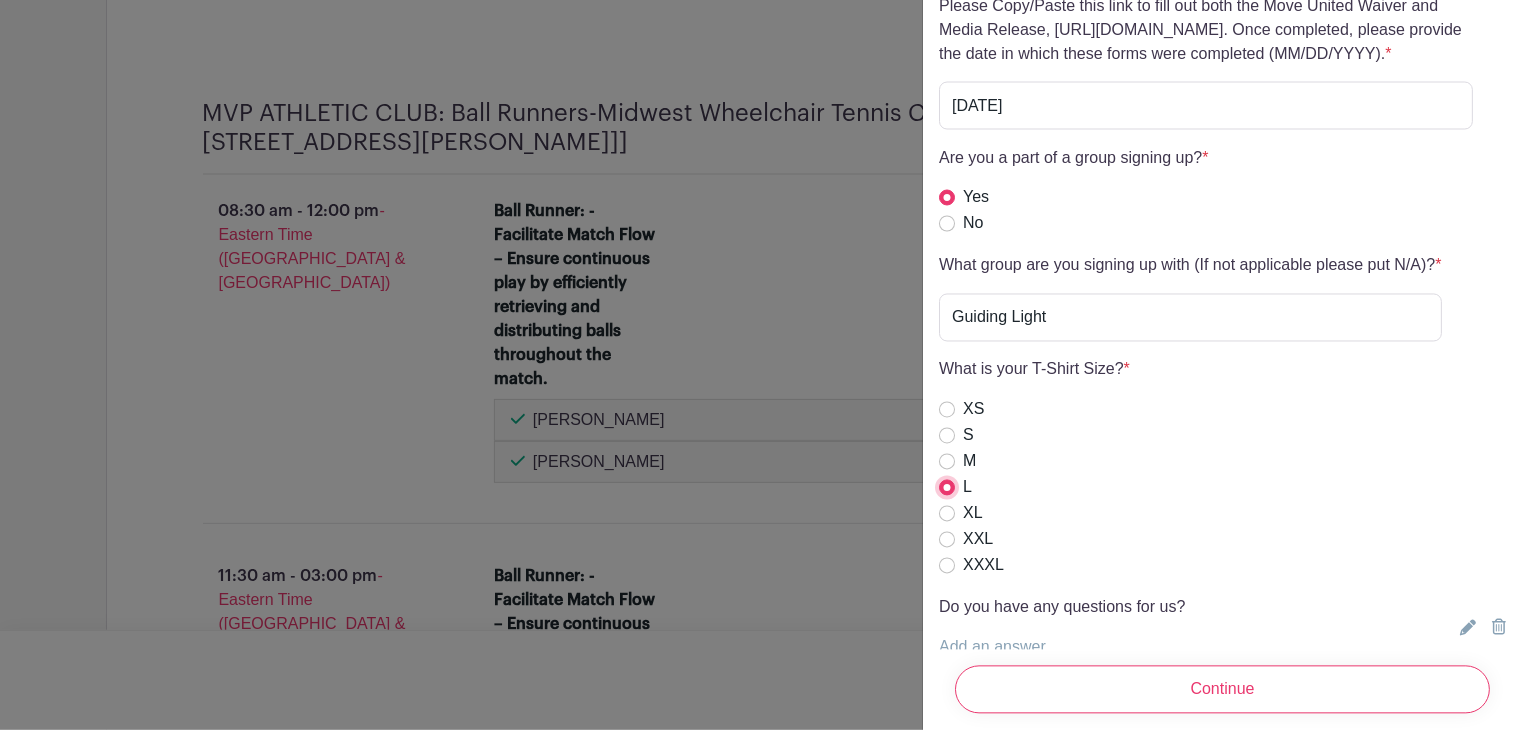 scroll, scrollTop: 5699, scrollLeft: 0, axis: vertical 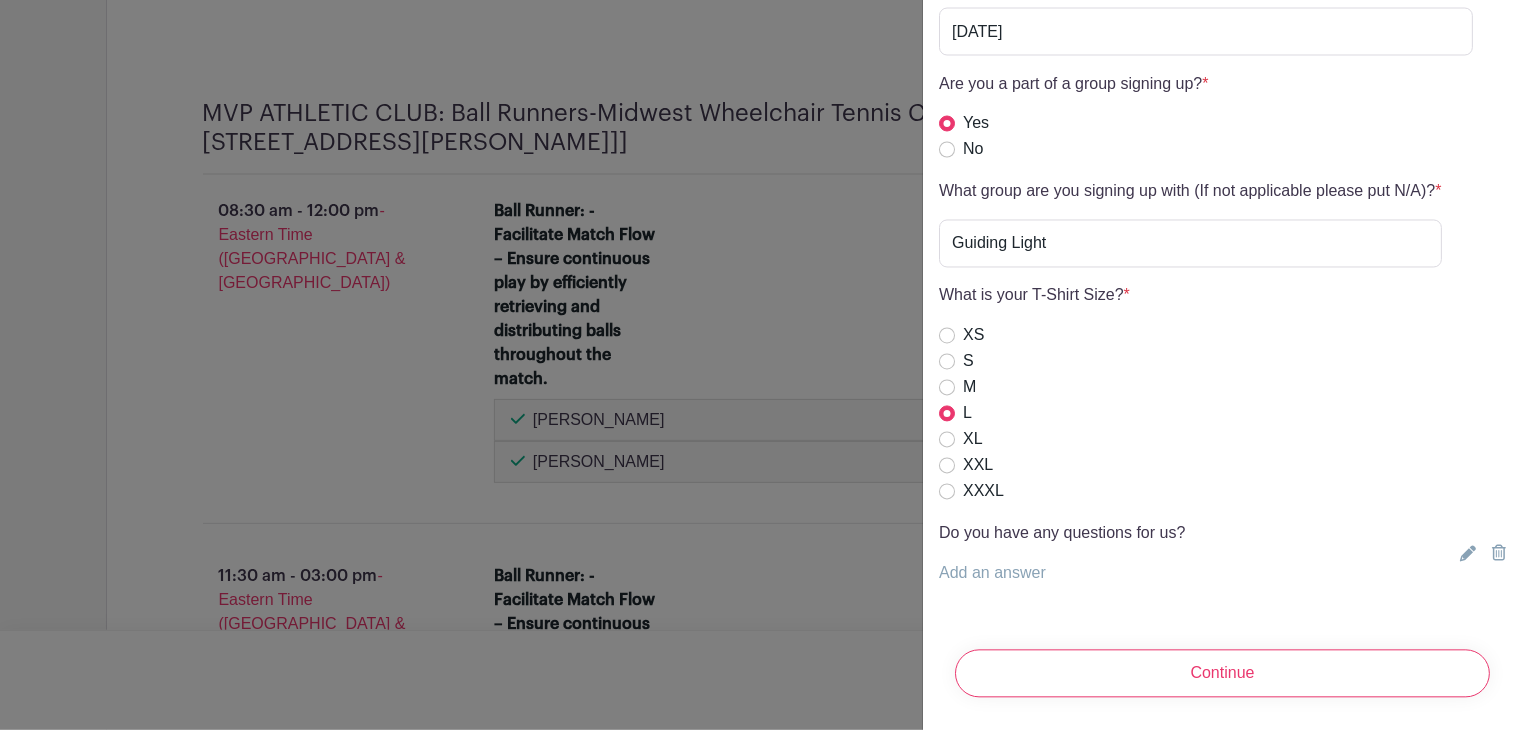 click on "Add an answer" at bounding box center [1062, 574] 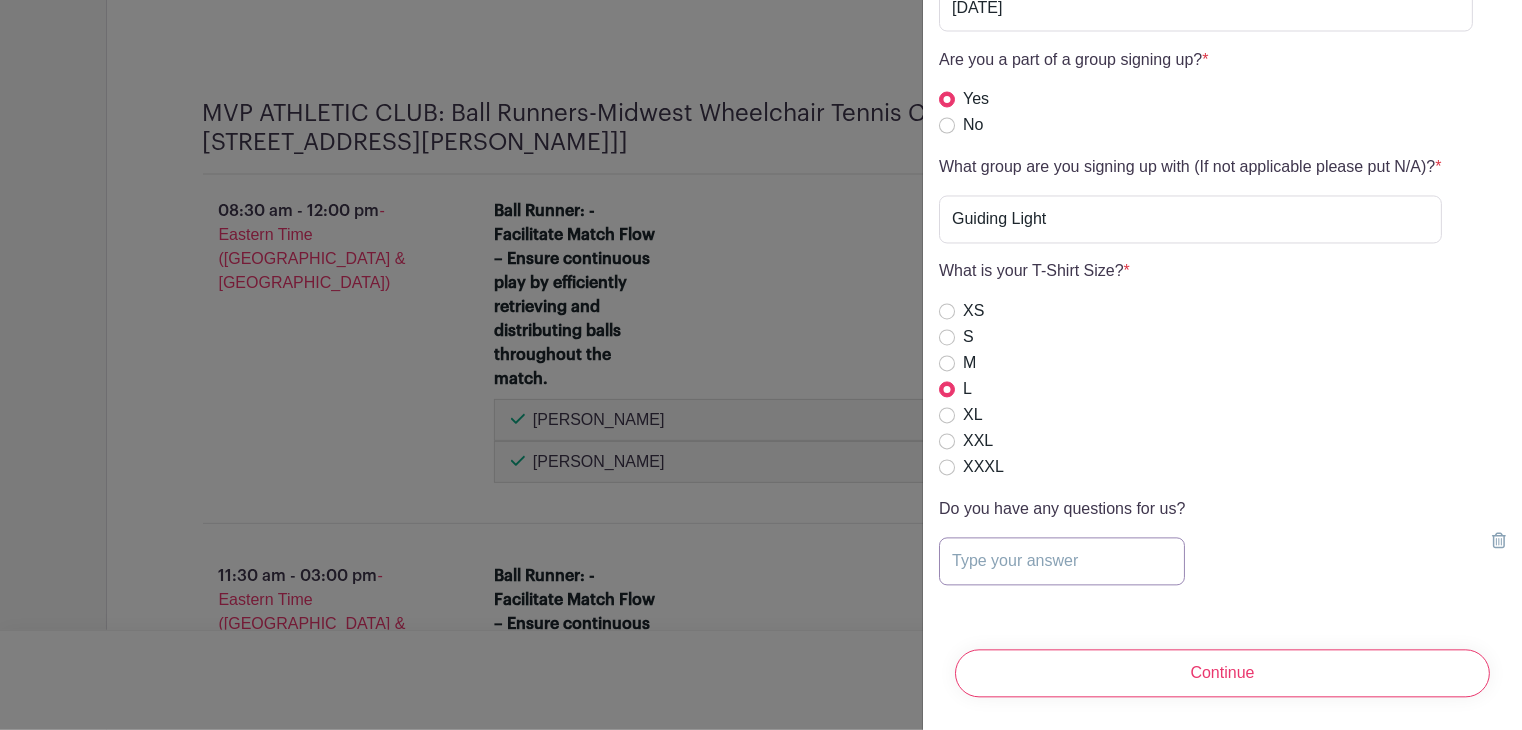 click at bounding box center [1062, 562] 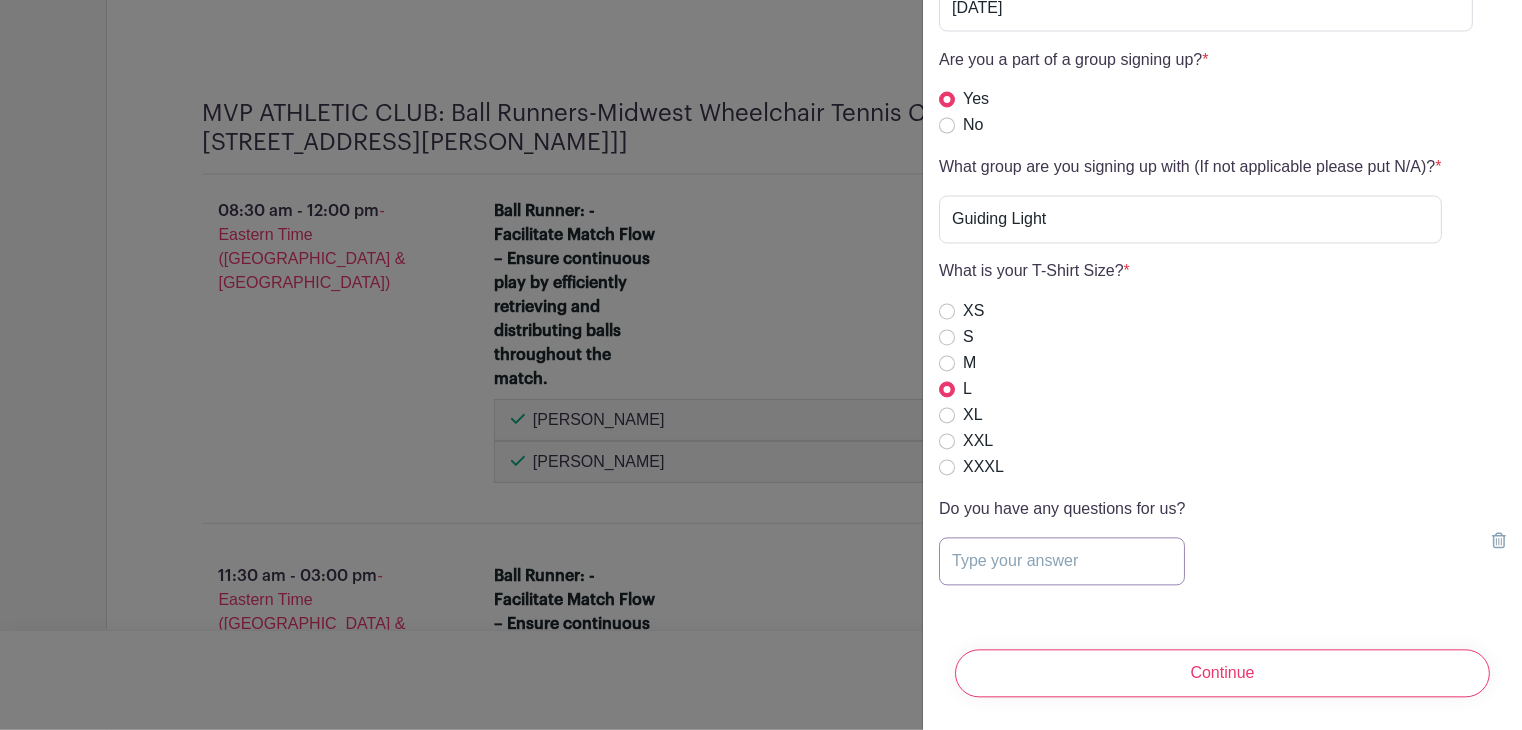 type on "n/a" 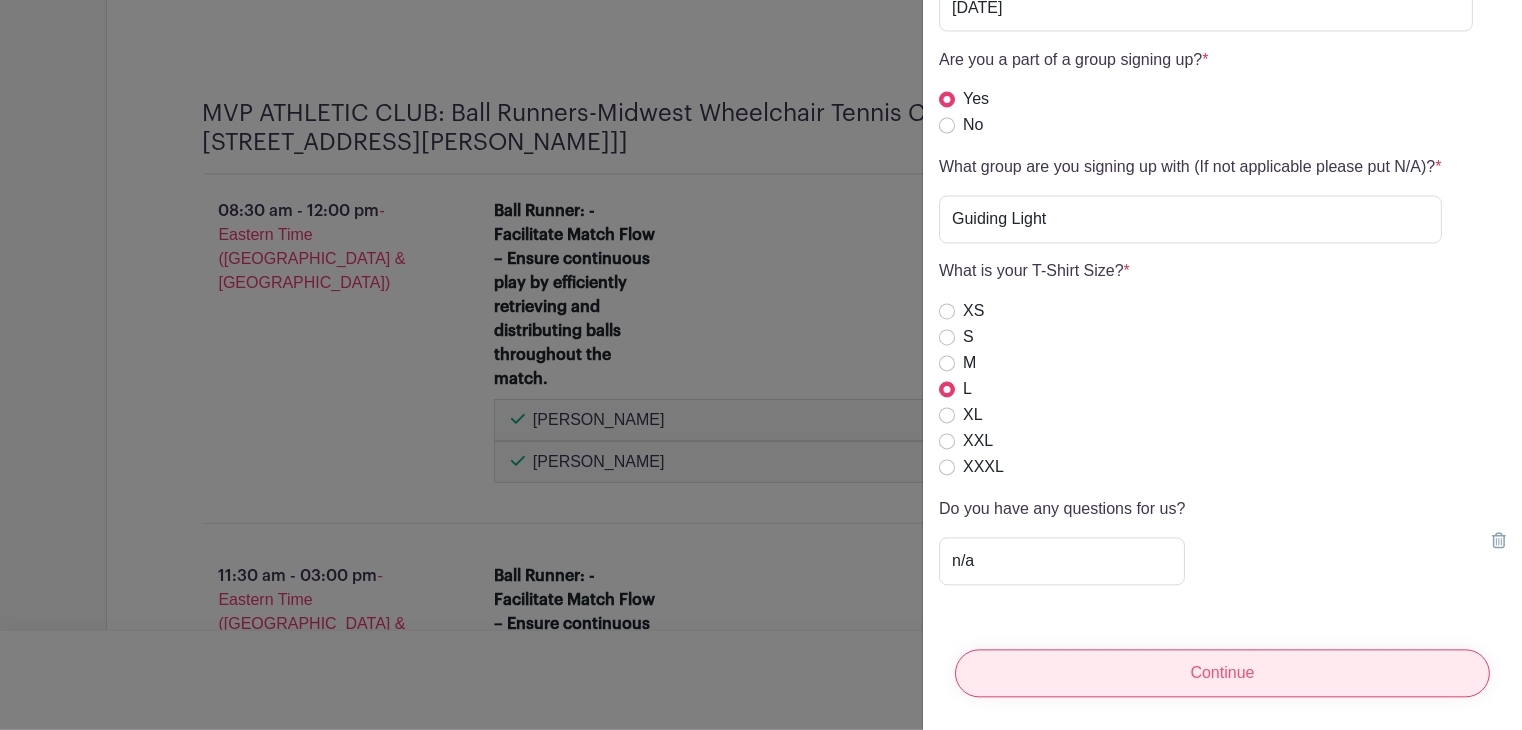 click on "Continue" at bounding box center (1222, 674) 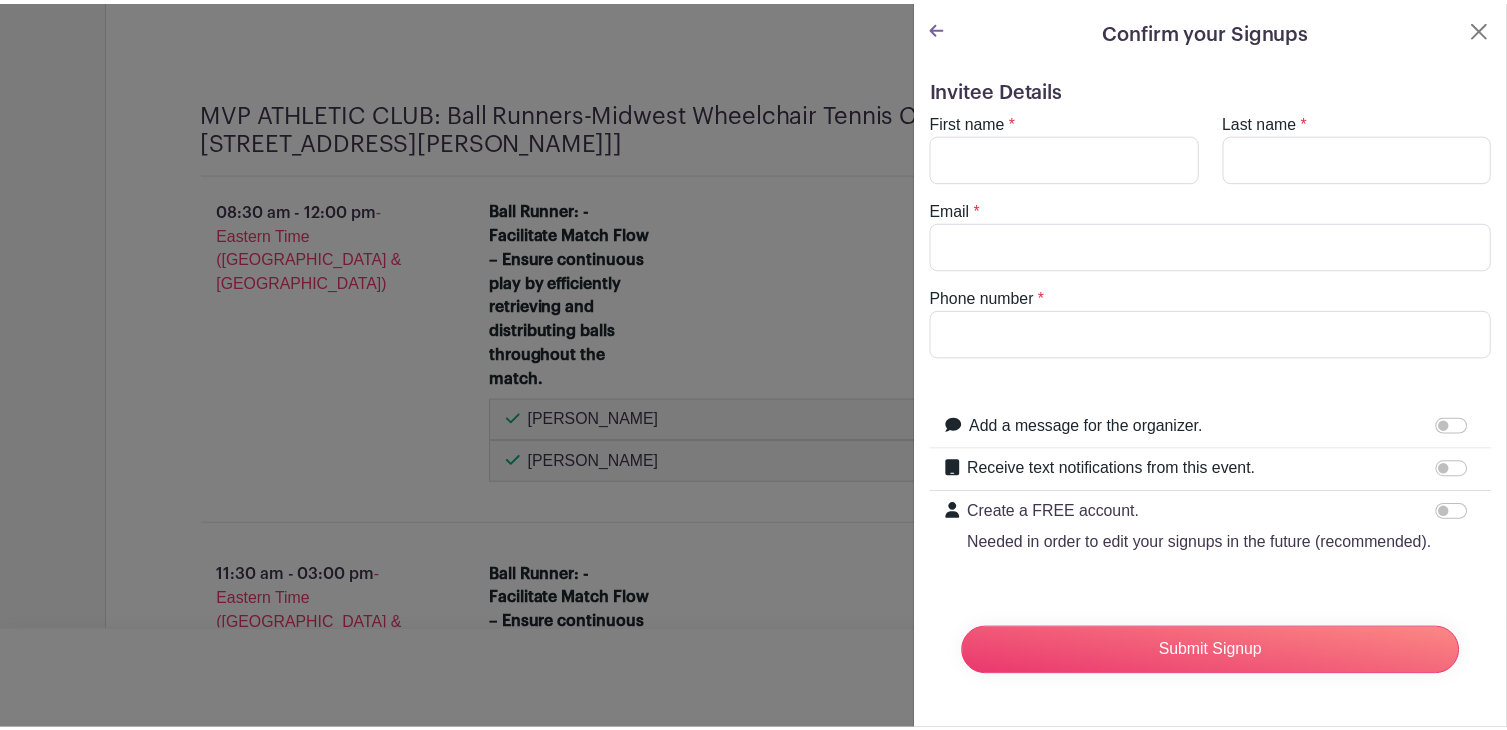 scroll, scrollTop: 31, scrollLeft: 0, axis: vertical 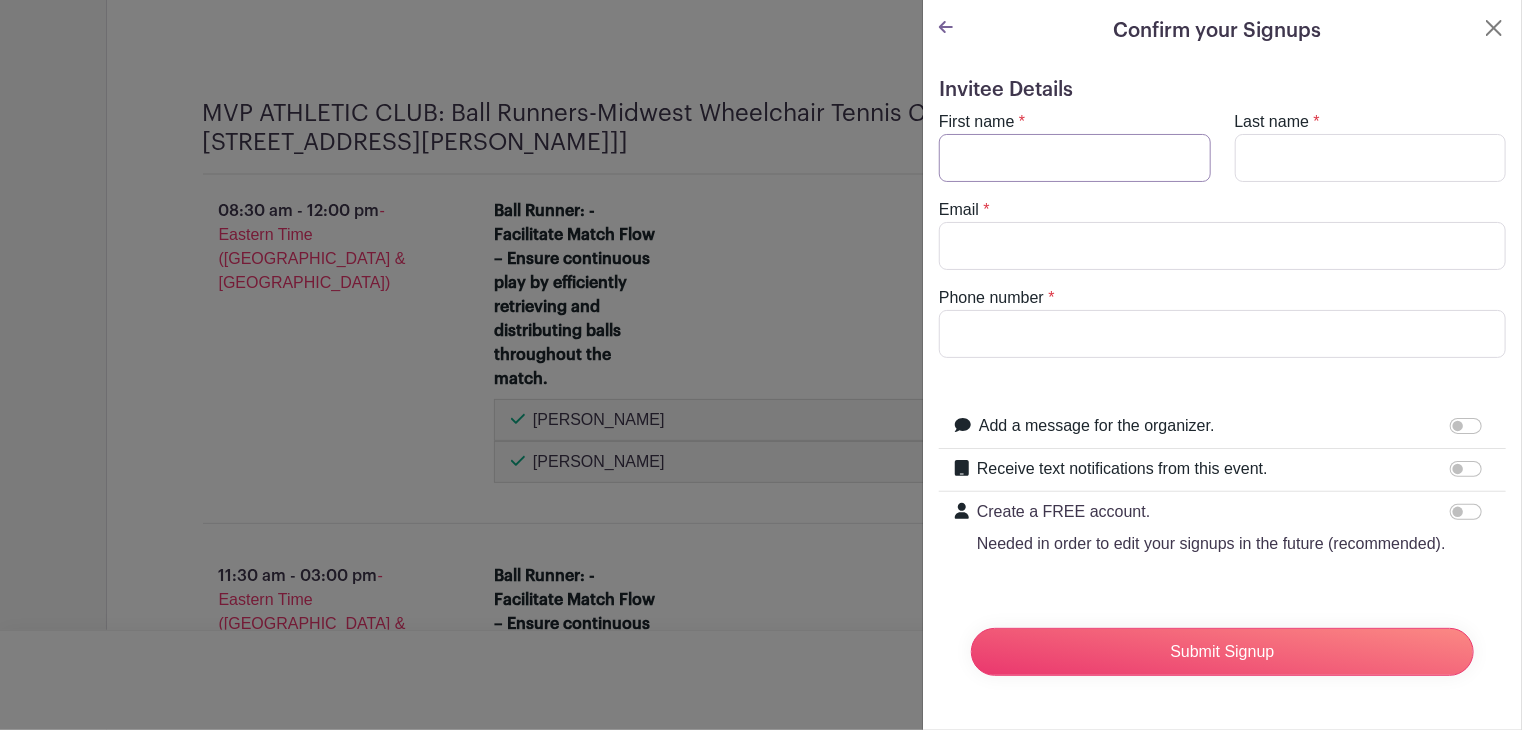 click on "First name" at bounding box center [1075, 158] 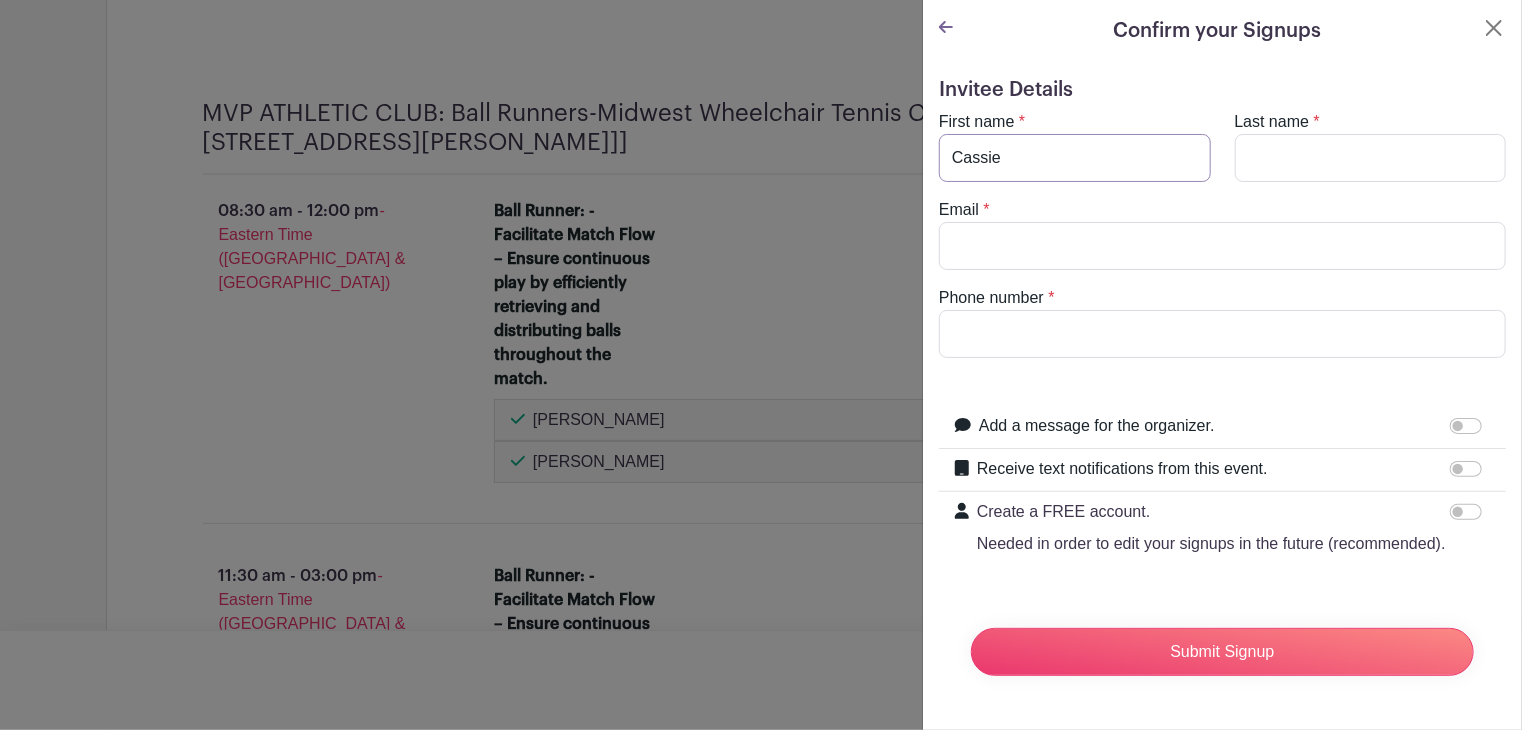 type on "Cassie" 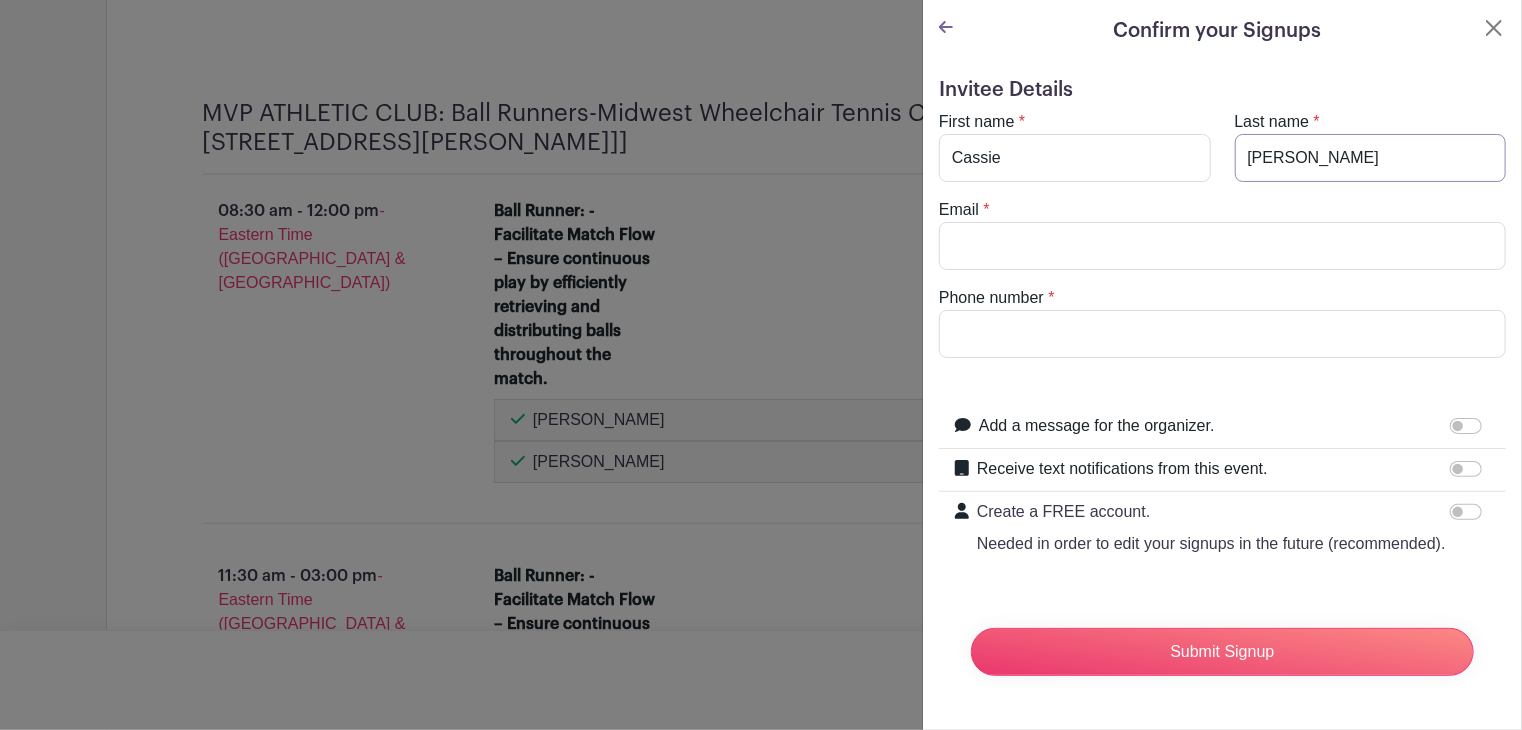 type on "[PERSON_NAME]" 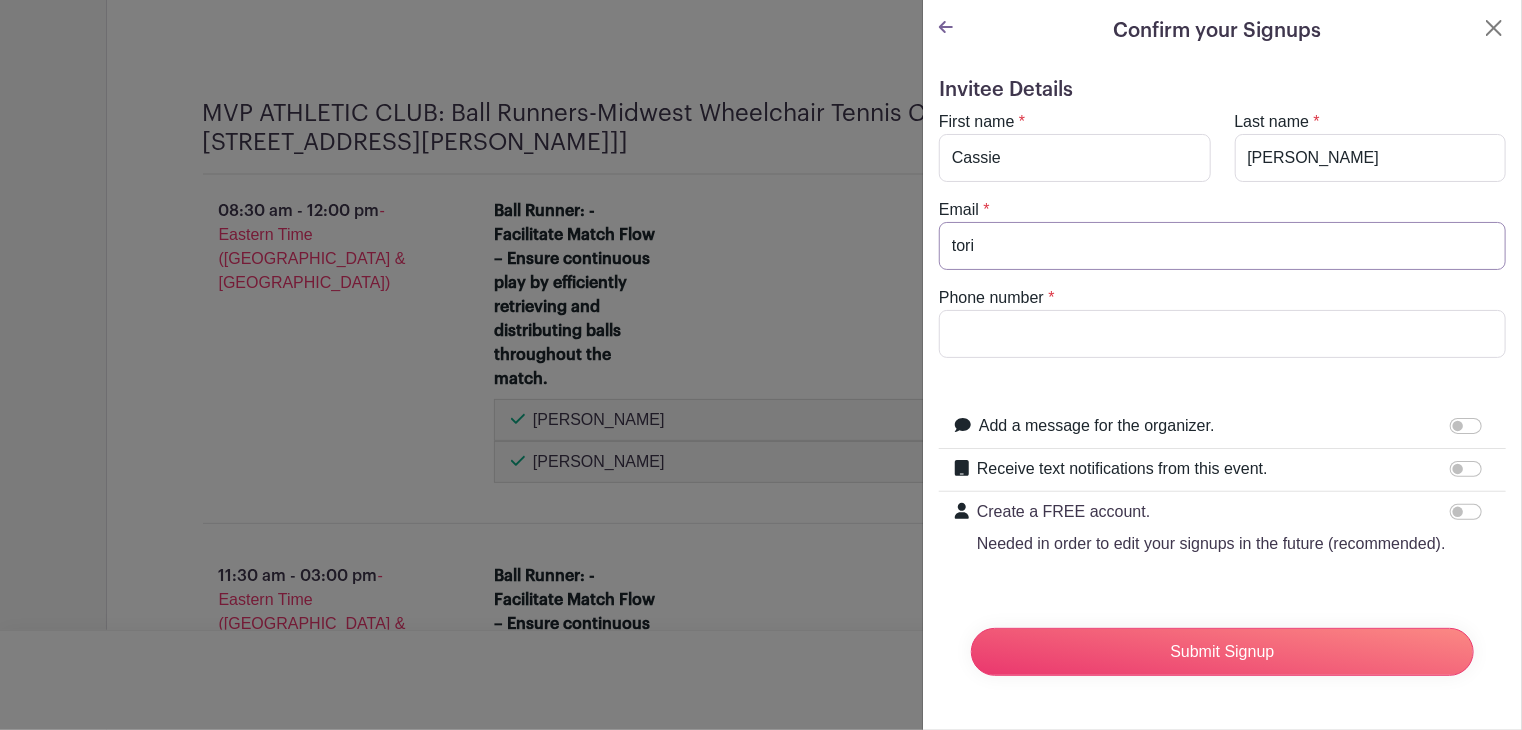 type on "[EMAIL_ADDRESS][DOMAIN_NAME]" 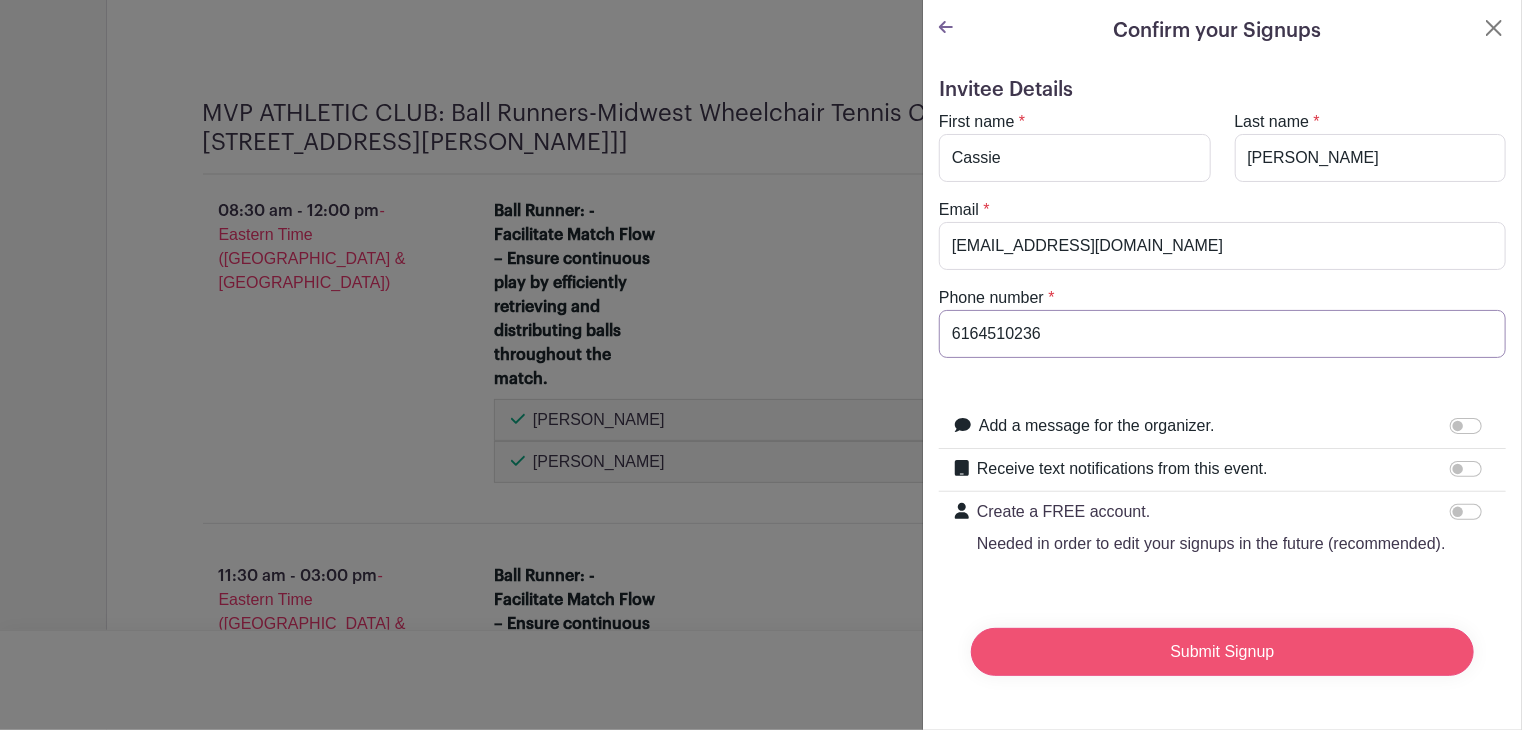 type on "6164510236" 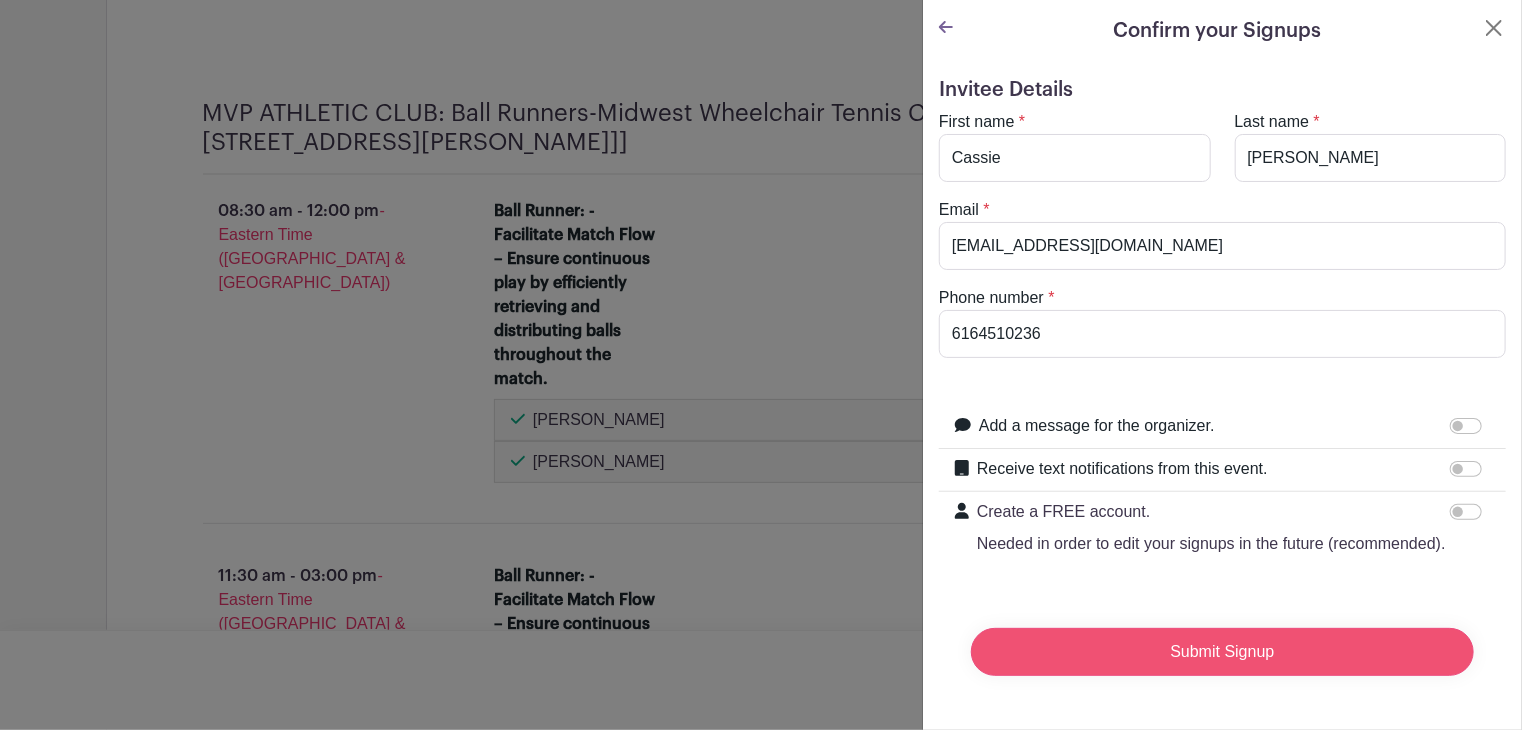 click on "Submit Signup" at bounding box center [1222, 652] 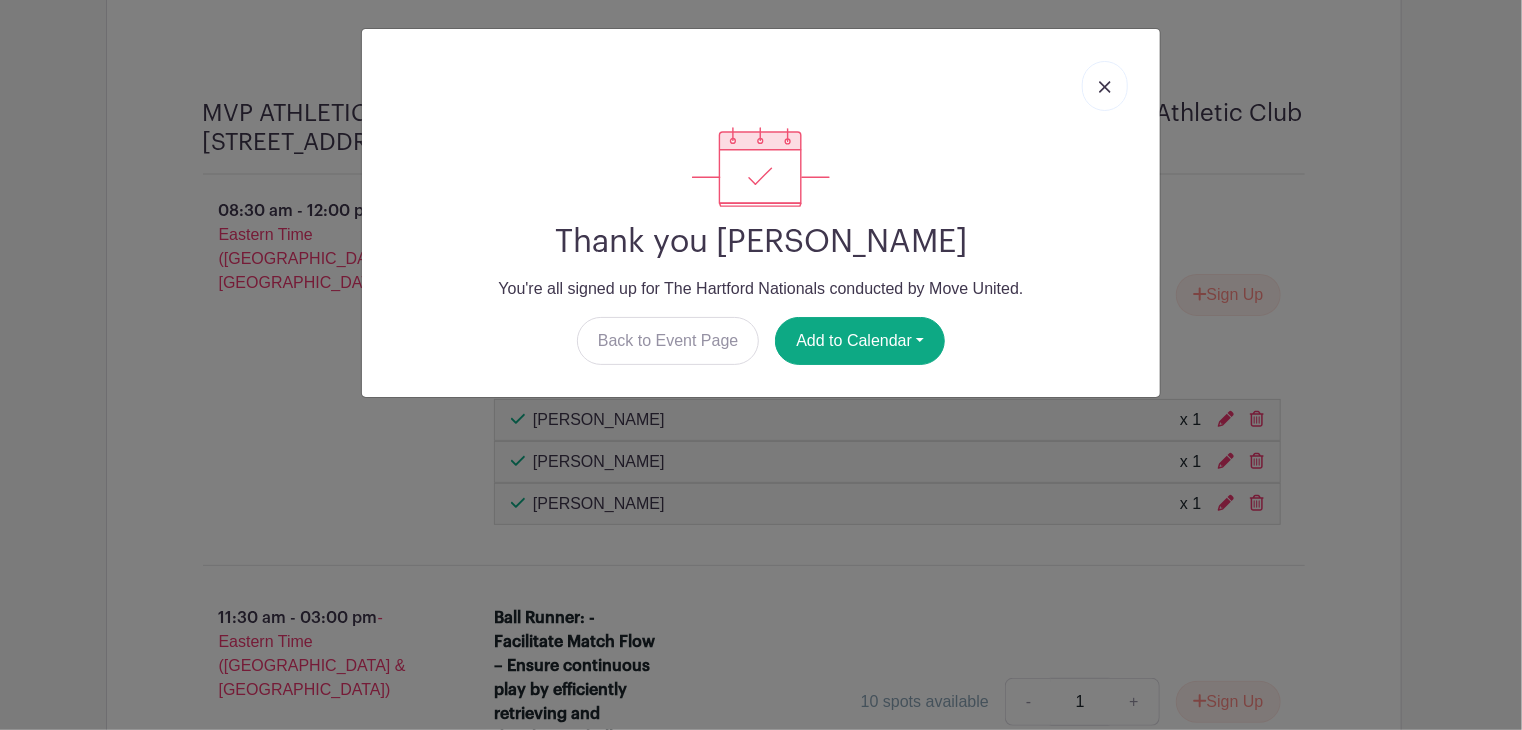 click at bounding box center [1105, 86] 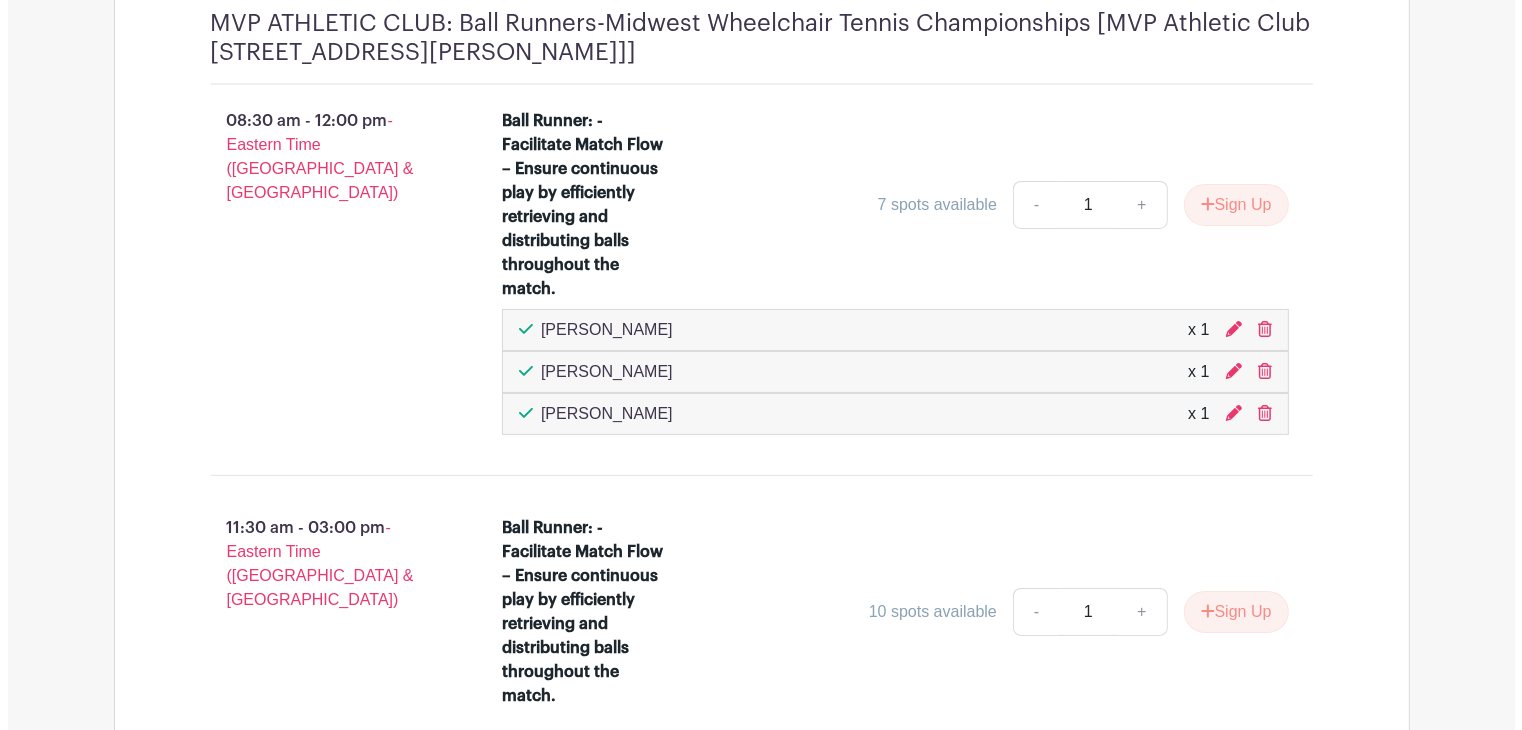 scroll, scrollTop: 7796, scrollLeft: 0, axis: vertical 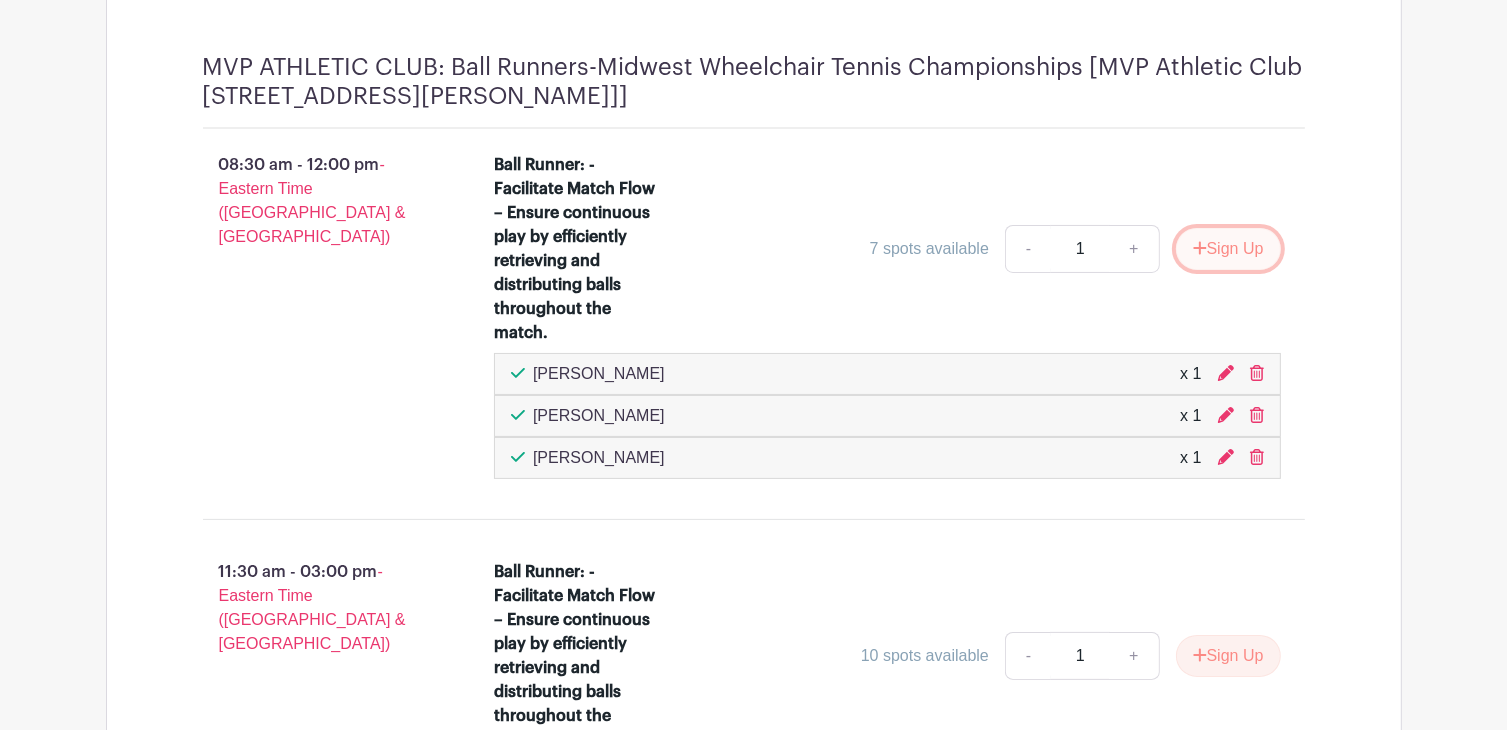 click on "Sign Up" at bounding box center (1228, 249) 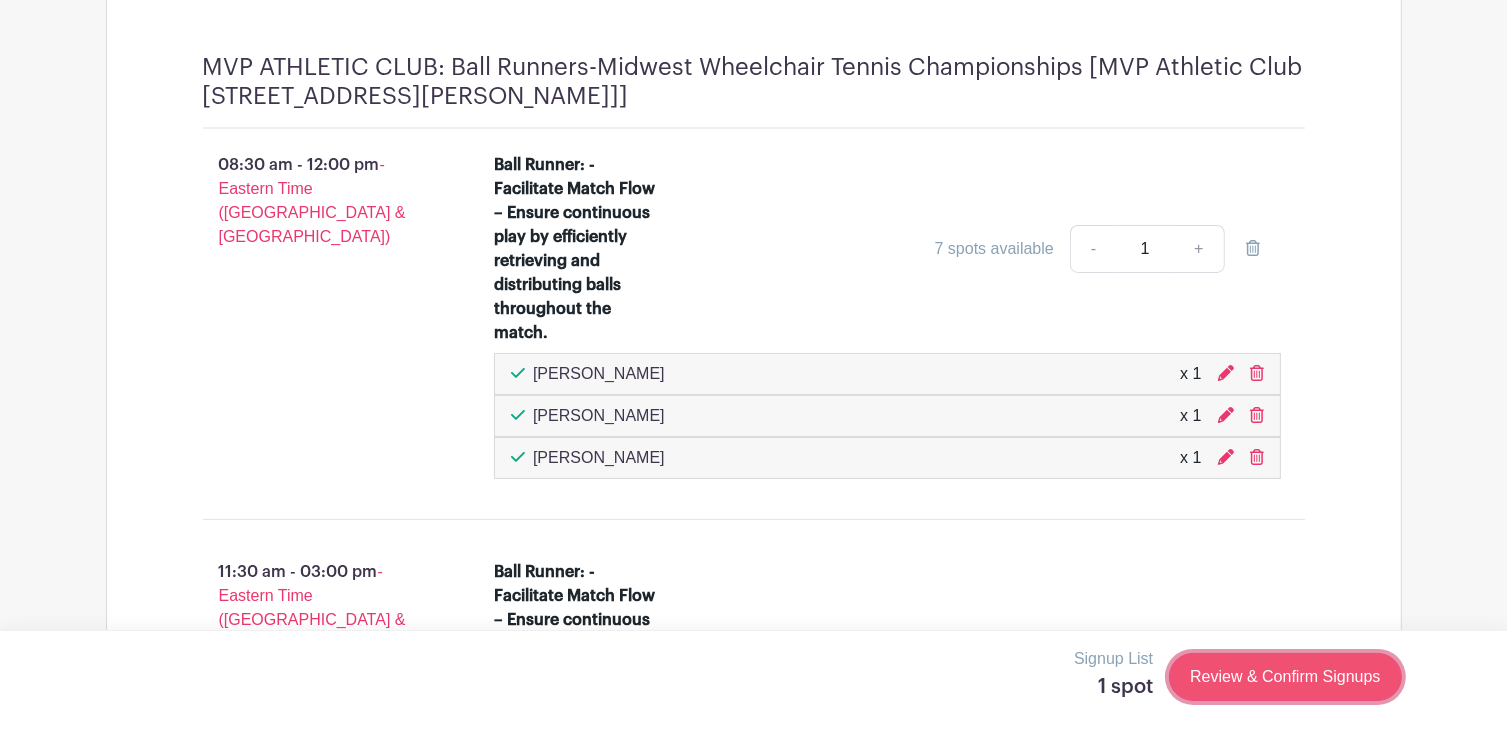 click on "Review & Confirm Signups" at bounding box center [1285, 677] 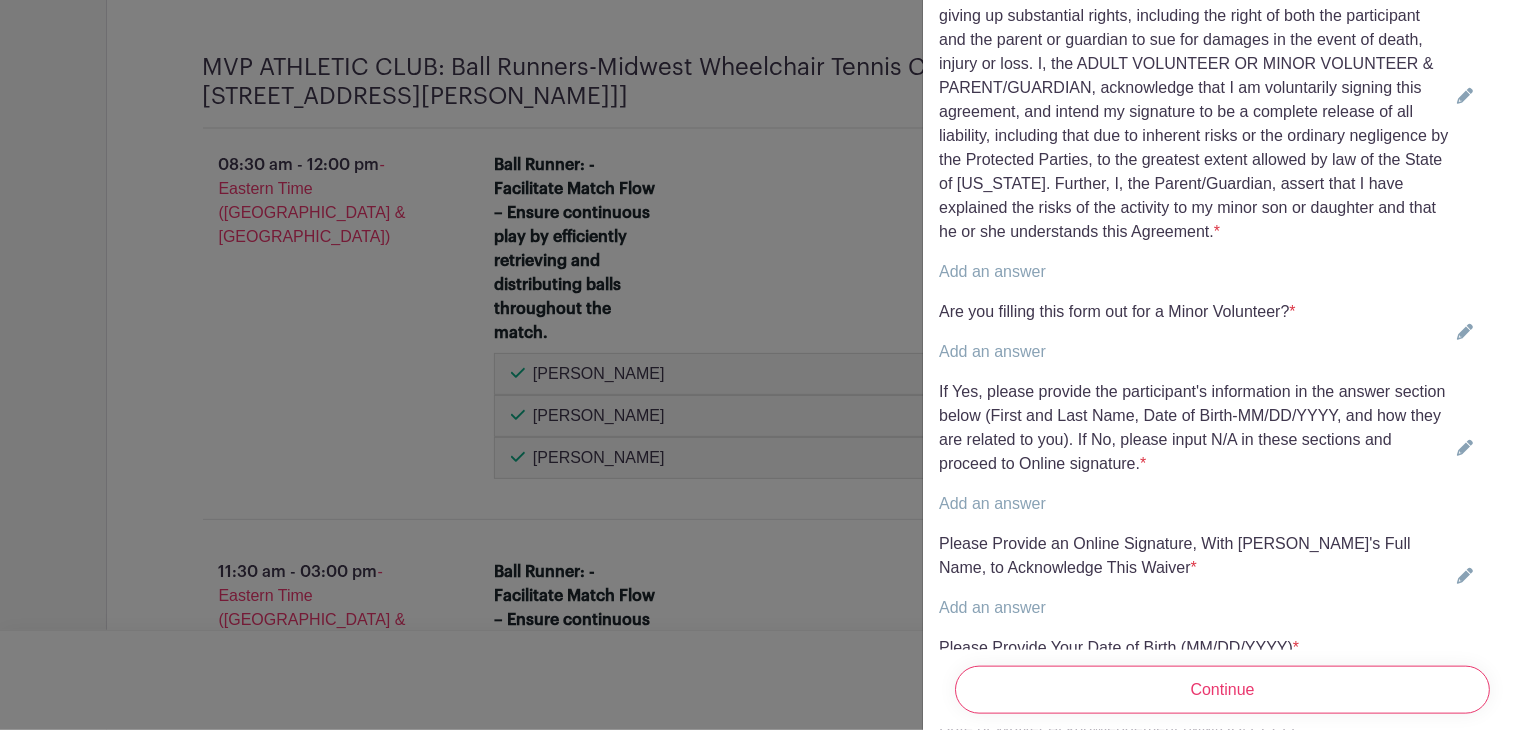 scroll, scrollTop: 764, scrollLeft: 0, axis: vertical 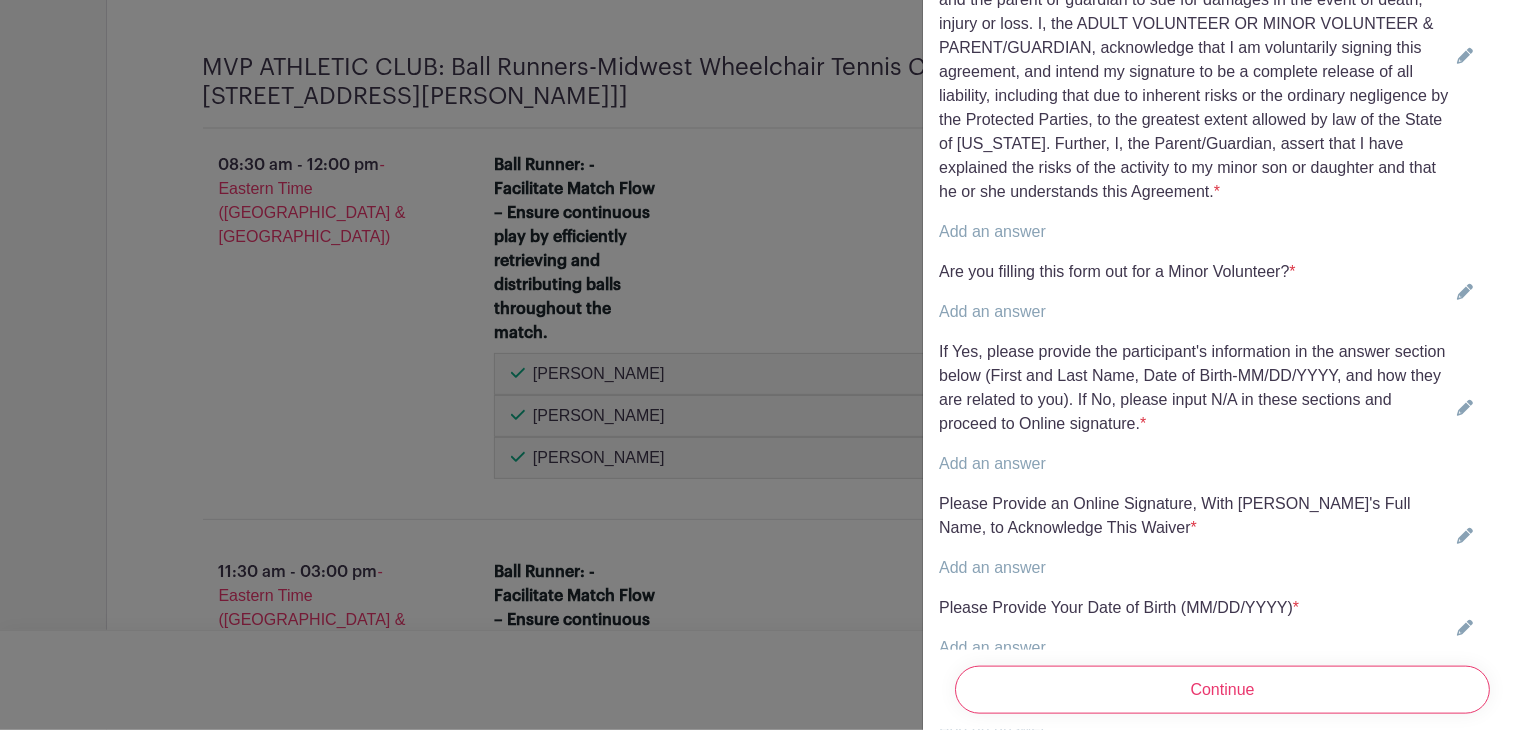 click on "Add an answer" at bounding box center (1194, 232) 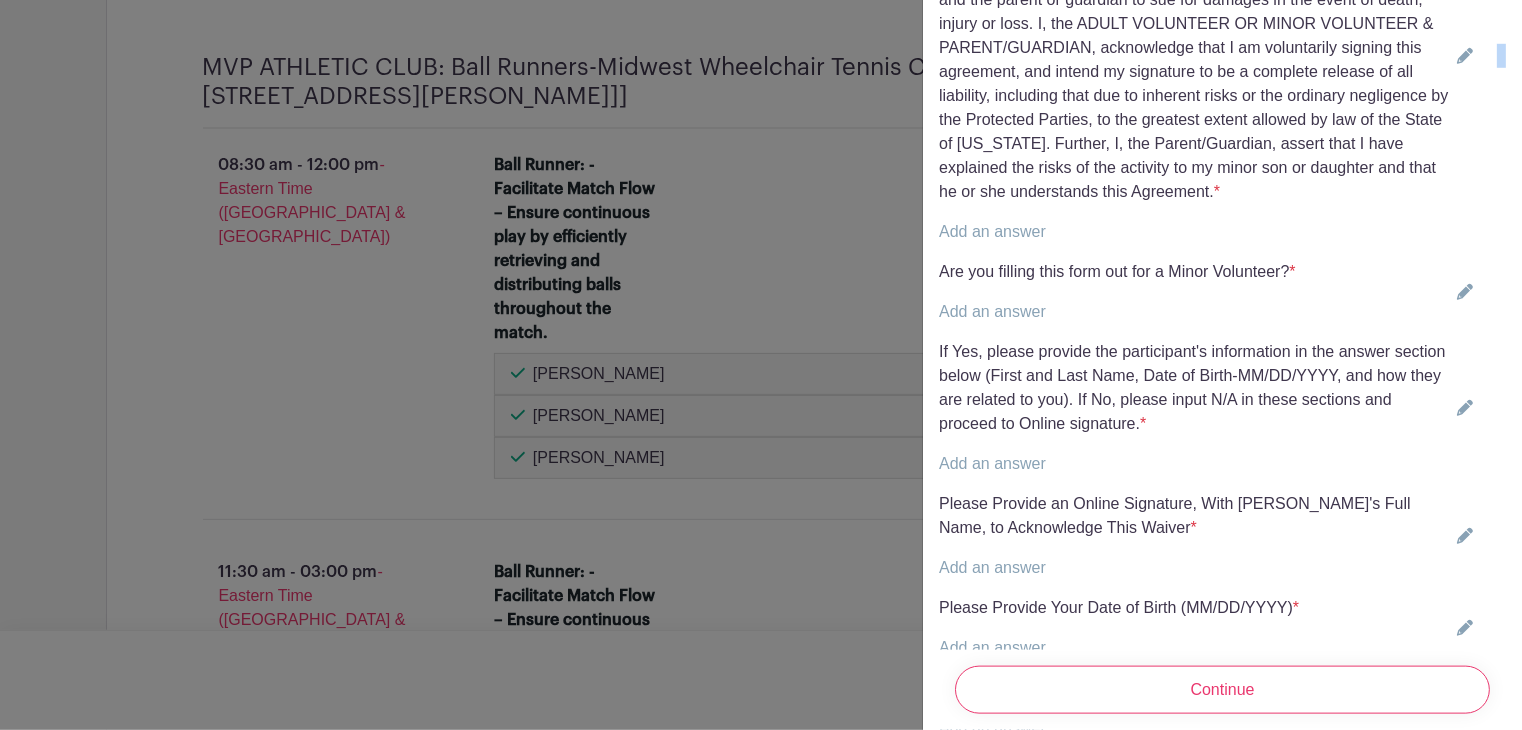 click on "Add an answer" at bounding box center [1194, 232] 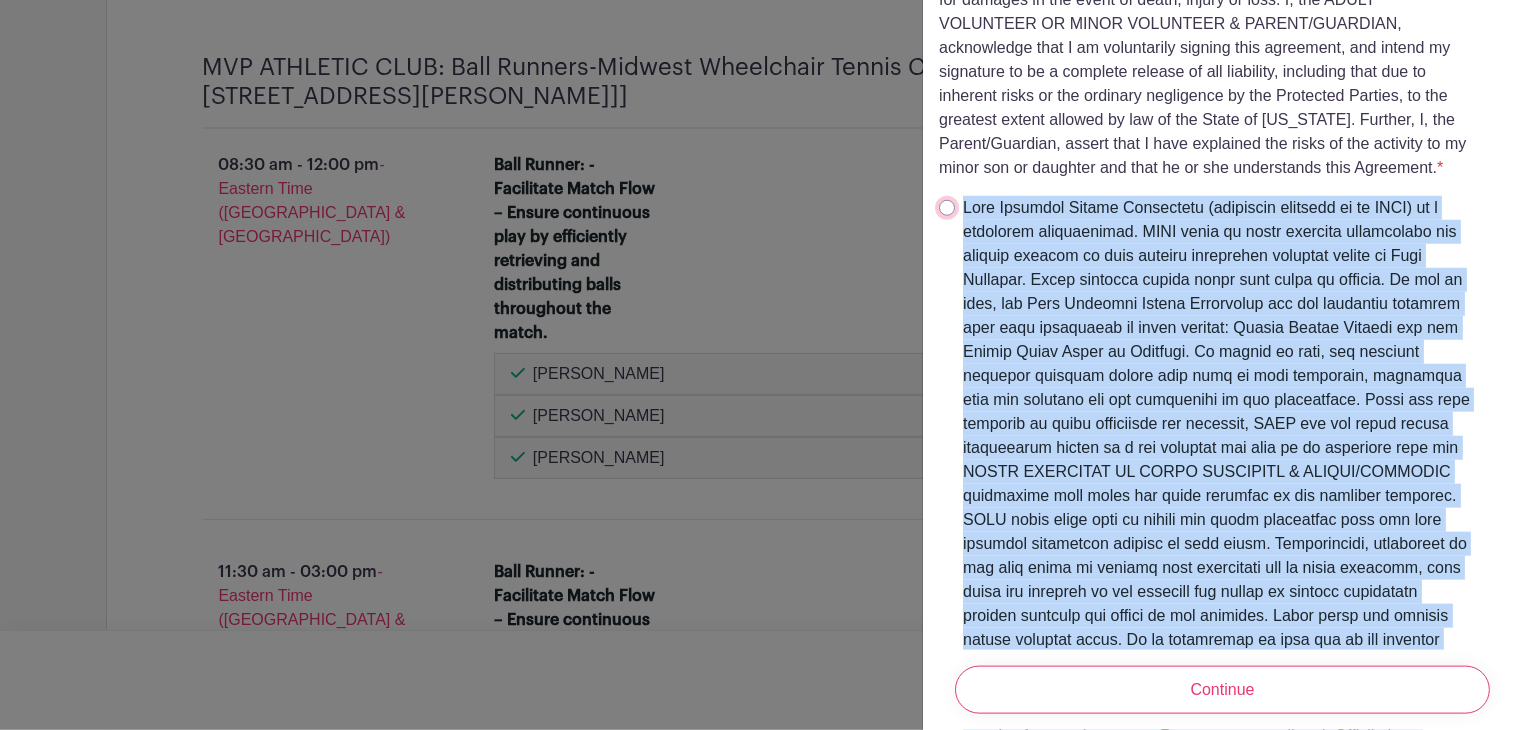 click at bounding box center [947, 208] 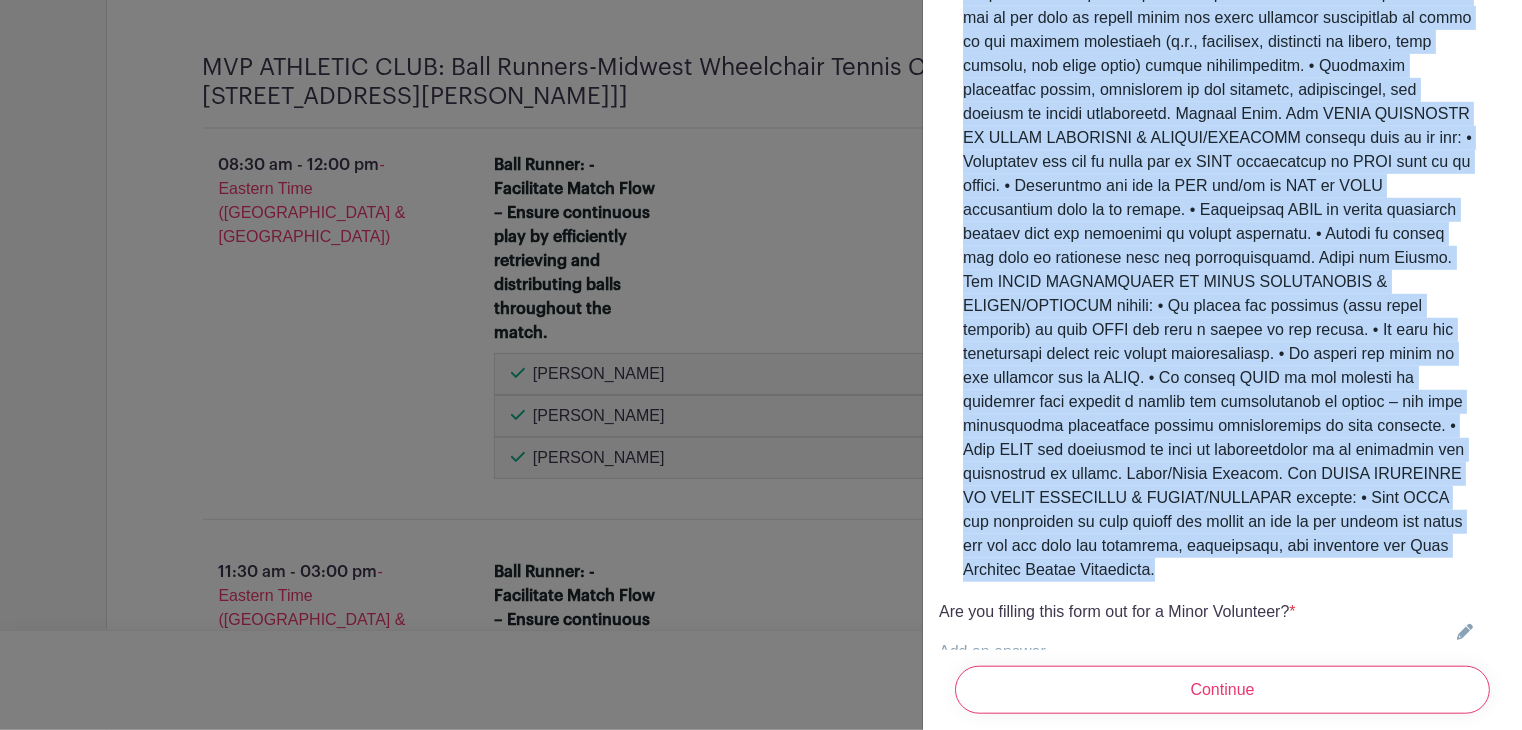 scroll, scrollTop: 4378, scrollLeft: 0, axis: vertical 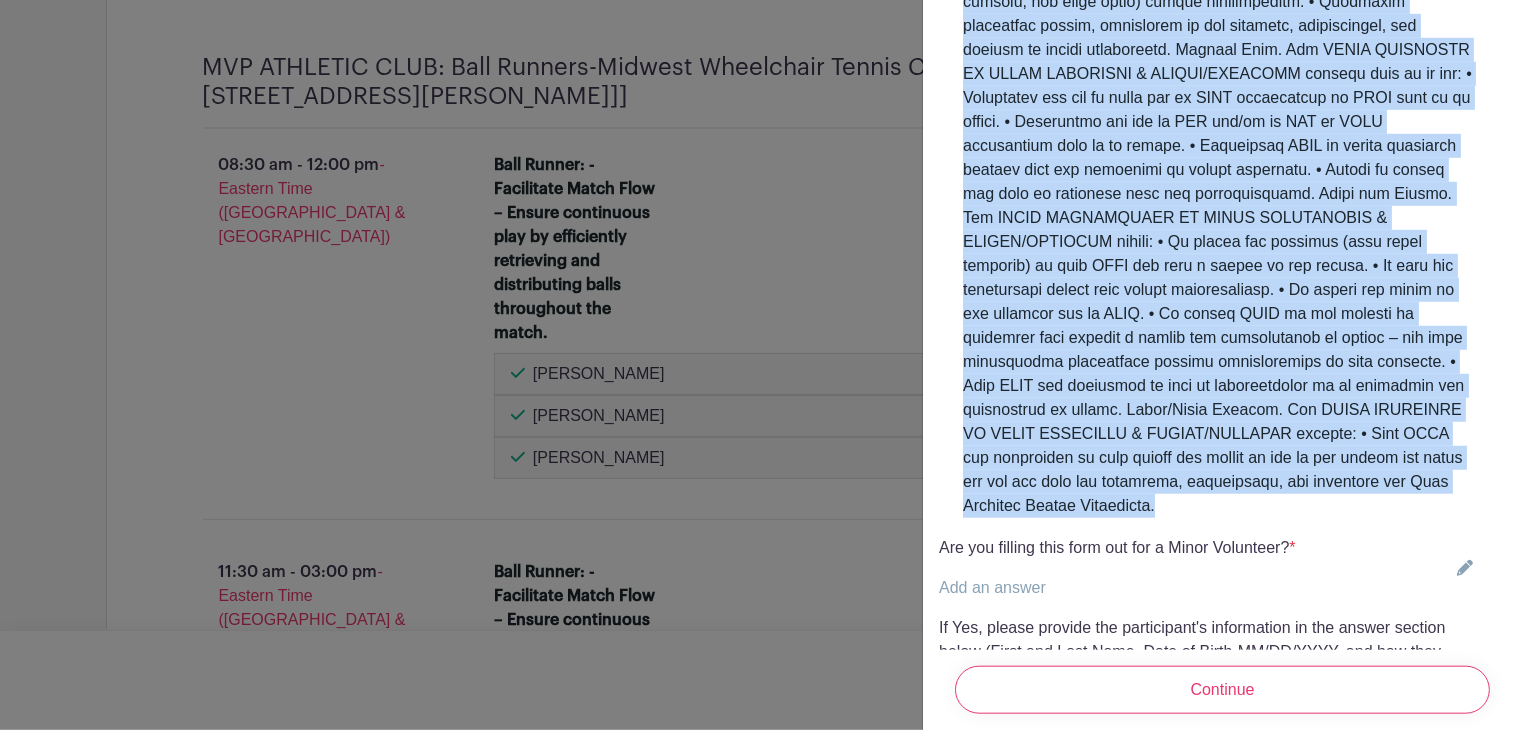 click at bounding box center (1218, -1450) 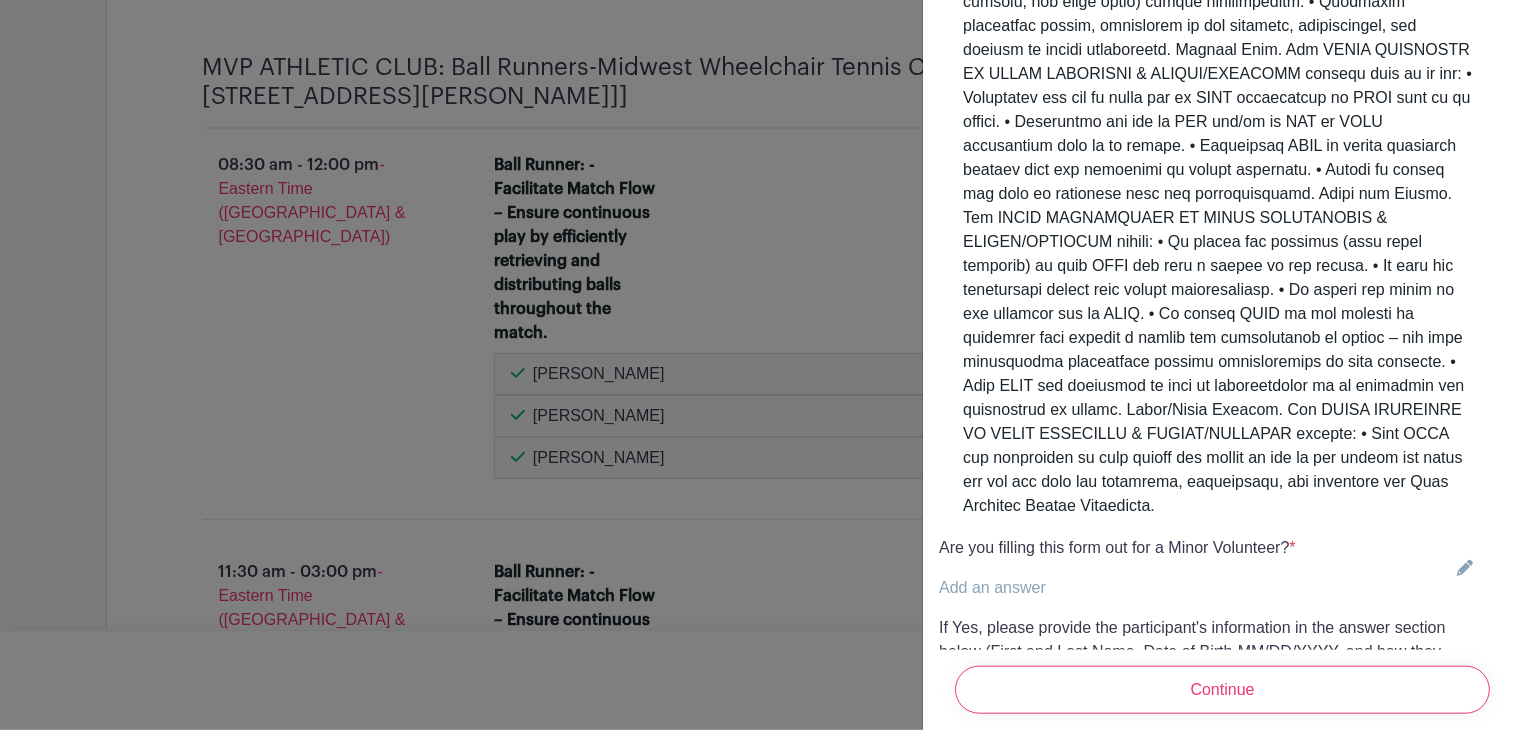 scroll, scrollTop: 0, scrollLeft: 0, axis: both 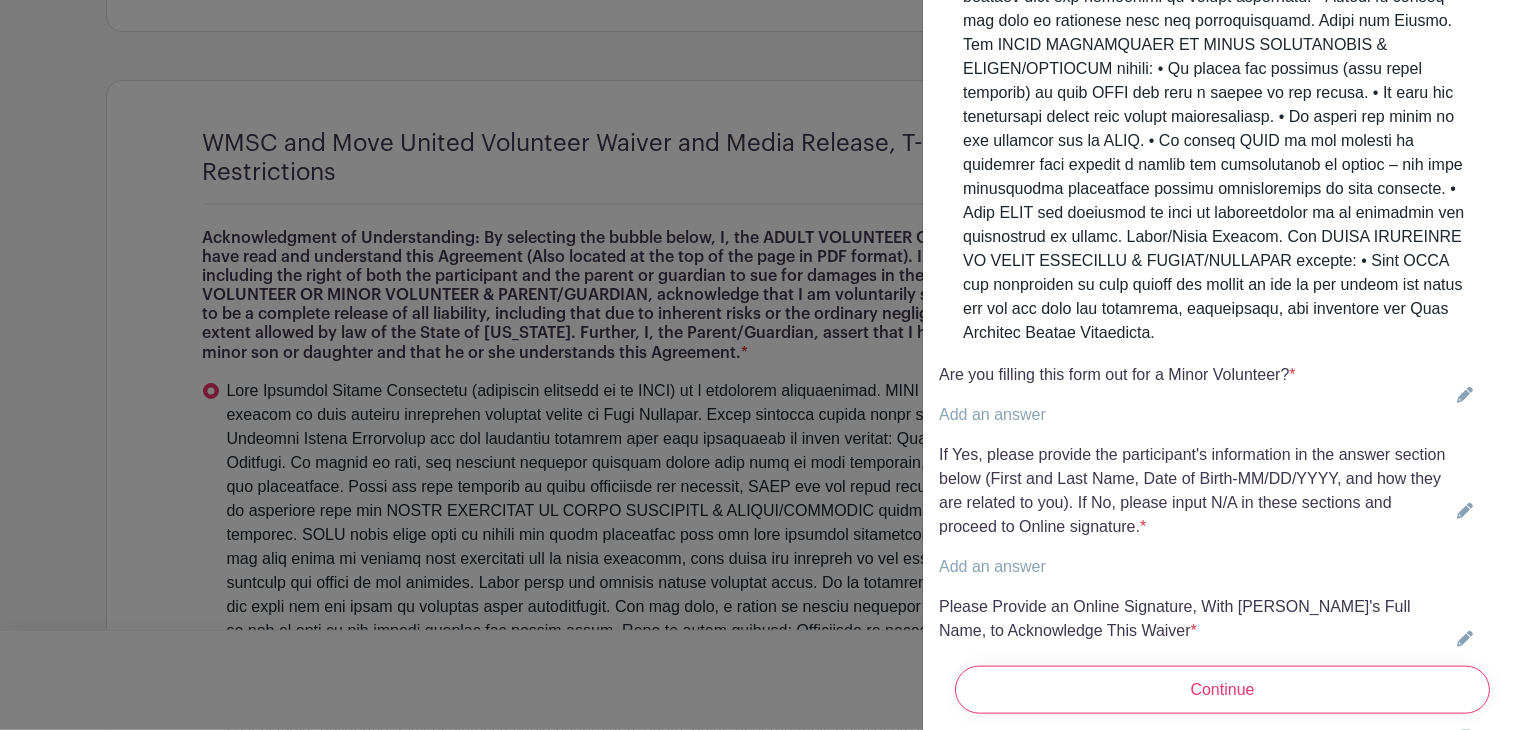 click on "Are you filling this form out for a Minor Volunteer?
*" at bounding box center (1117, 375) 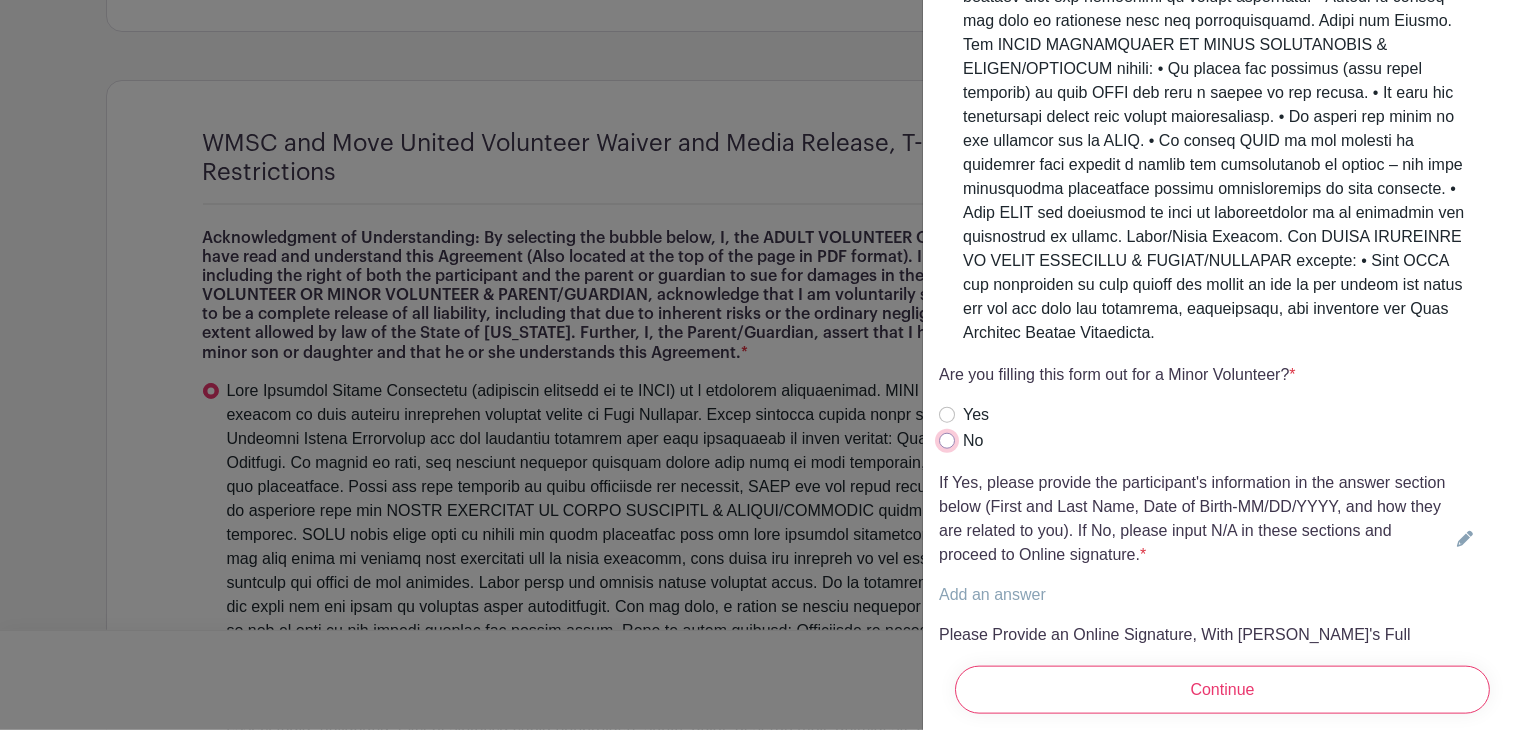 click on "No" at bounding box center [947, 441] 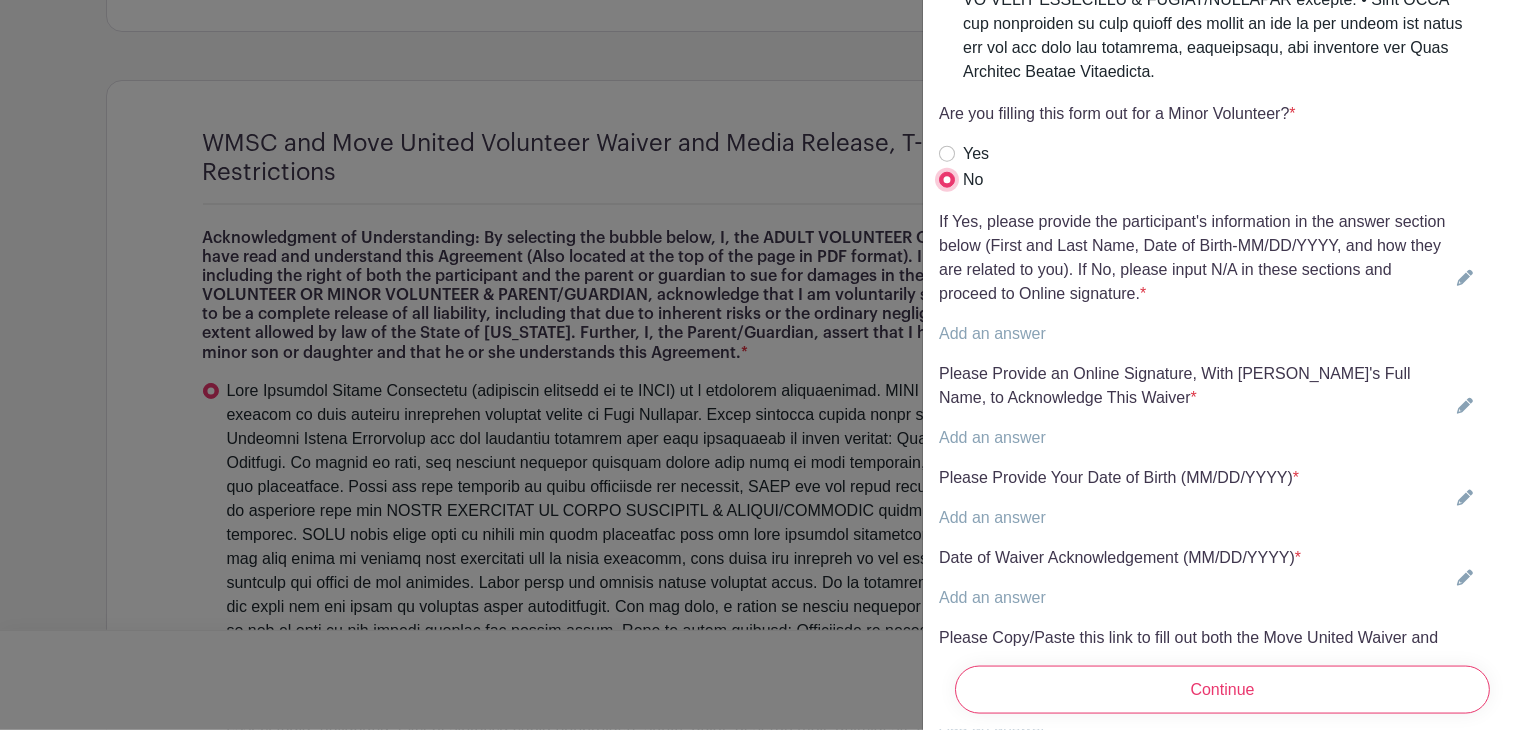scroll, scrollTop: 4811, scrollLeft: 0, axis: vertical 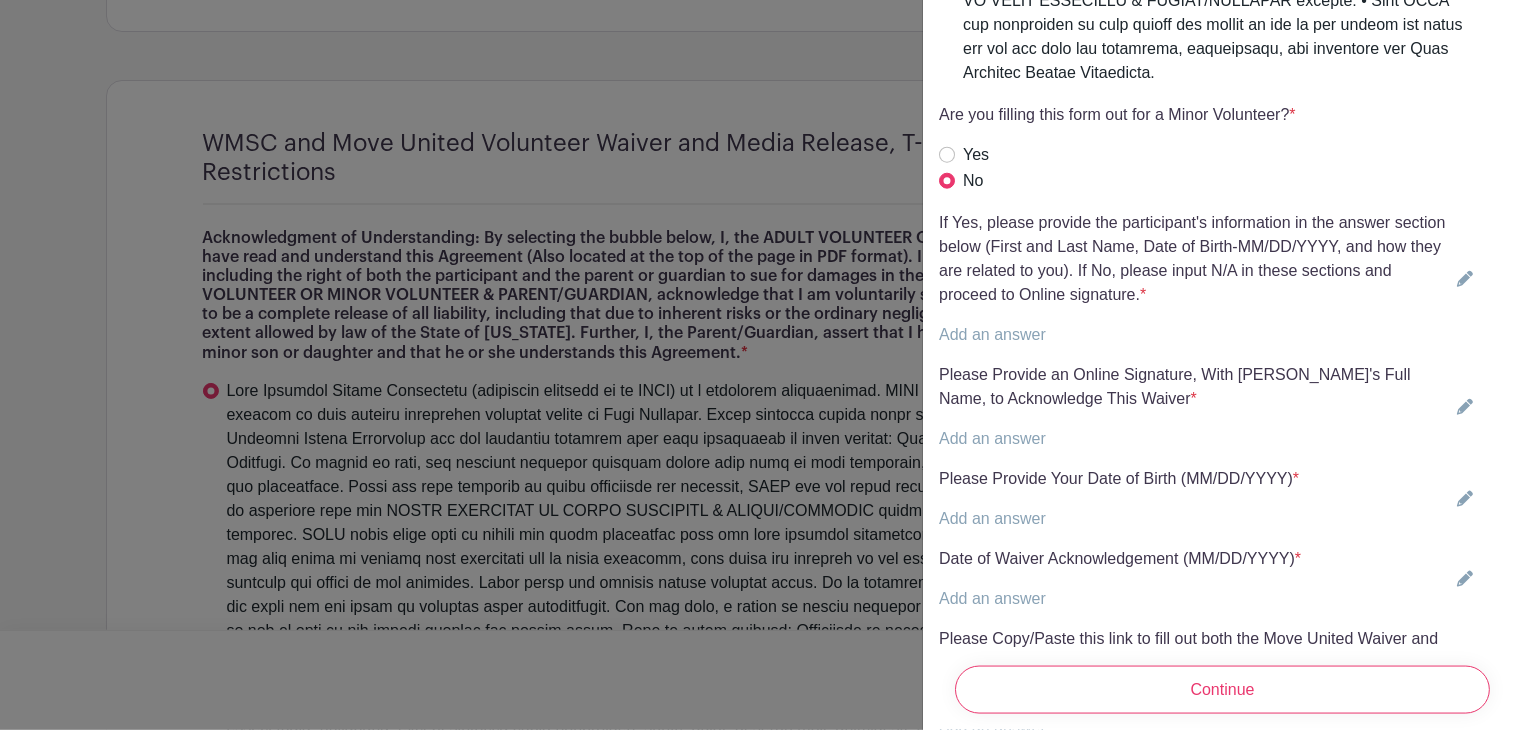 click on "Add an answer" at bounding box center (992, 334) 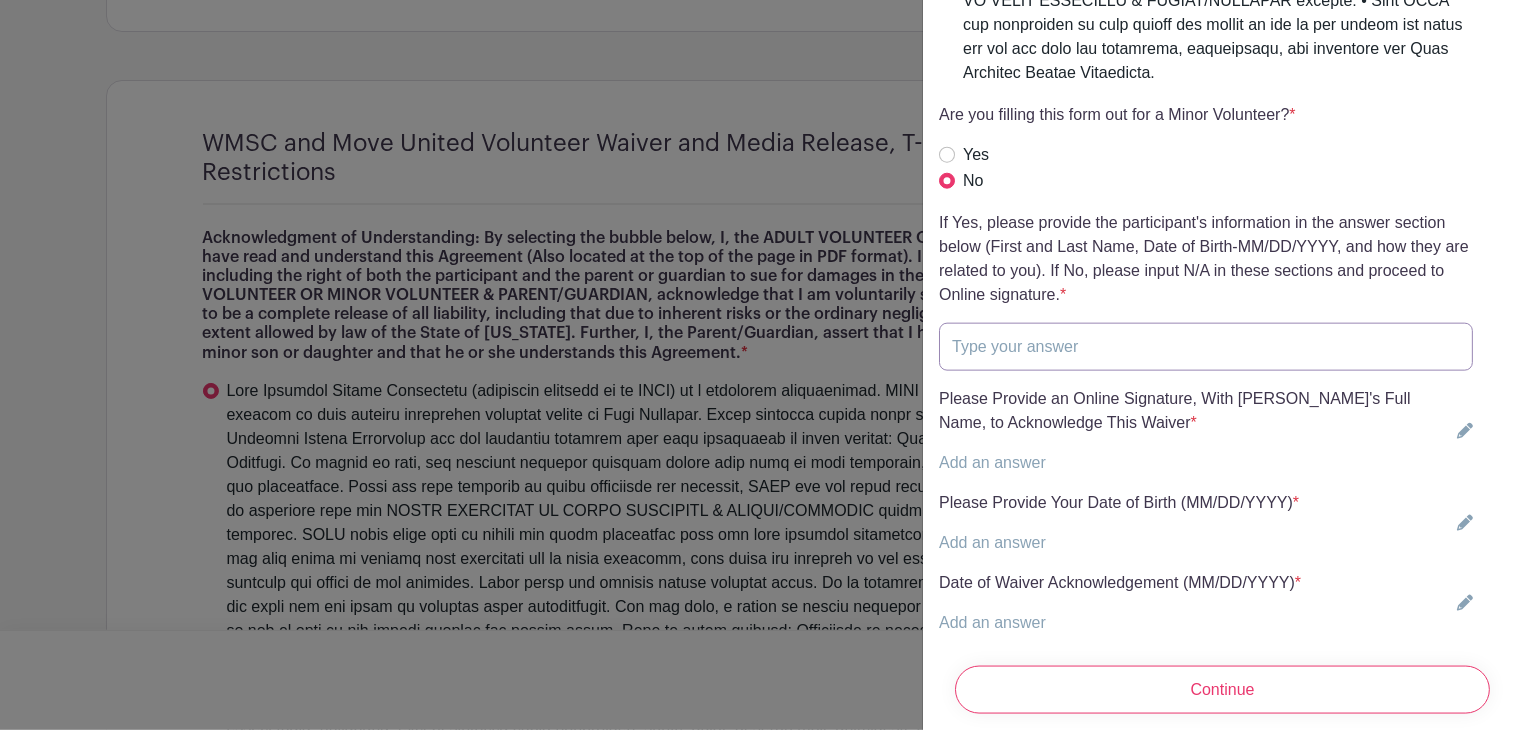 click at bounding box center (1206, 347) 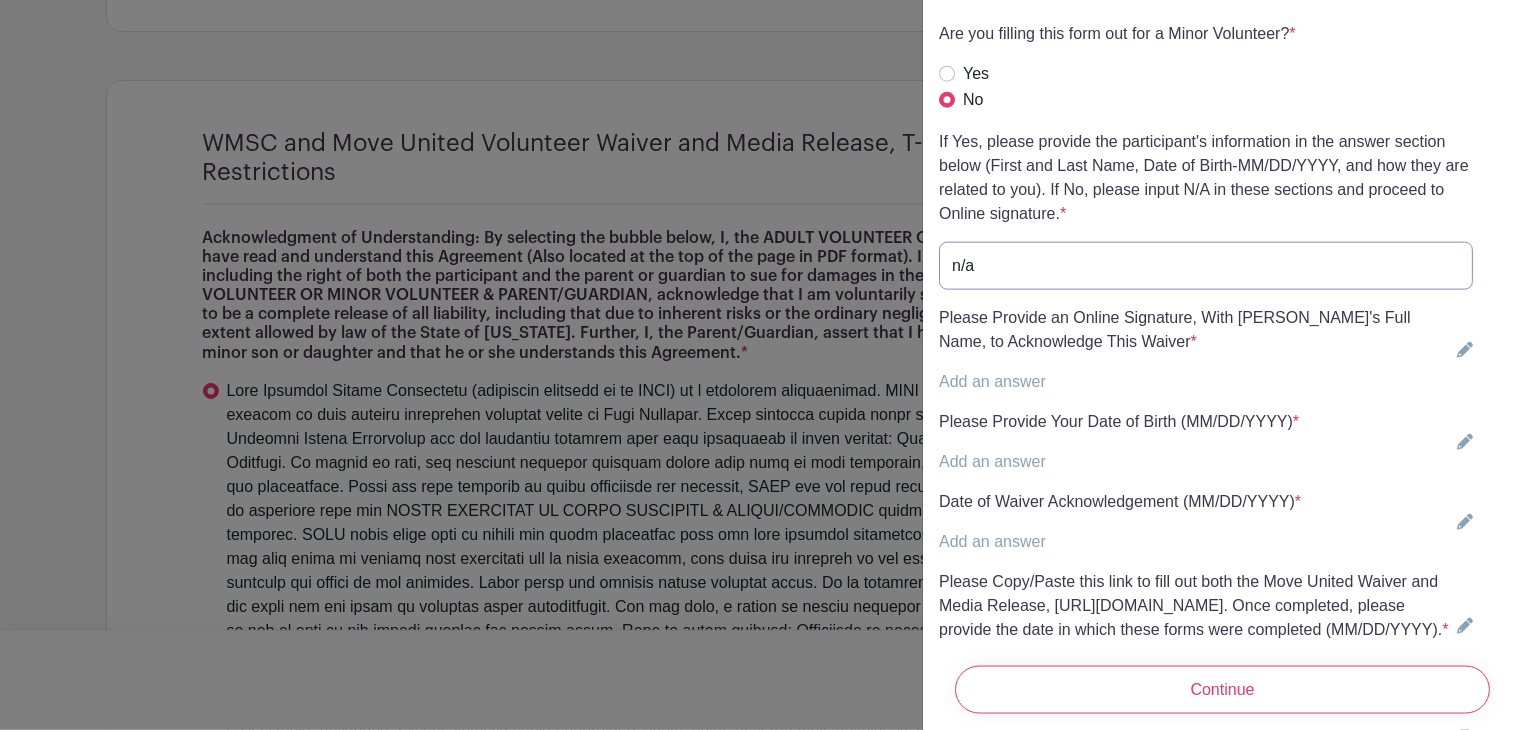 scroll, scrollTop: 4892, scrollLeft: 0, axis: vertical 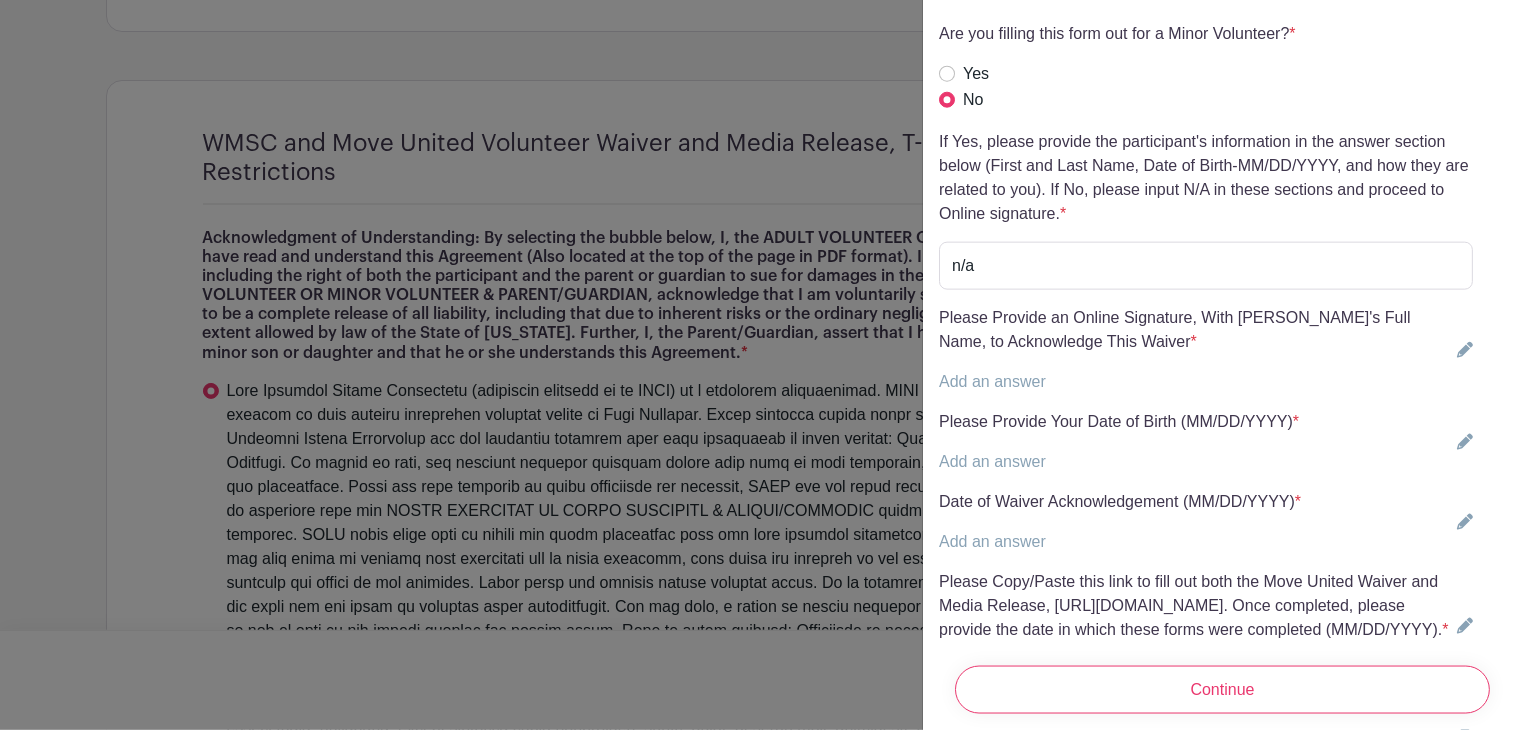click on "Add an answer" at bounding box center [992, 381] 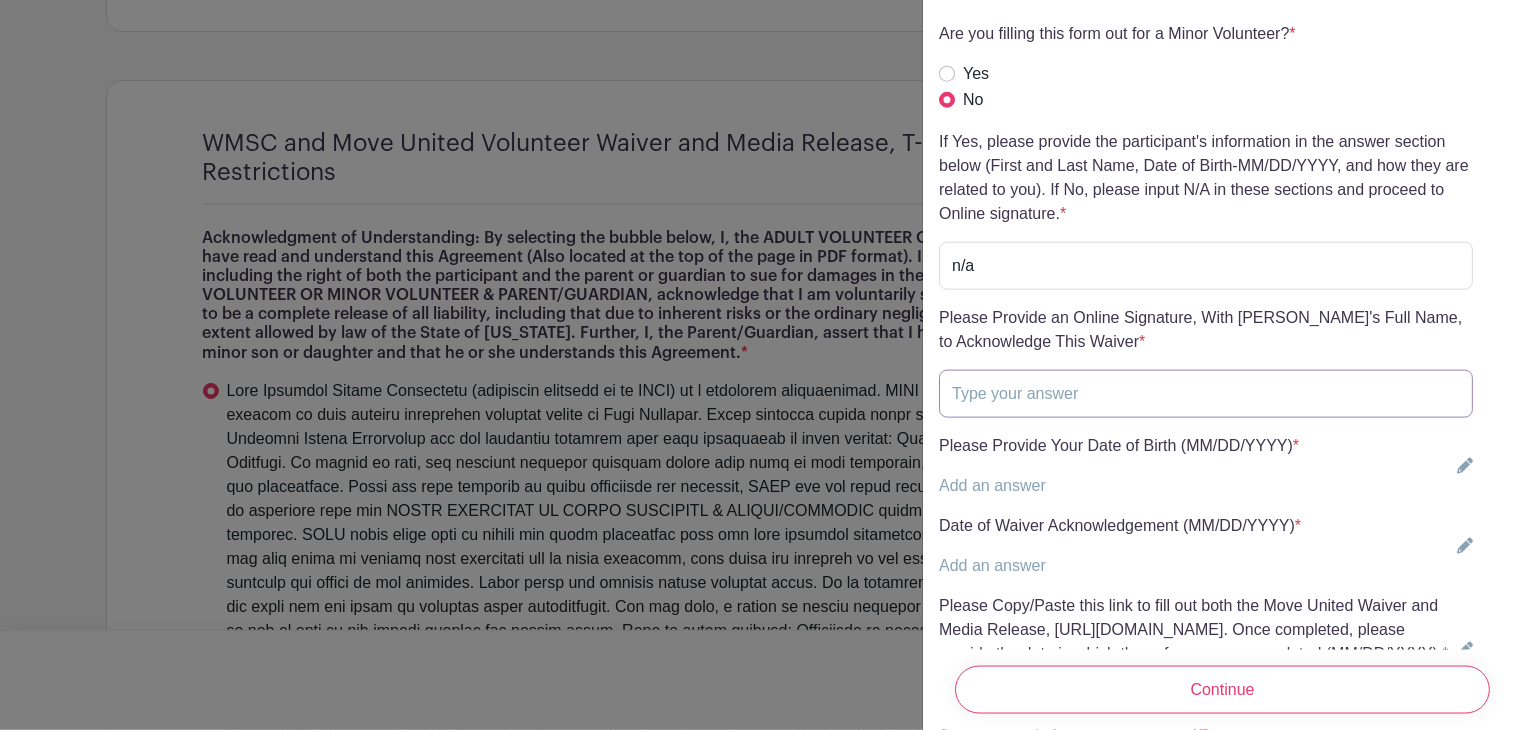 click at bounding box center (1206, 394) 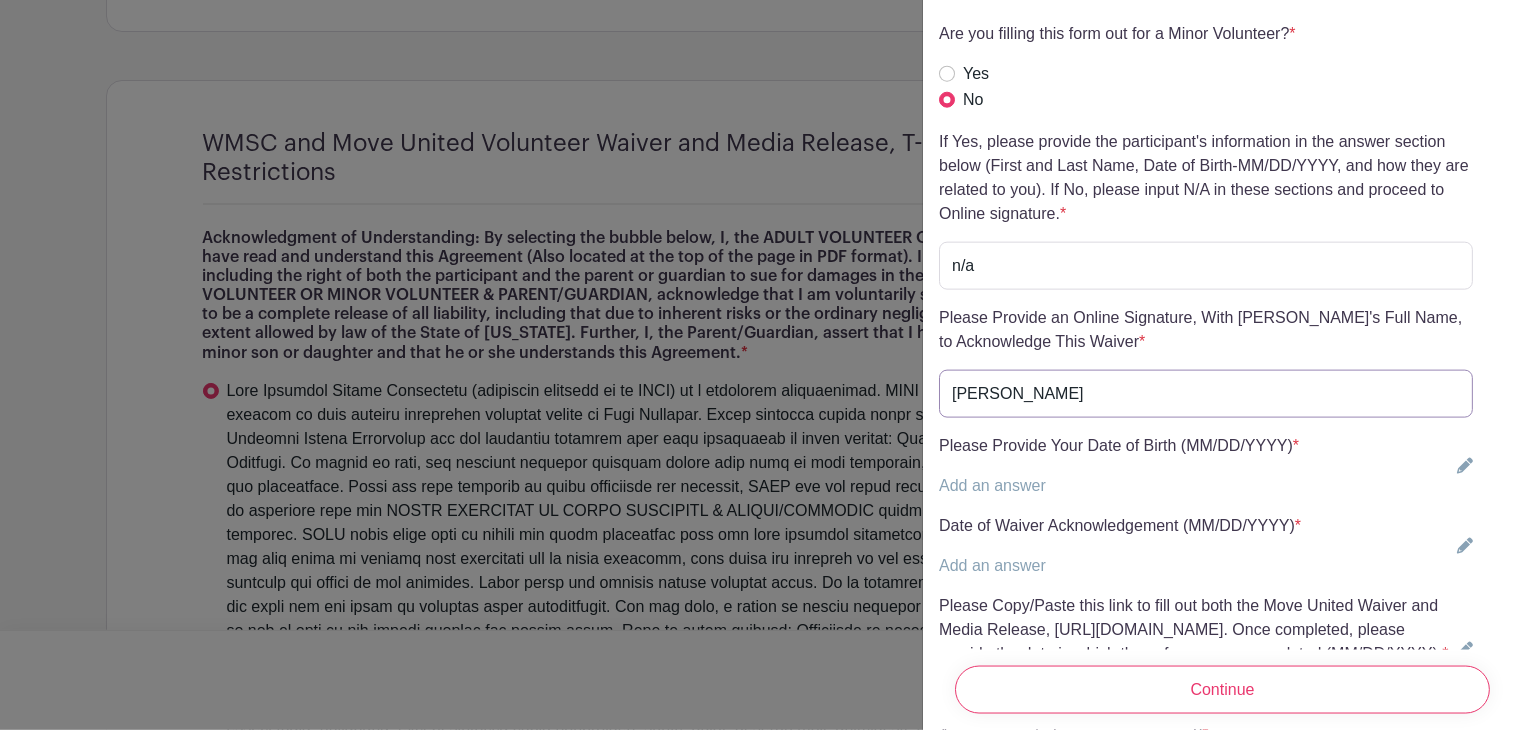 type on "[PERSON_NAME]" 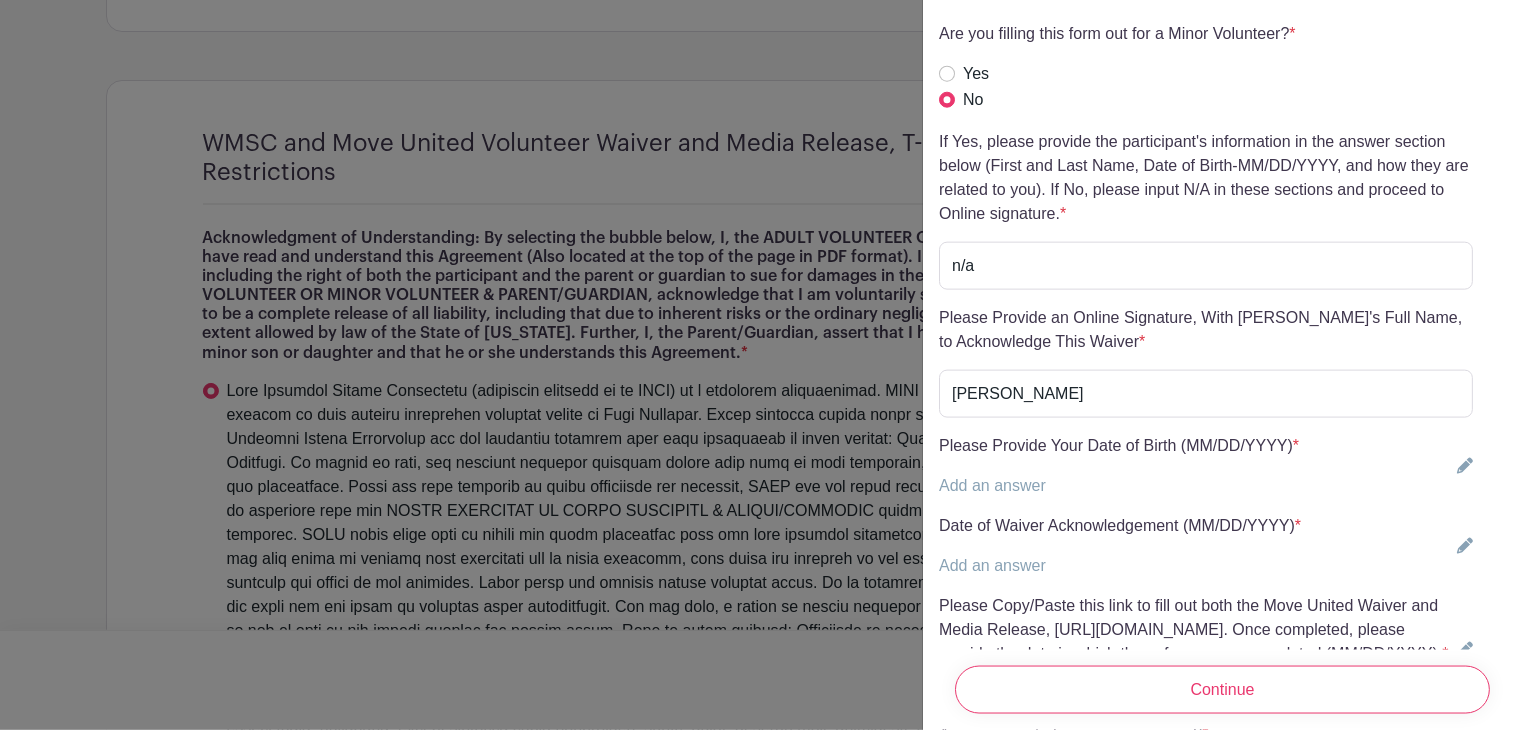 click on "Add an answer" at bounding box center (1119, 486) 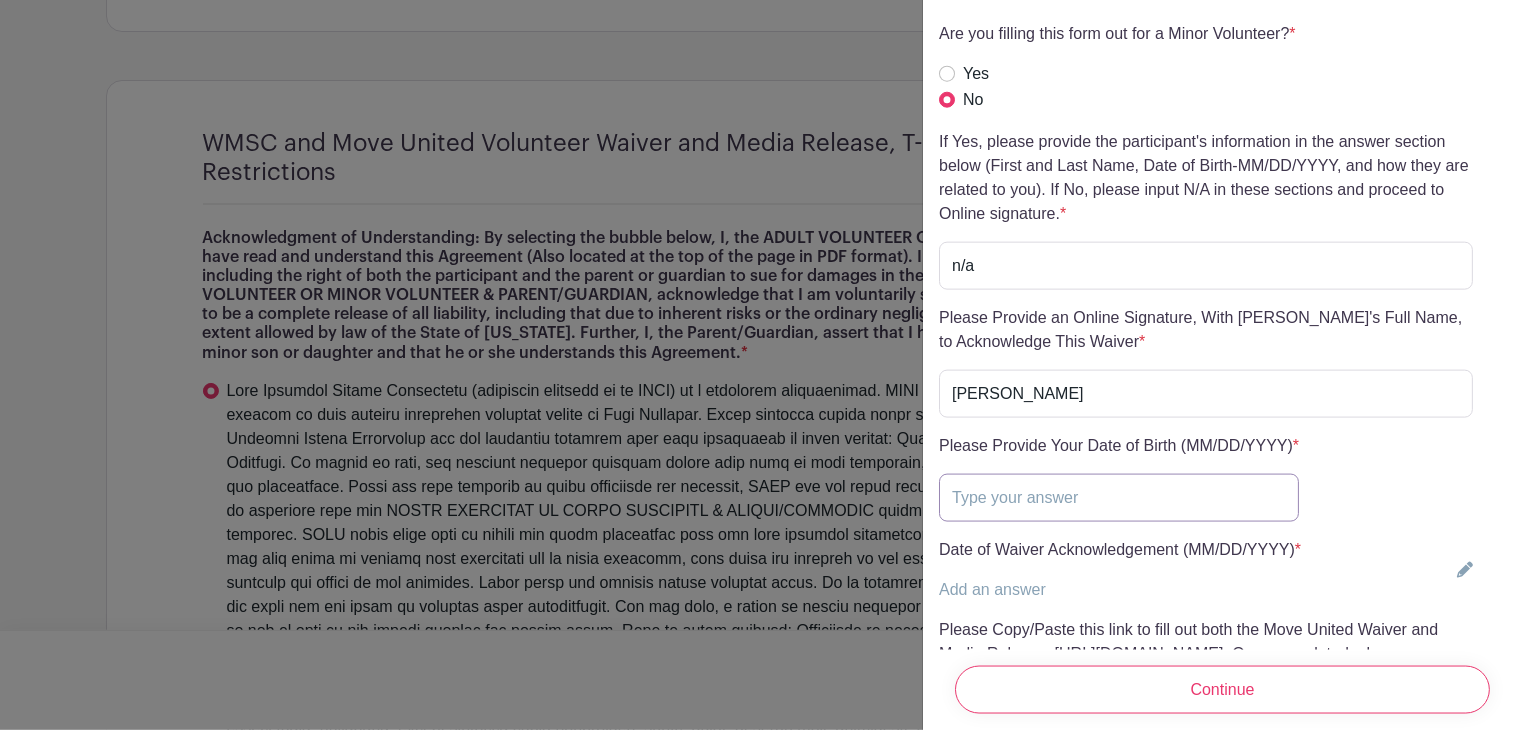 click at bounding box center [1119, 498] 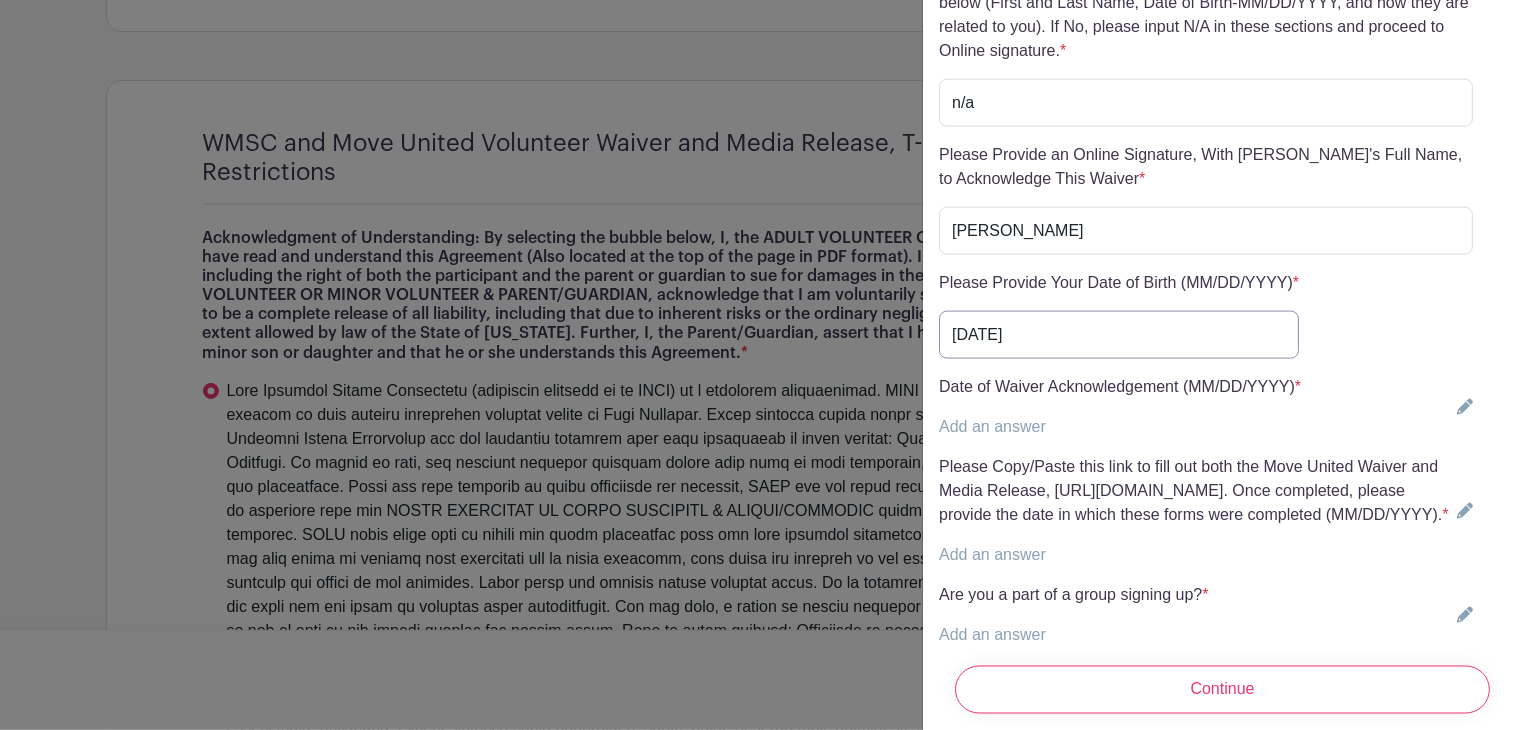 scroll, scrollTop: 5056, scrollLeft: 0, axis: vertical 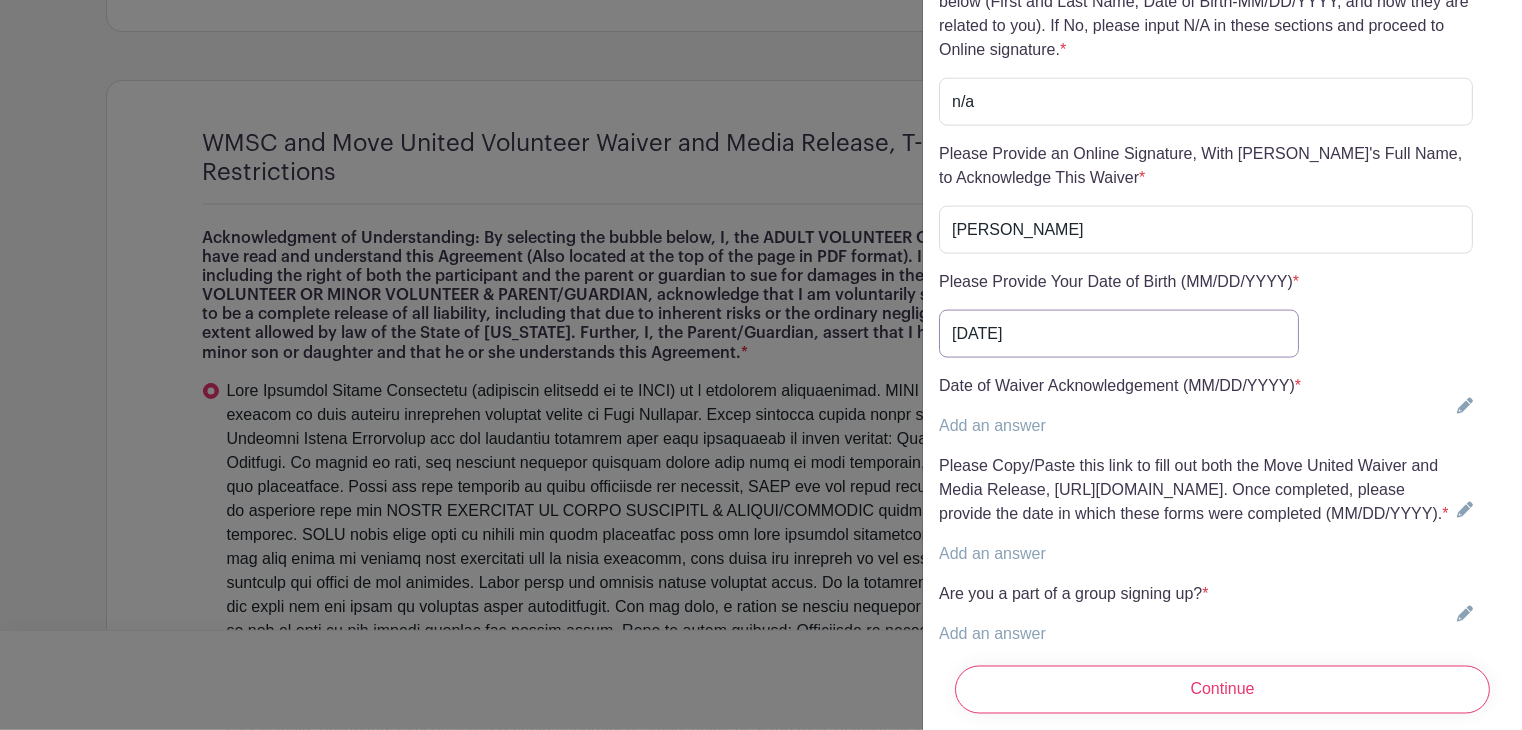 type on "[DATE]" 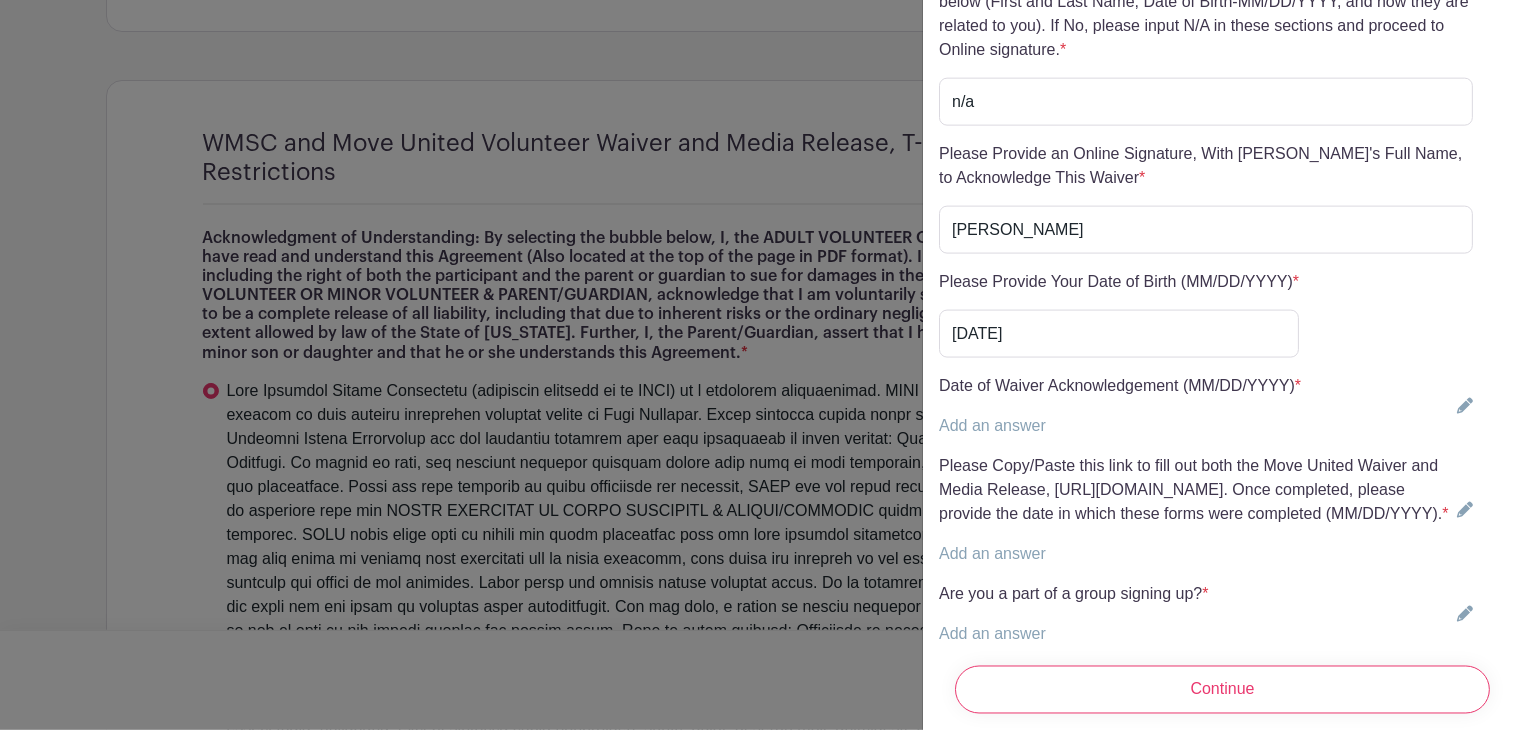 click on "Add an answer" at bounding box center [1120, 426] 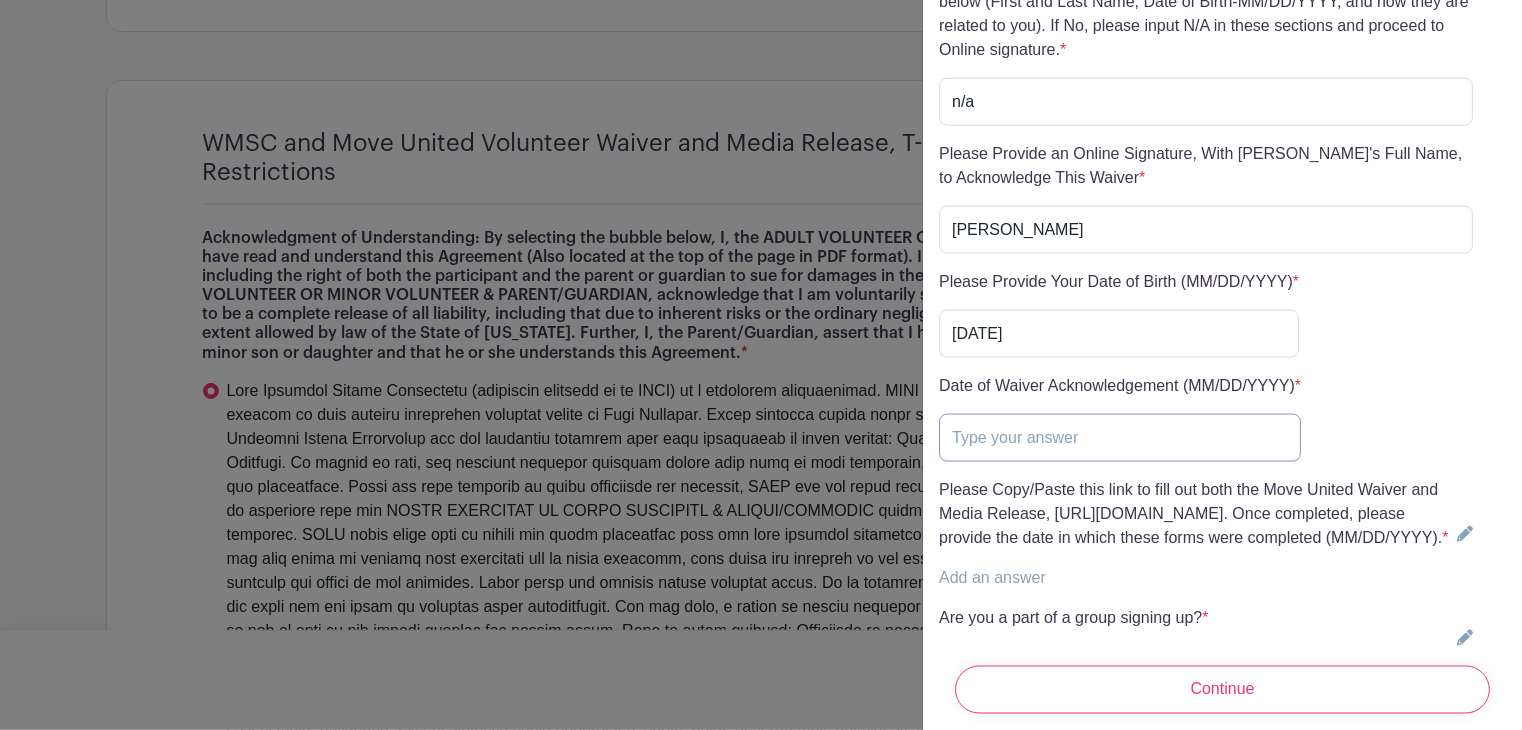 click at bounding box center (1120, 438) 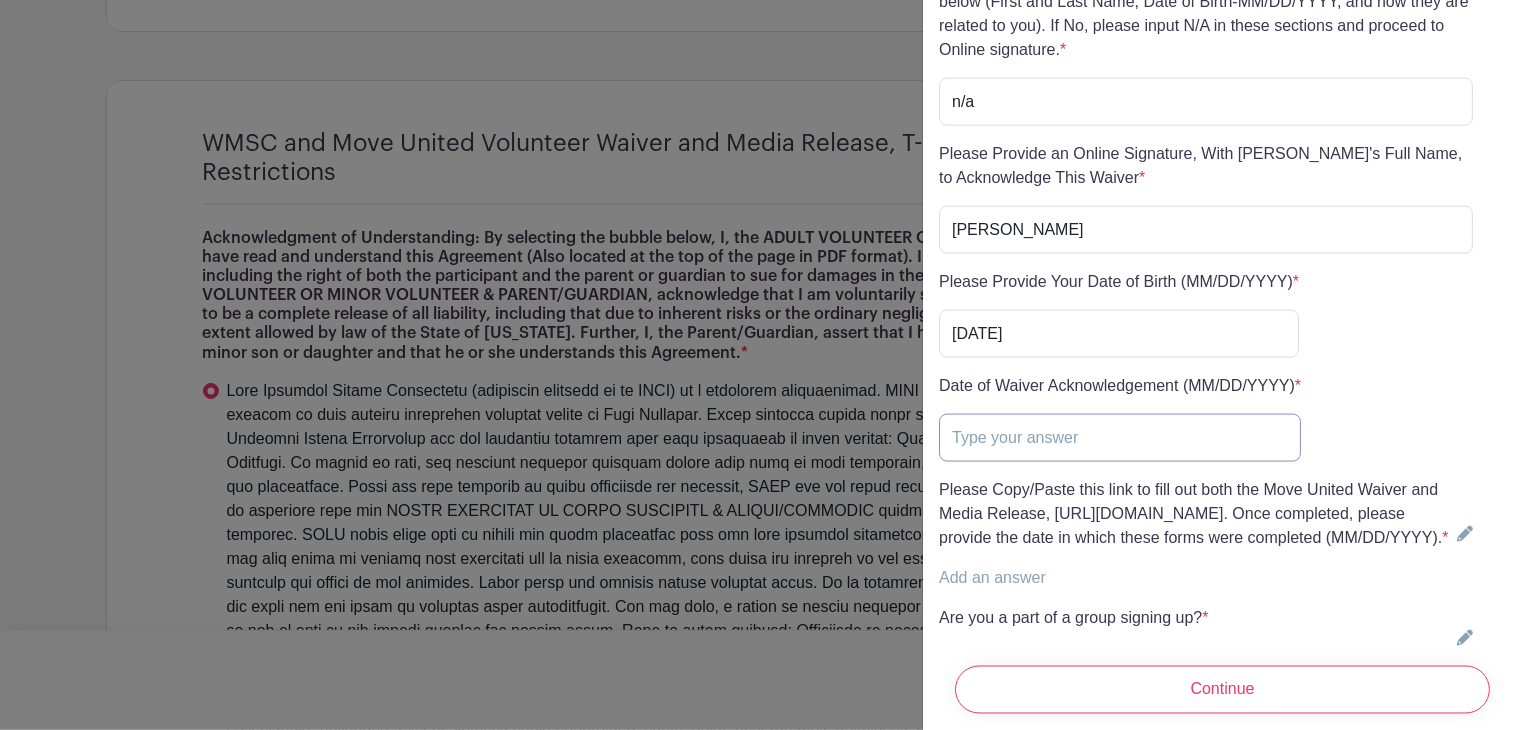 type on "[DATE]" 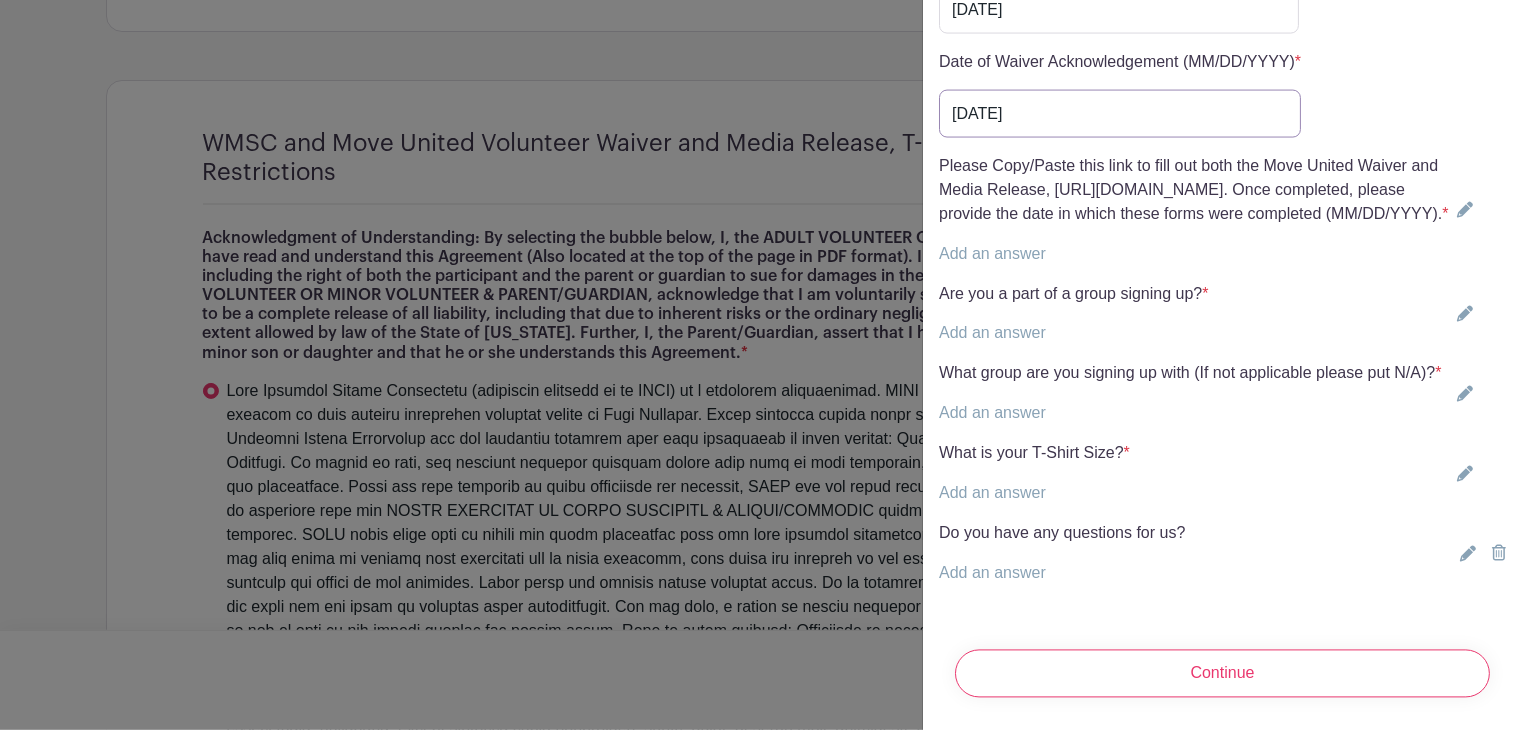 scroll, scrollTop: 5391, scrollLeft: 0, axis: vertical 